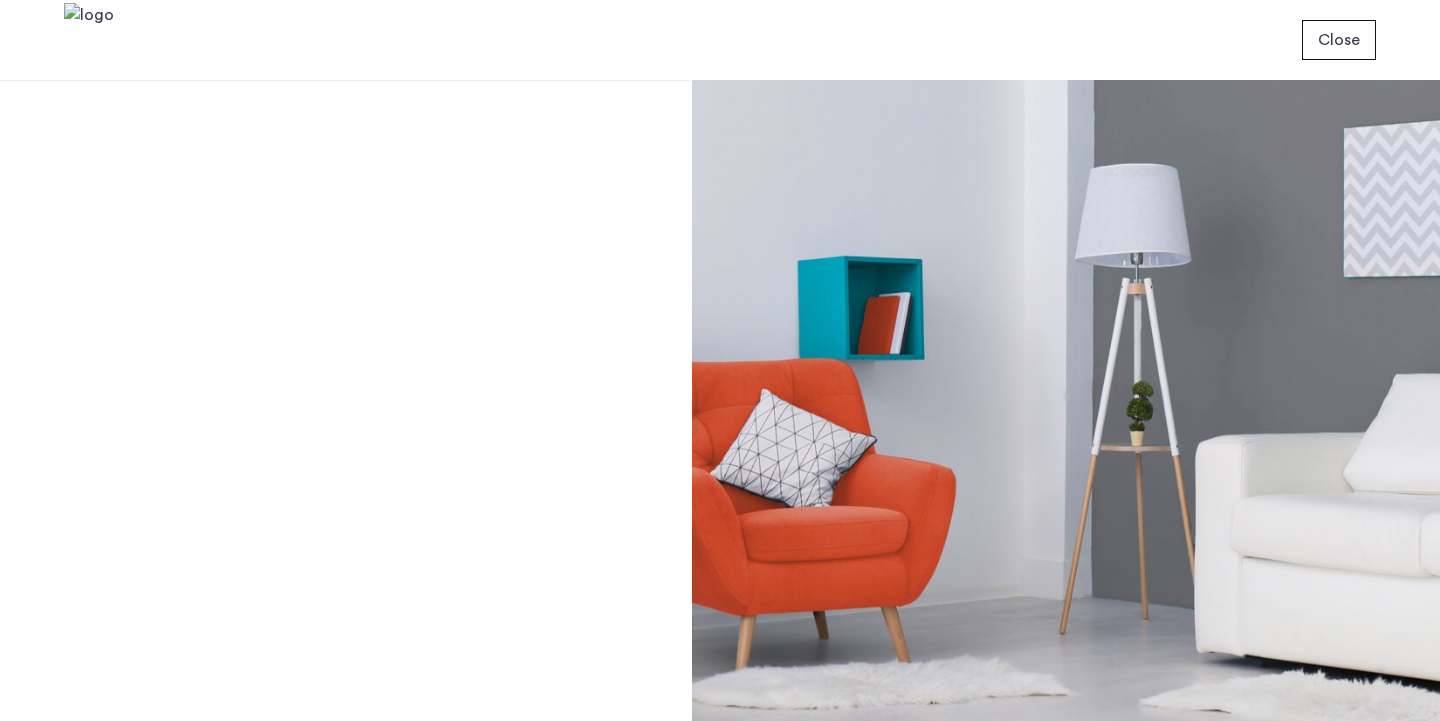 scroll, scrollTop: 0, scrollLeft: 0, axis: both 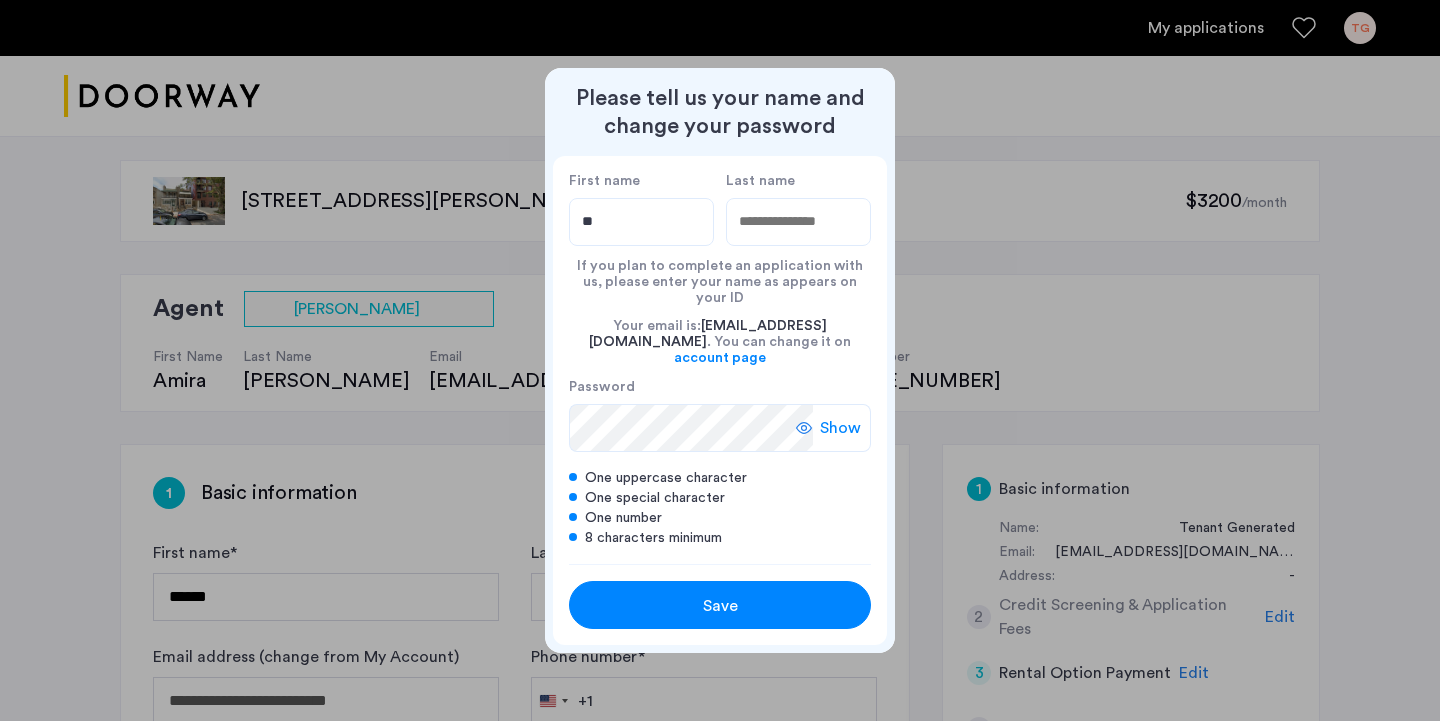 type on "*" 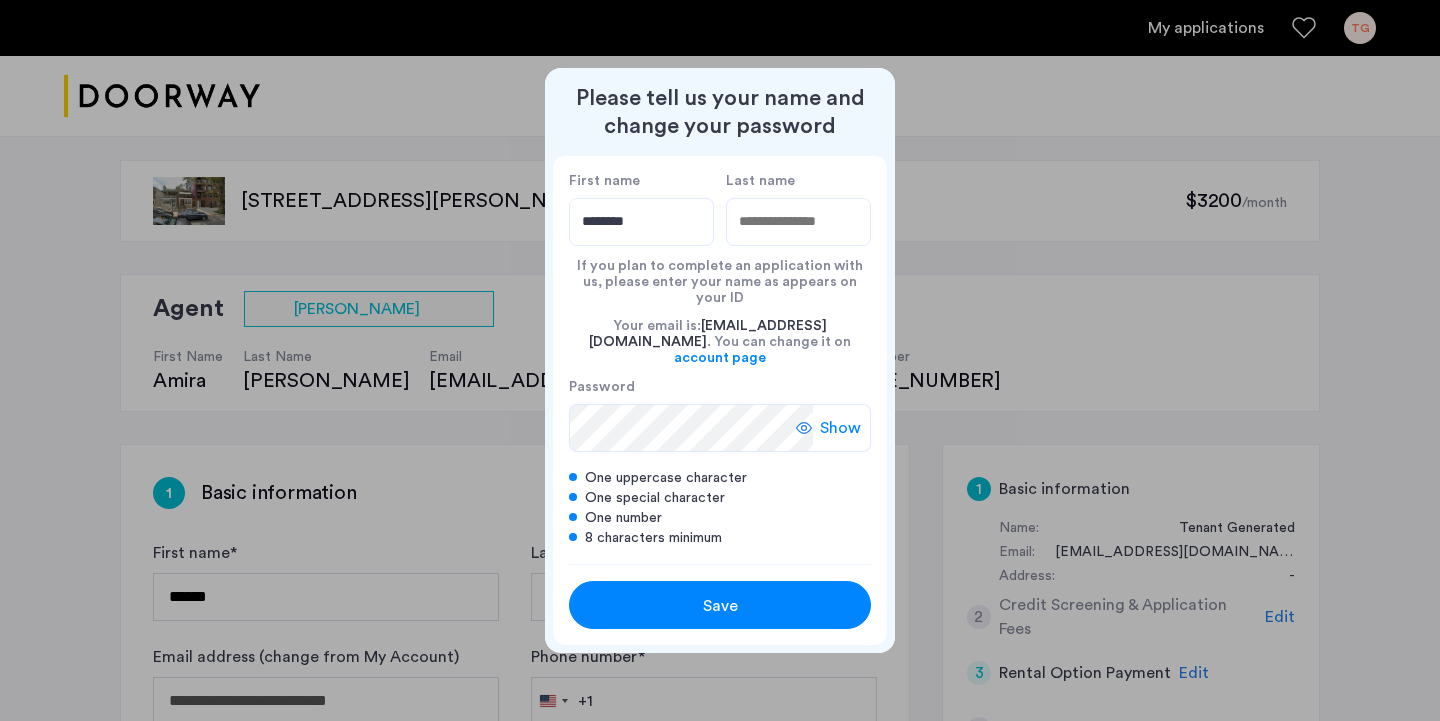 type on "********" 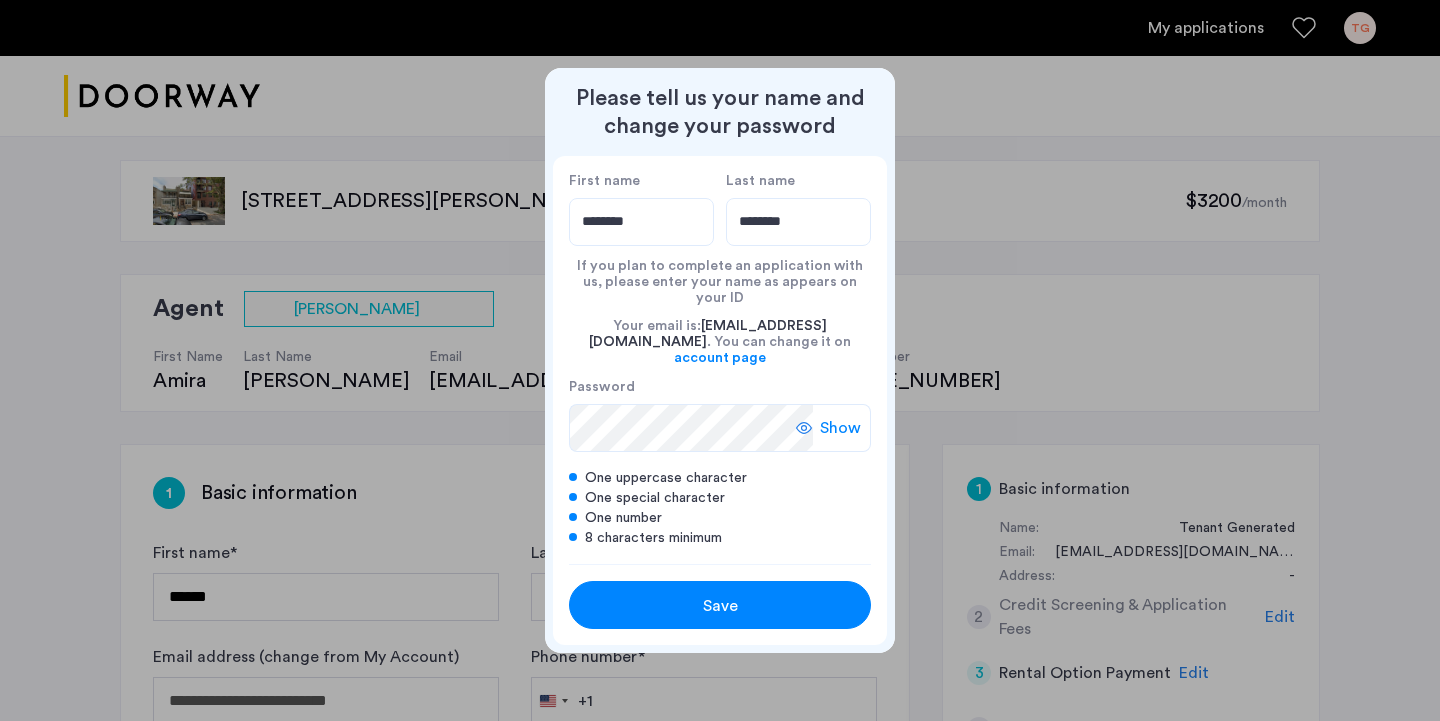 type on "********" 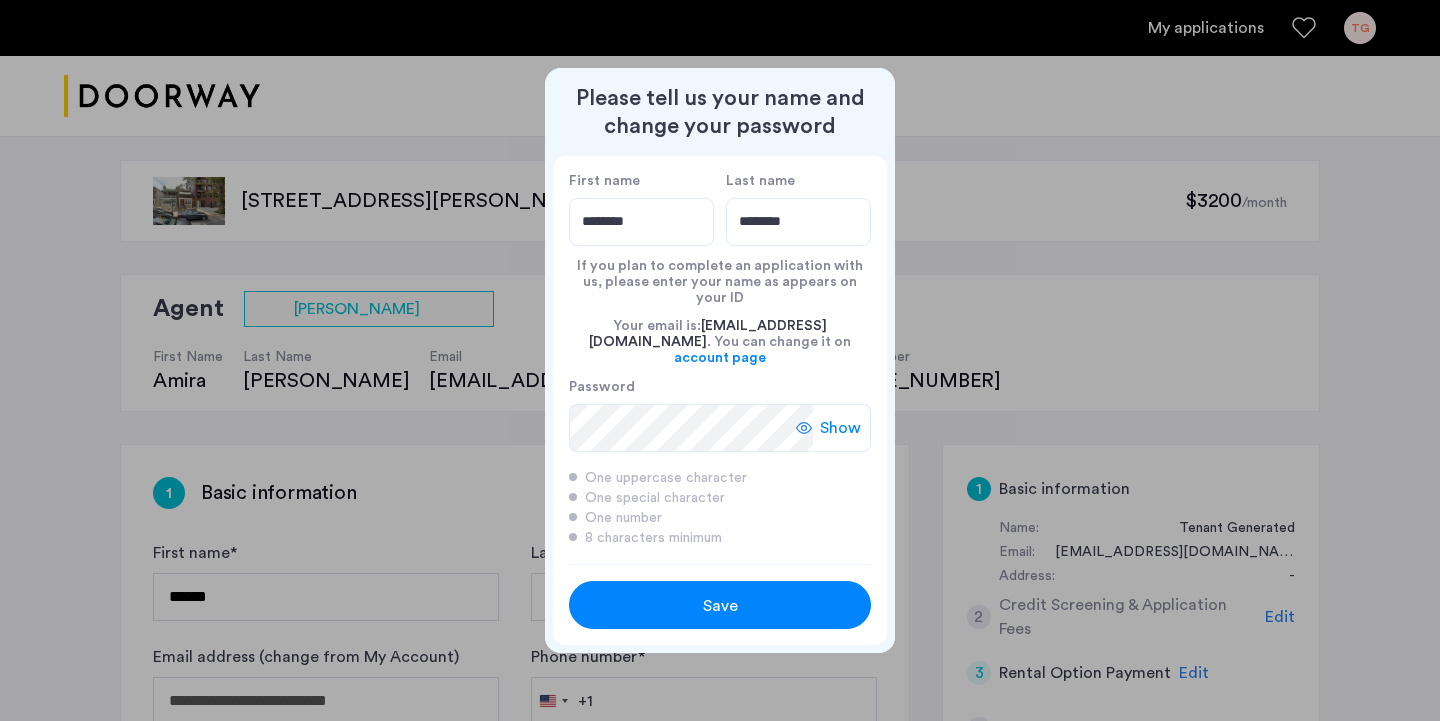 click on "Please tell us your name and change your password First name ******** Last name ********  If you plan to complete an application with us, please enter your name as appears on your ID   Your email is:  [EMAIL_ADDRESS][DOMAIN_NAME] . You can change it on  account page Password Show  One uppercase character   One special character   One number   8 characters minimum  Save" at bounding box center [720, 360] 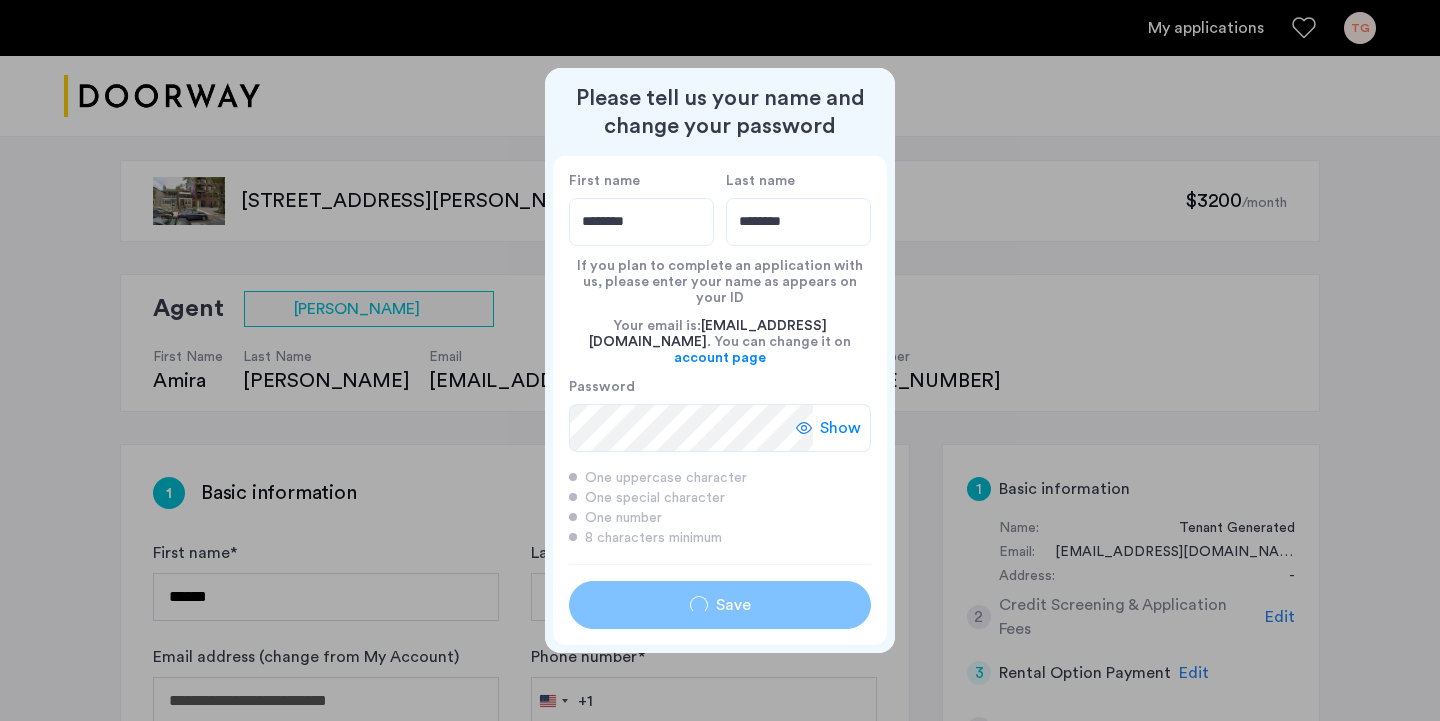 type on "********" 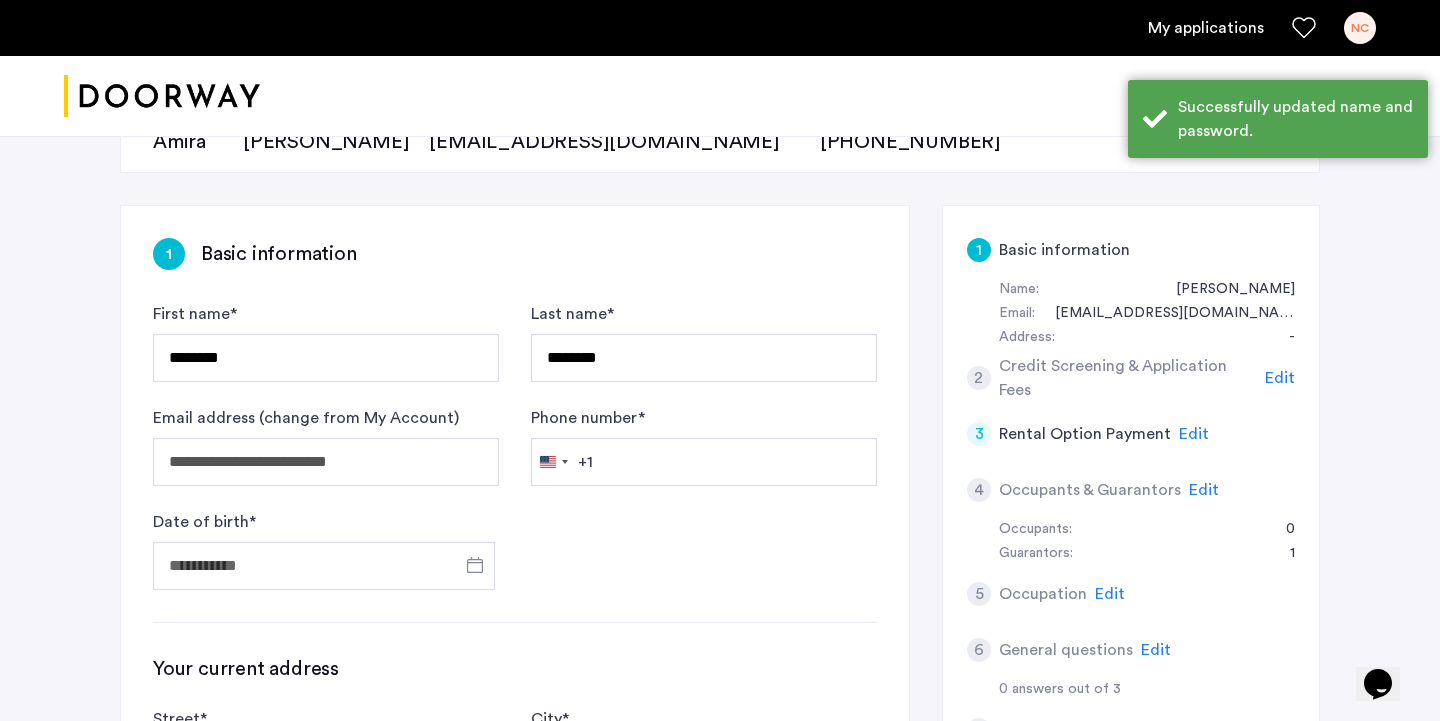 scroll, scrollTop: 331, scrollLeft: 0, axis: vertical 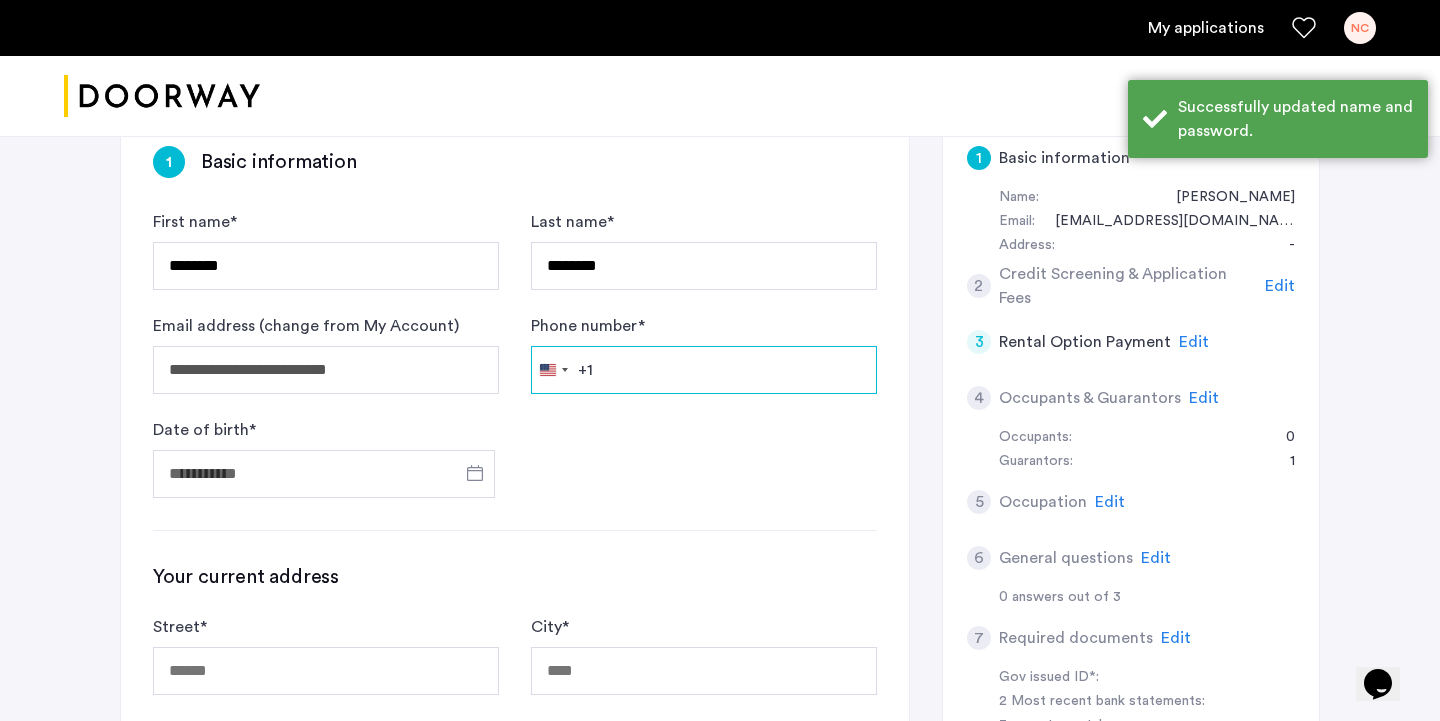 click on "Phone number  *" at bounding box center (704, 370) 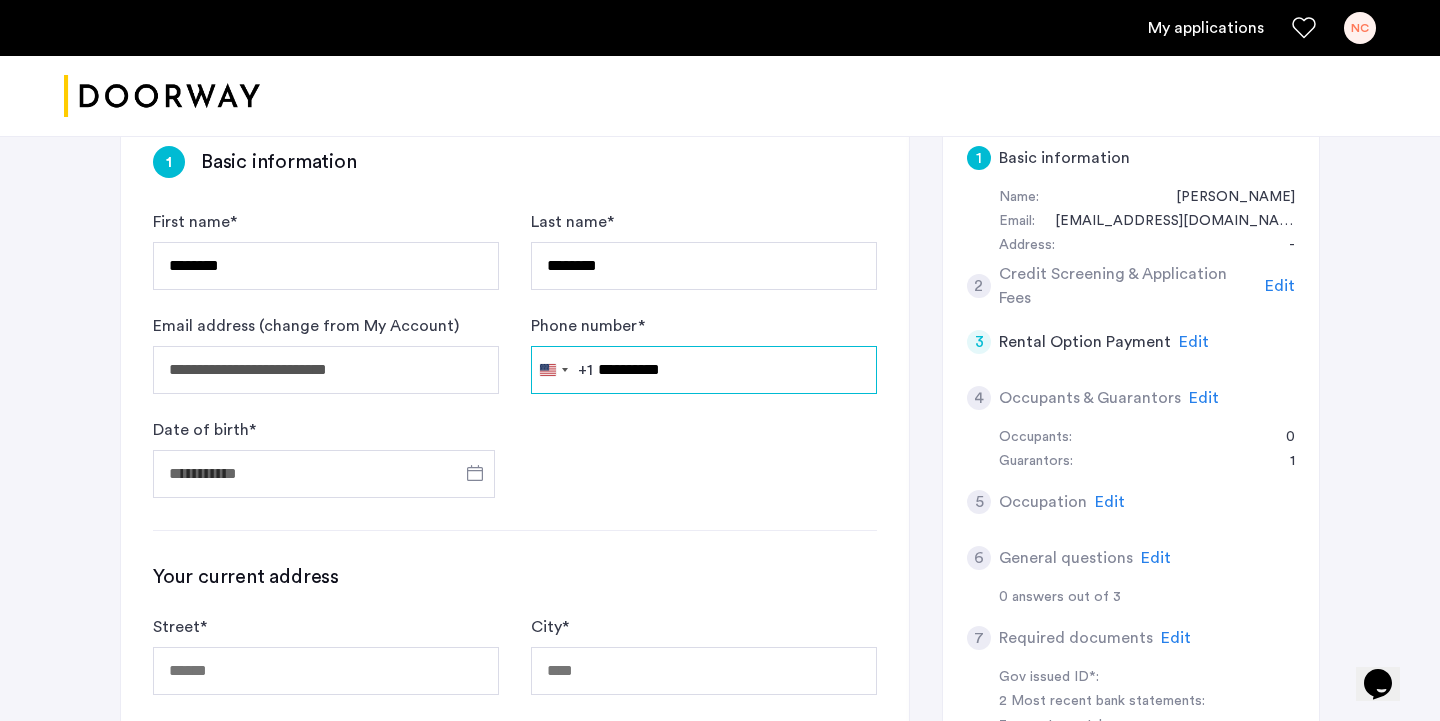 type on "**********" 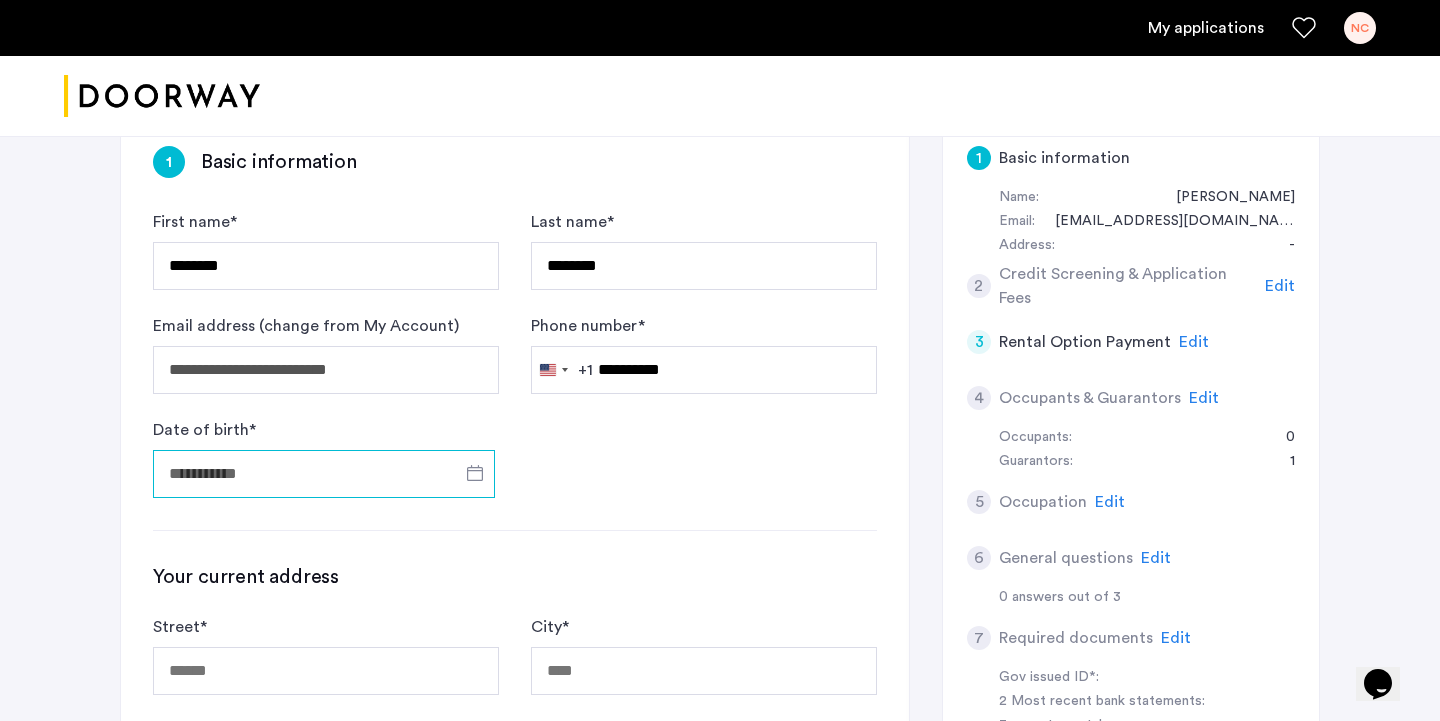 click on "Date of birth  *" at bounding box center (324, 474) 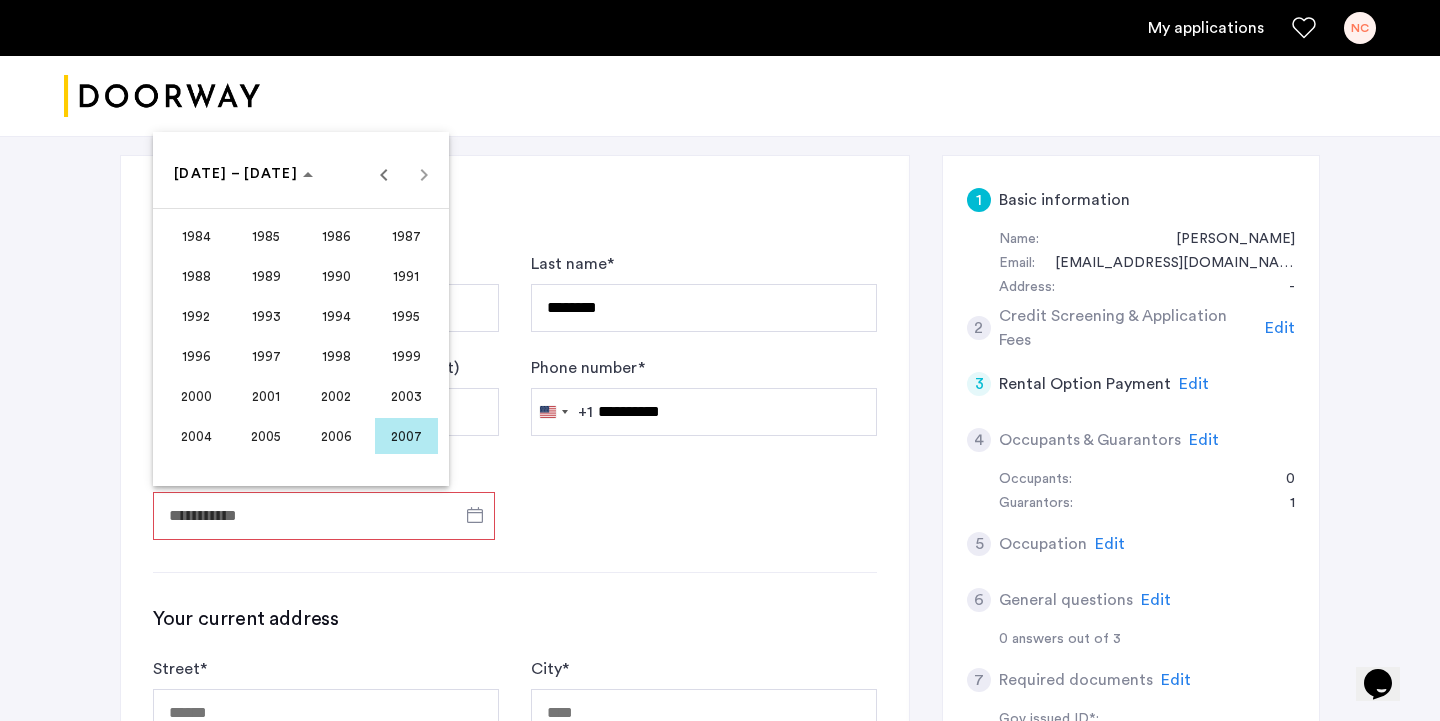 scroll, scrollTop: 288, scrollLeft: 0, axis: vertical 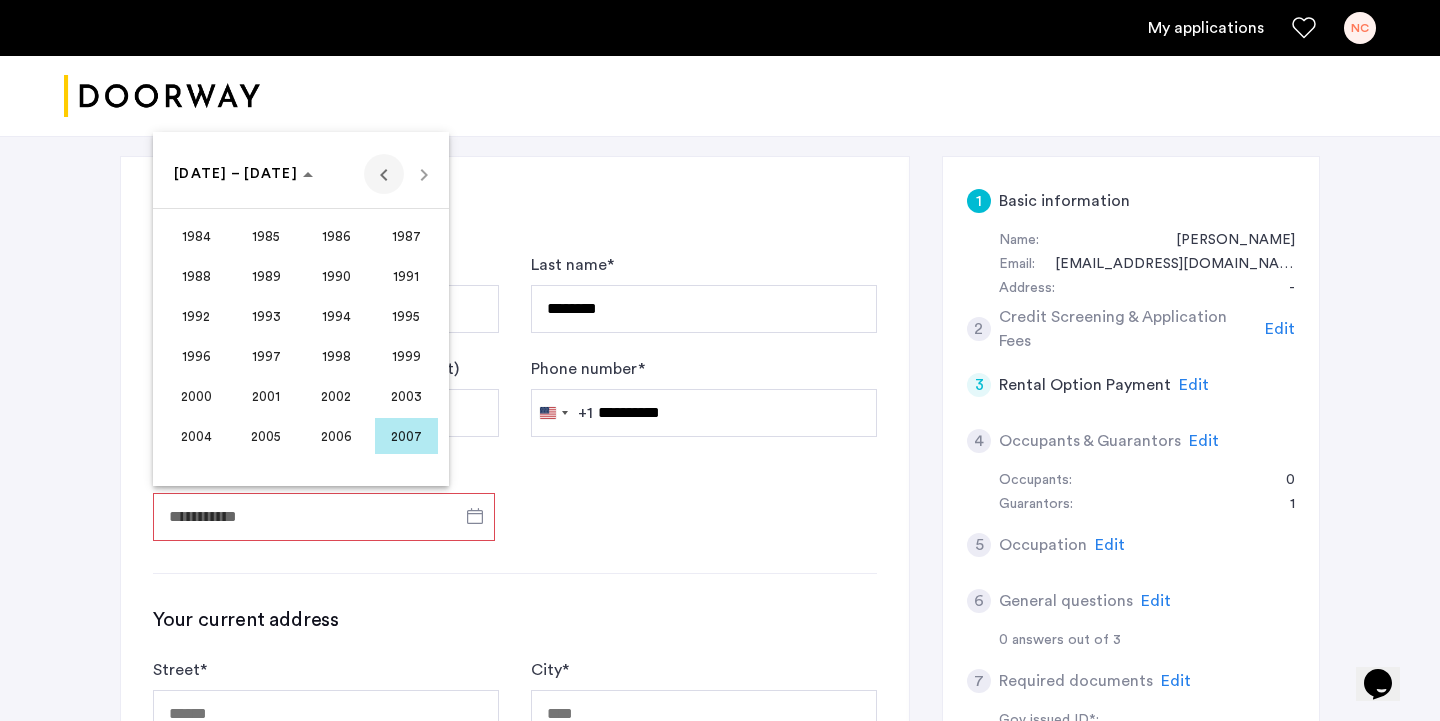 click at bounding box center [384, 174] 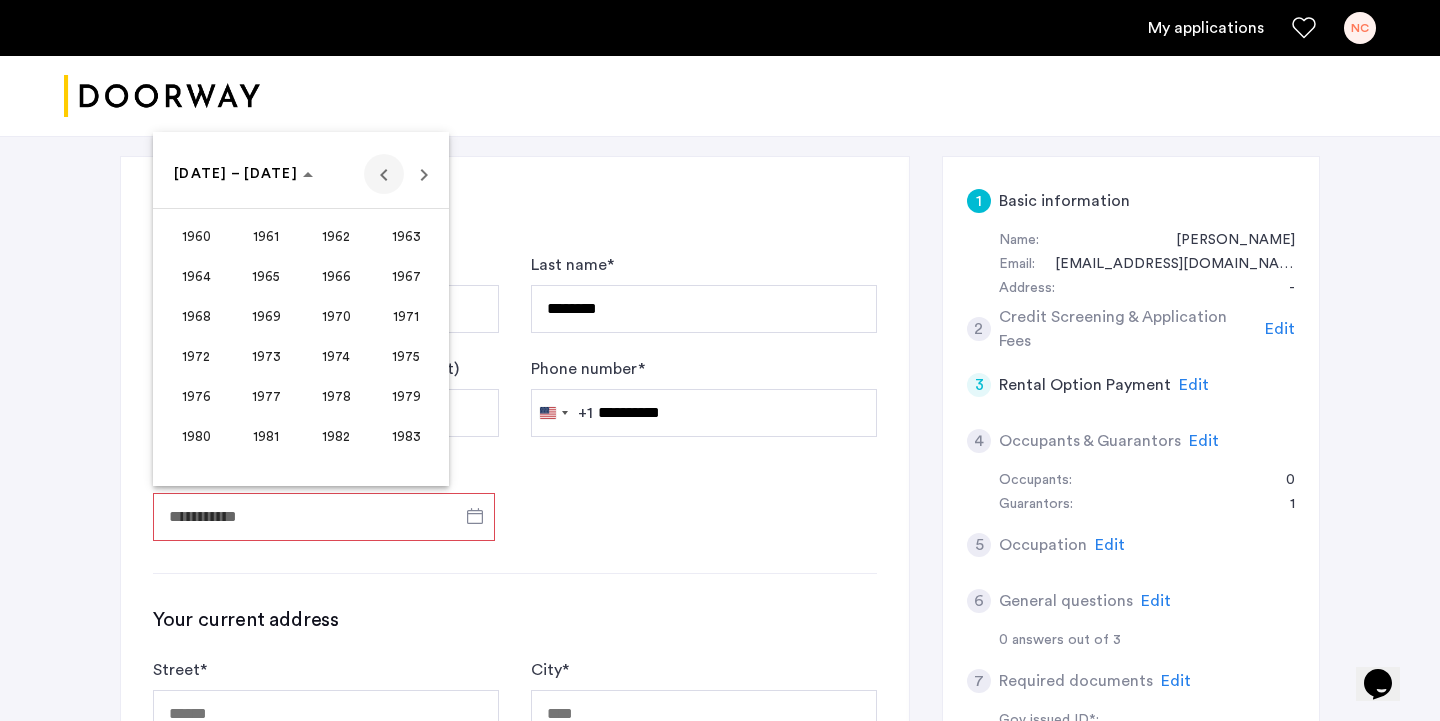 click at bounding box center [384, 174] 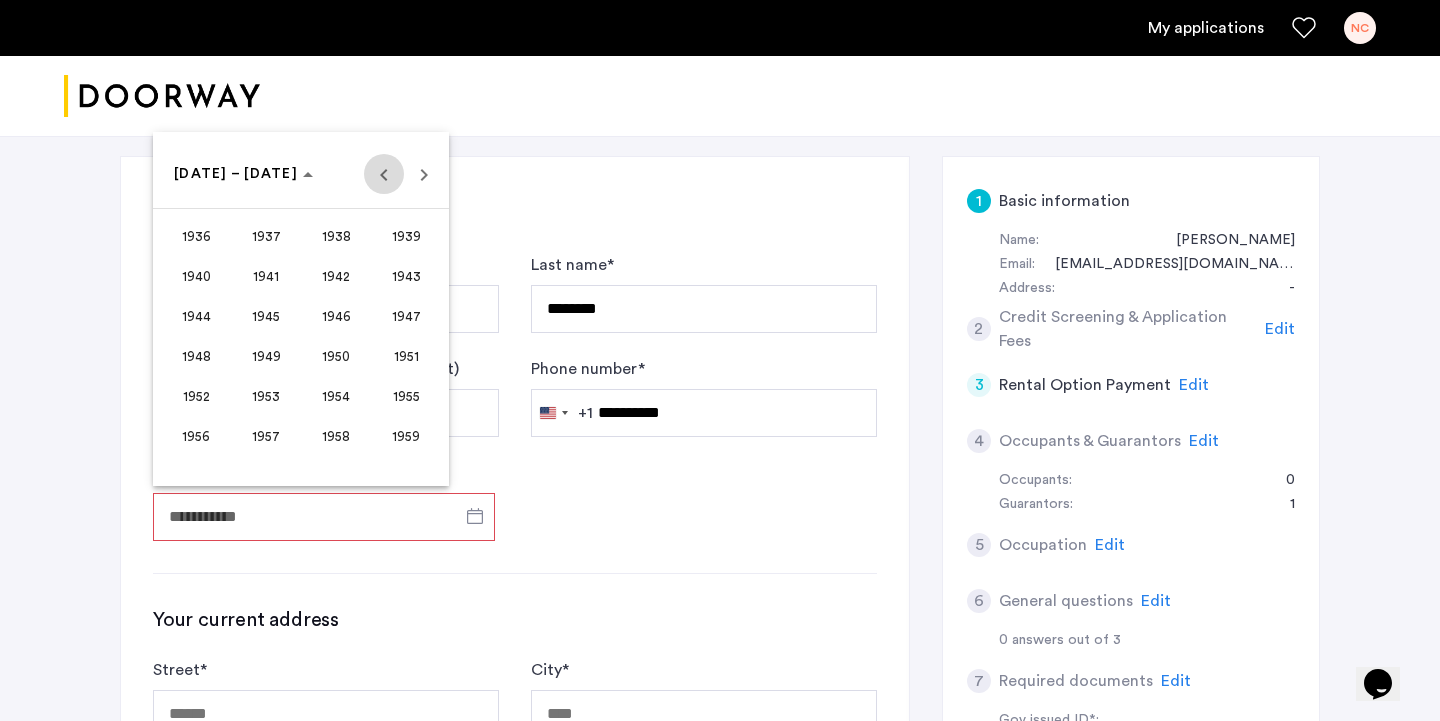 click at bounding box center (384, 174) 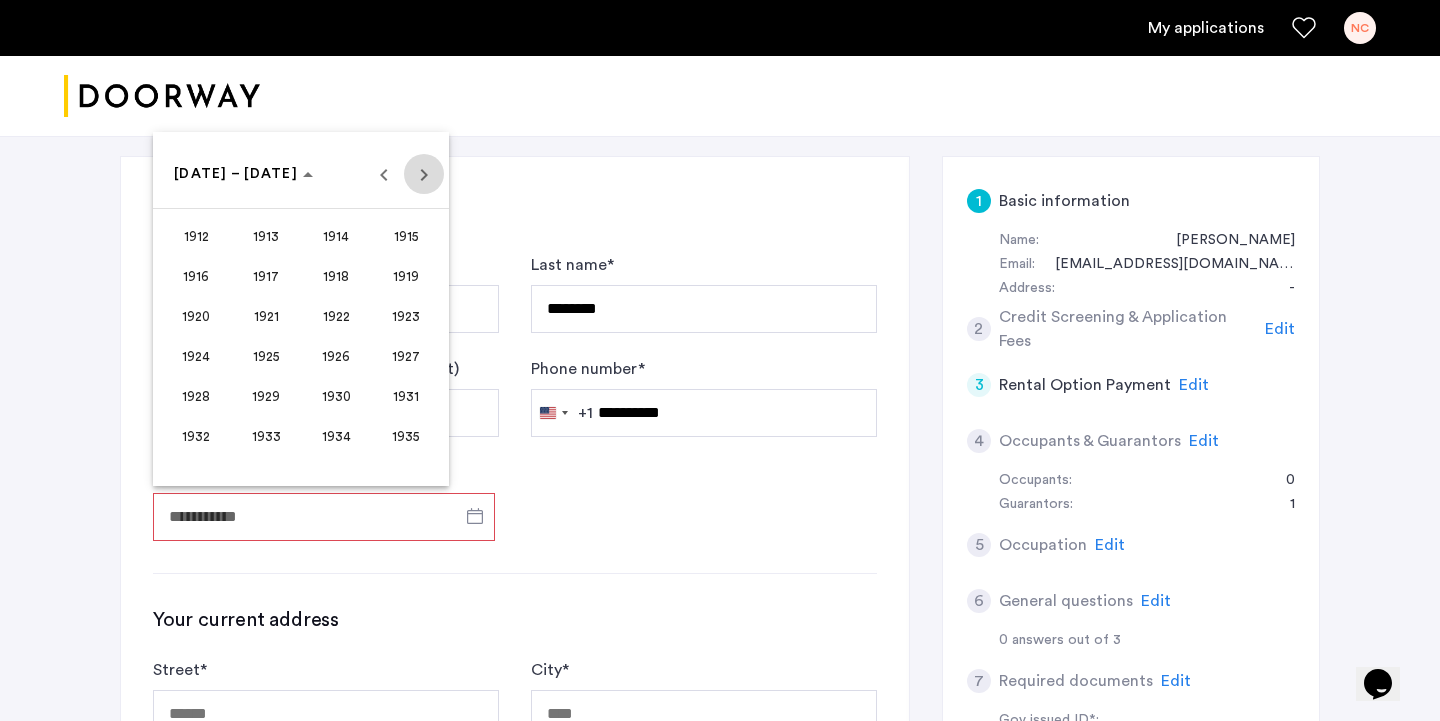 click at bounding box center (424, 174) 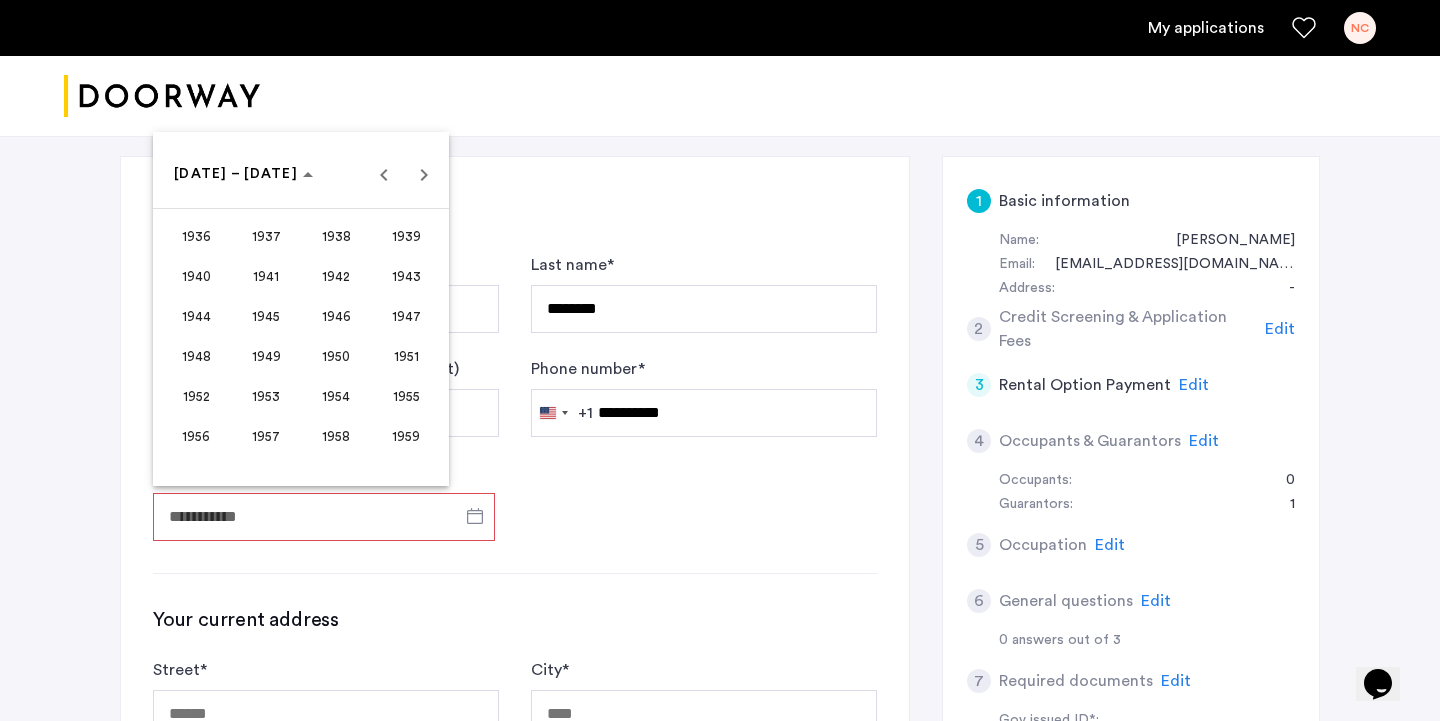 click on "1949" at bounding box center (266, 356) 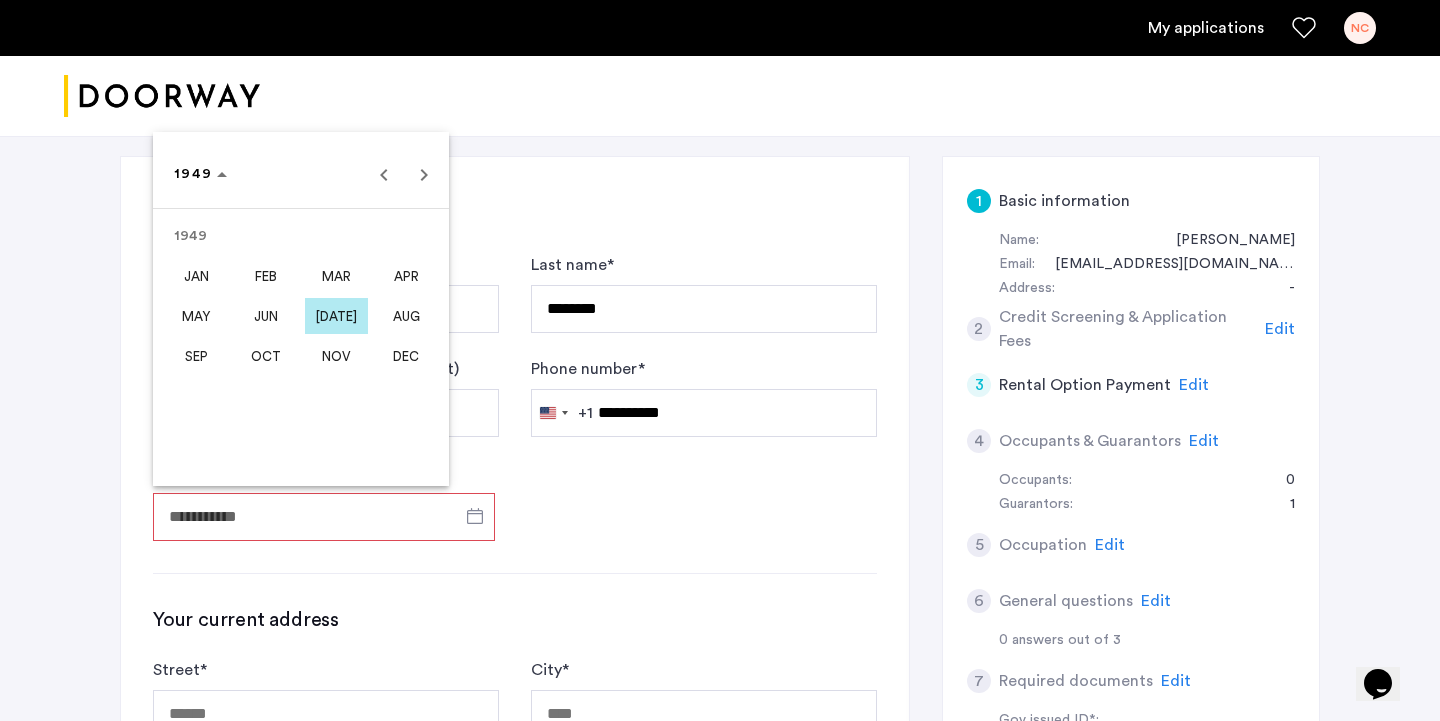 click on "[DATE]" at bounding box center (336, 316) 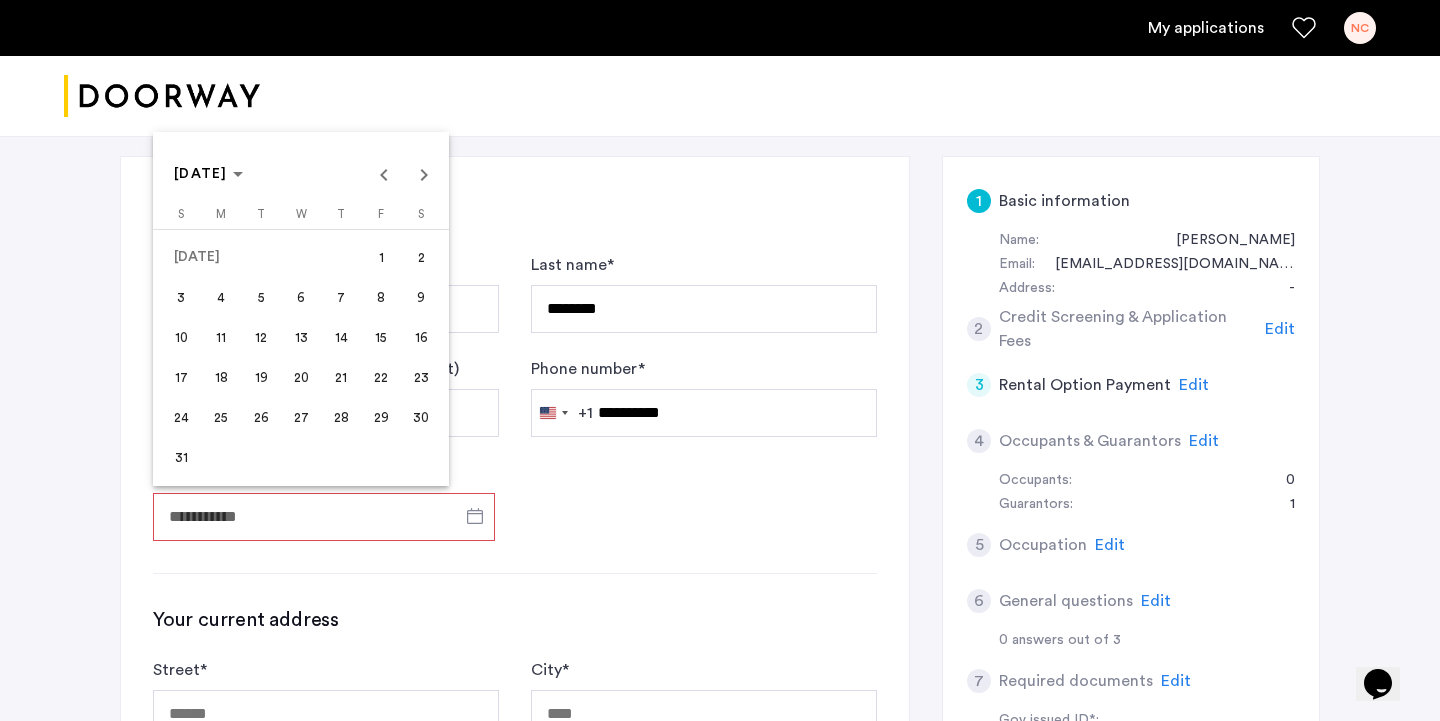 click on "19" at bounding box center (261, 377) 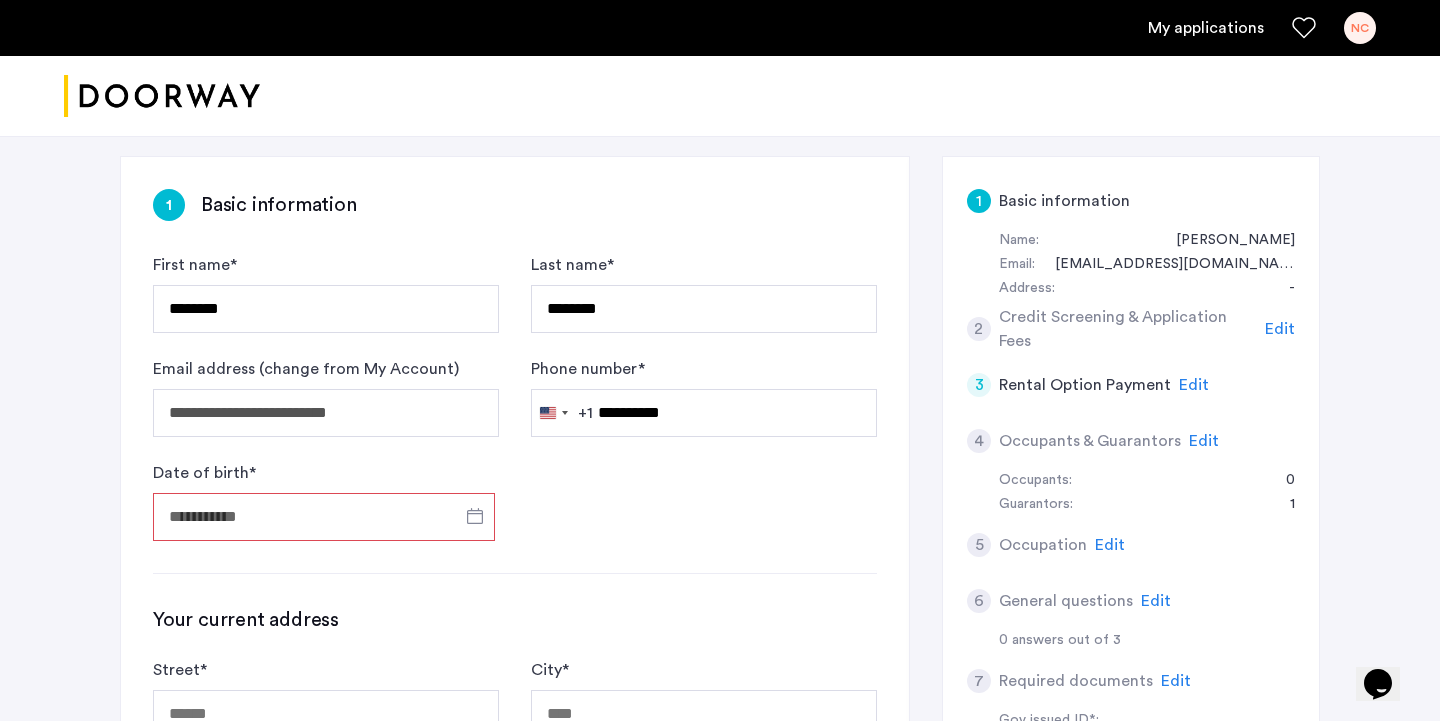 type on "**********" 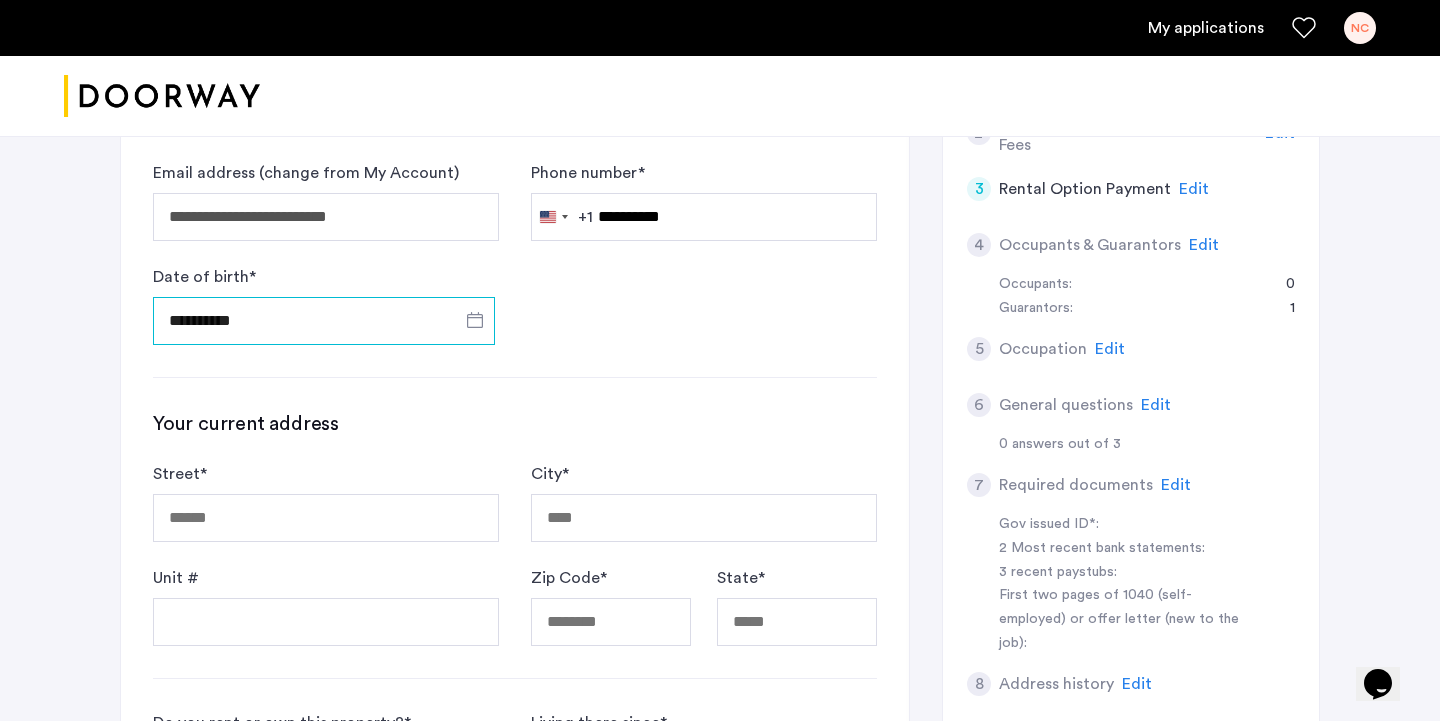 scroll, scrollTop: 504, scrollLeft: 0, axis: vertical 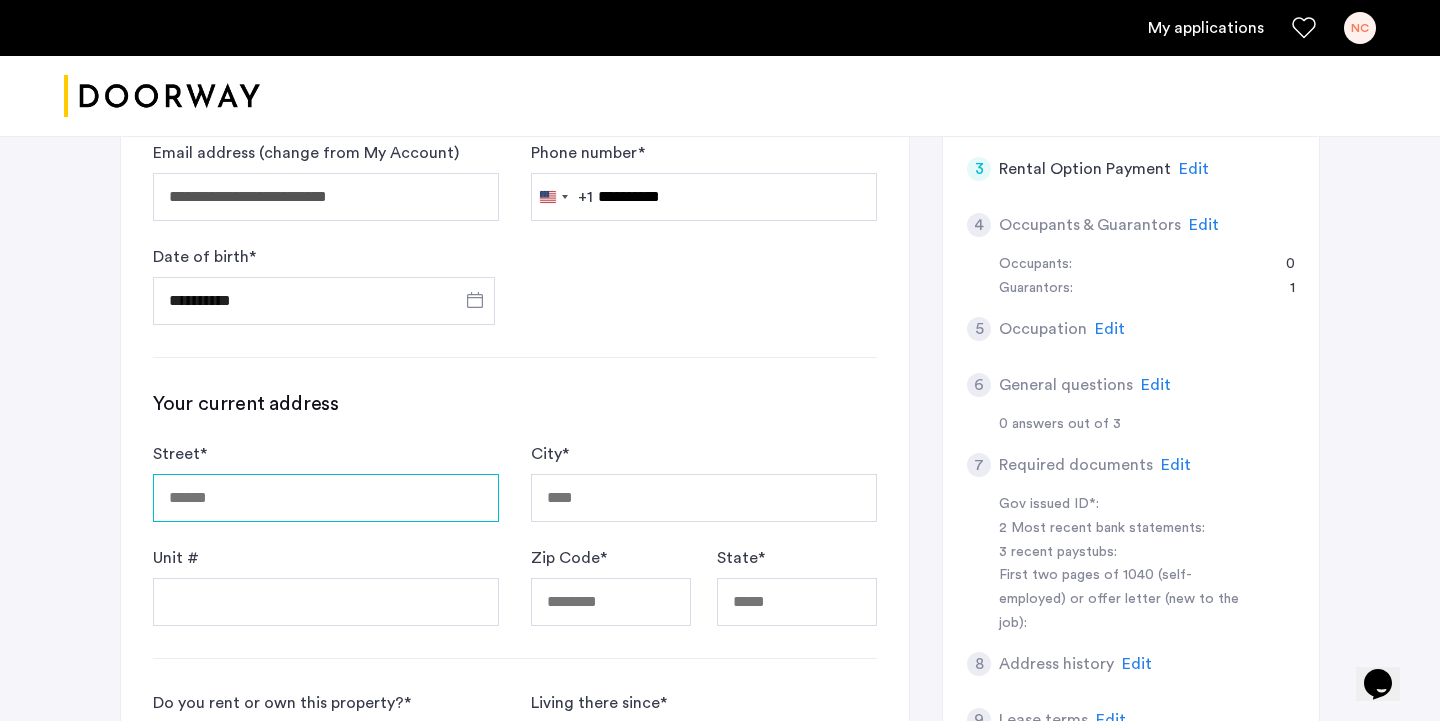 click on "Street  *" at bounding box center [326, 498] 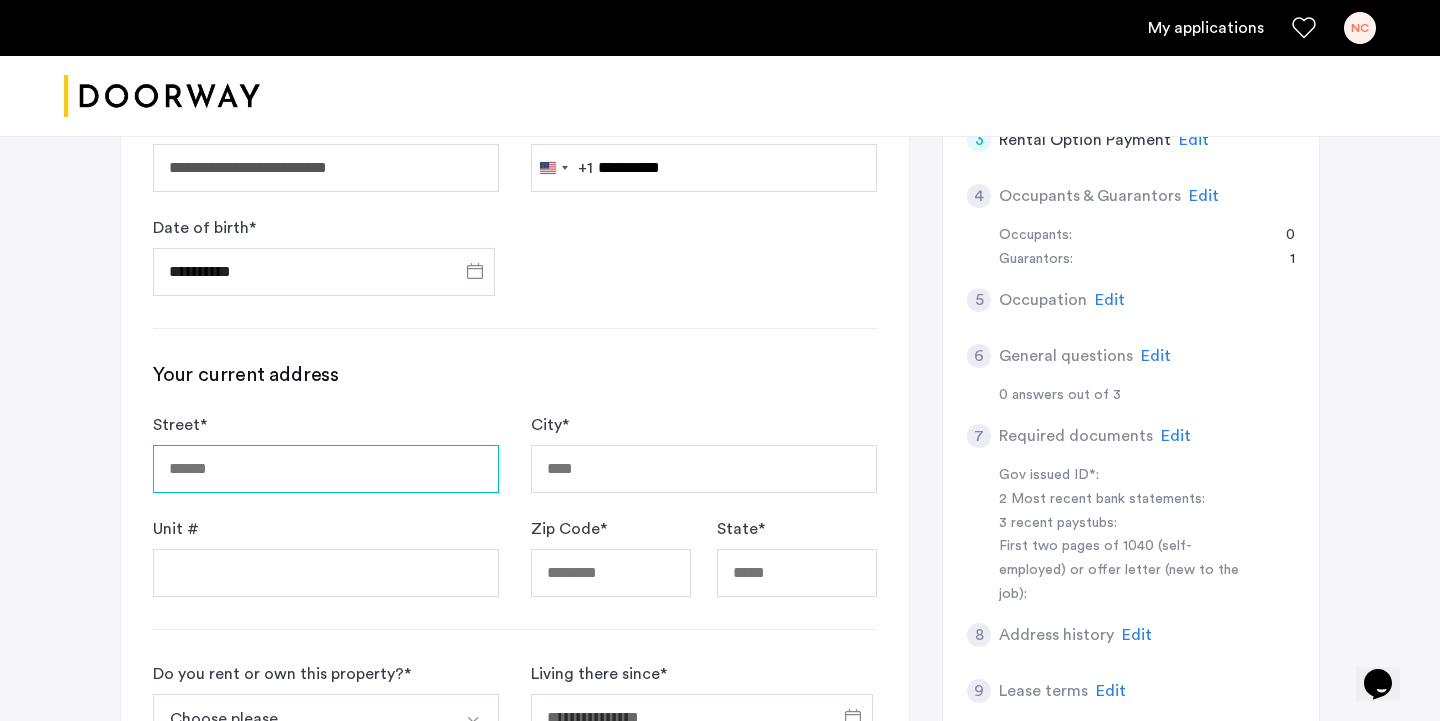 scroll, scrollTop: 534, scrollLeft: 0, axis: vertical 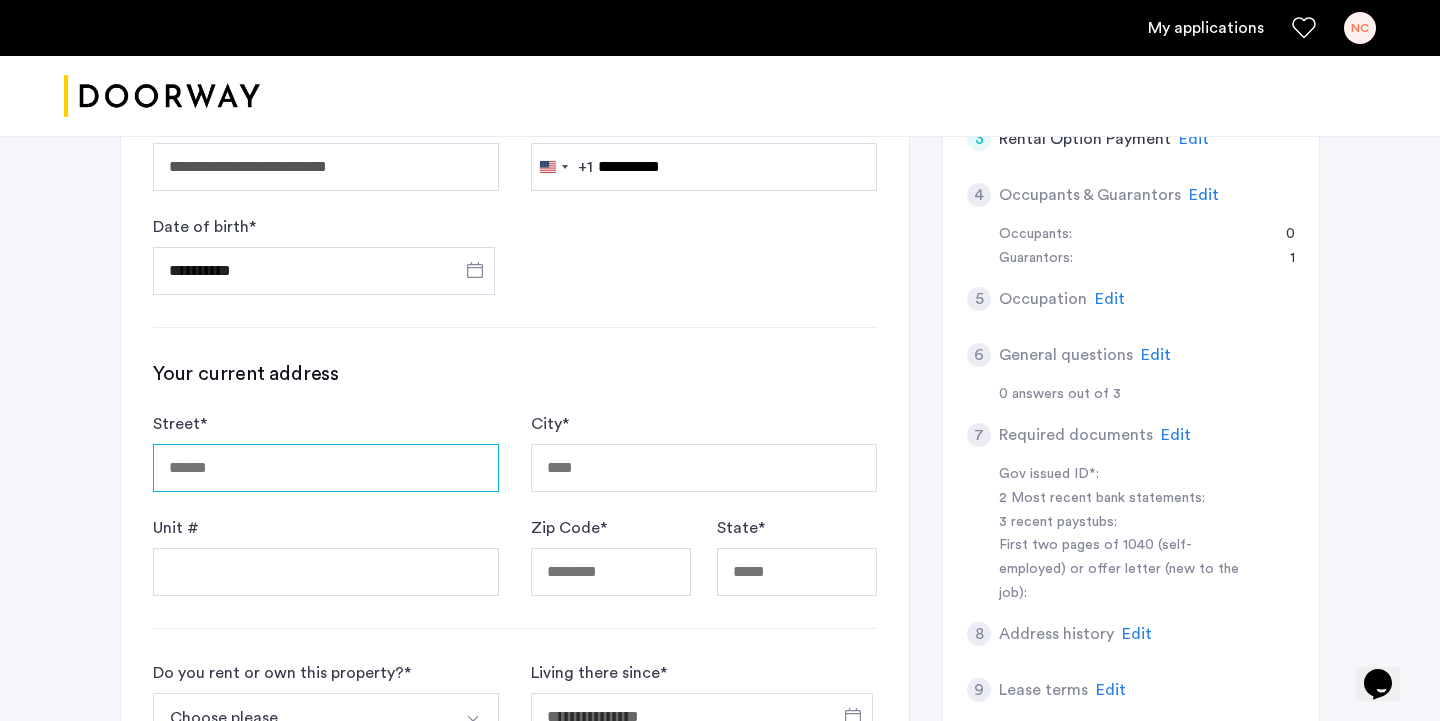 click on "Street  *" at bounding box center (326, 468) 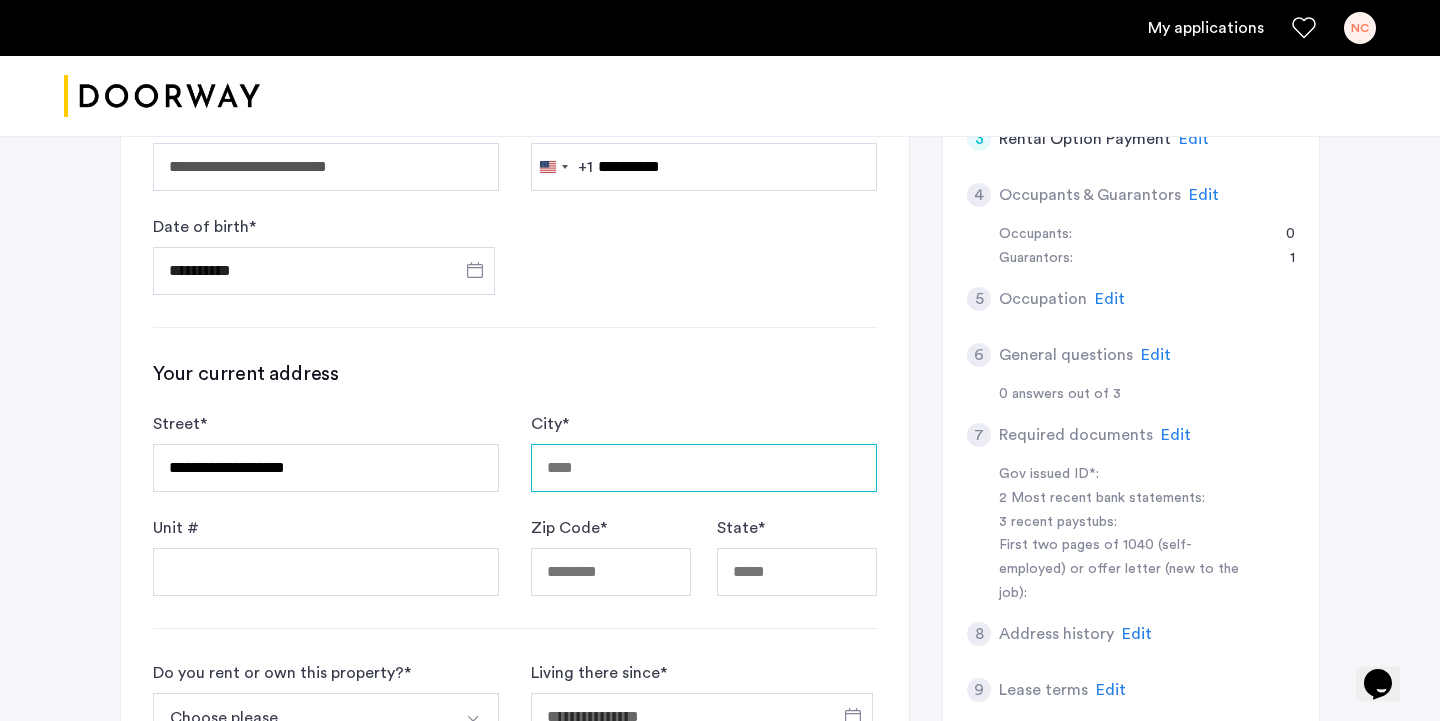 type on "********" 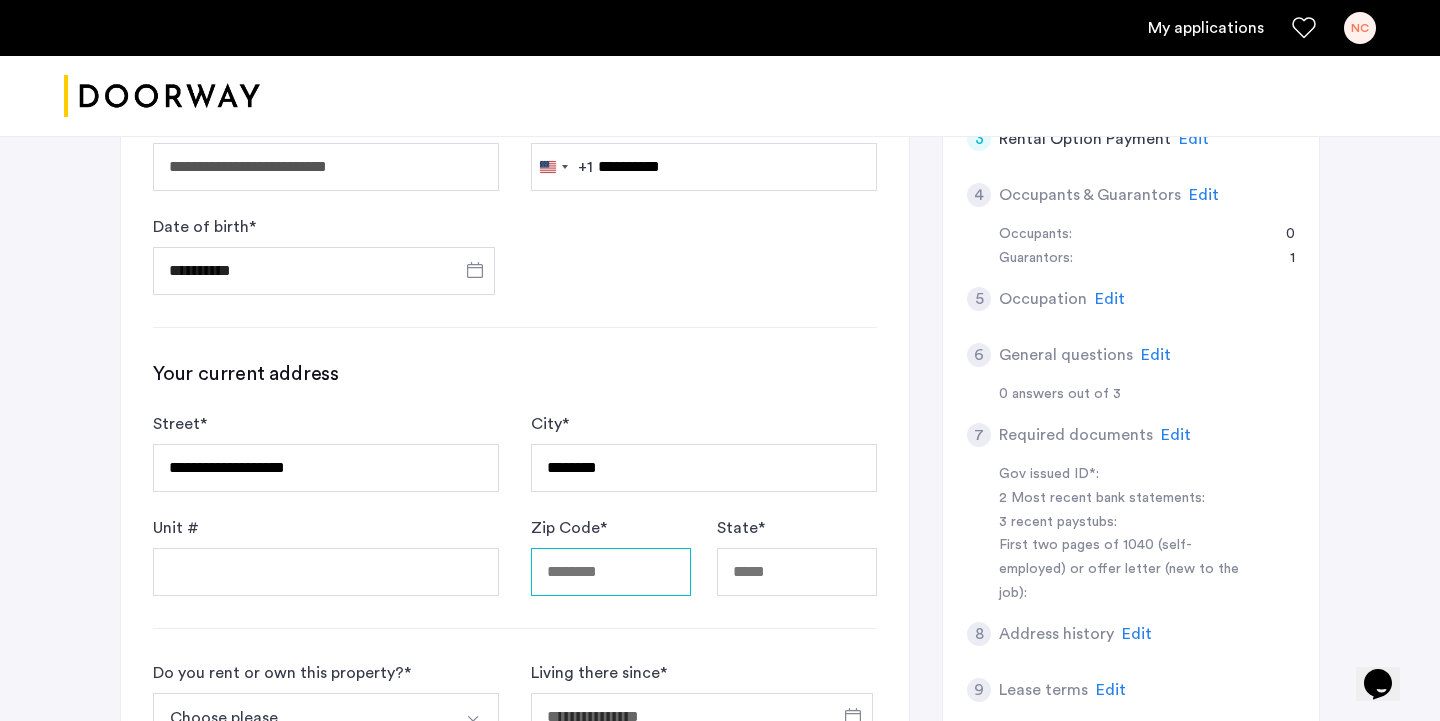type on "*****" 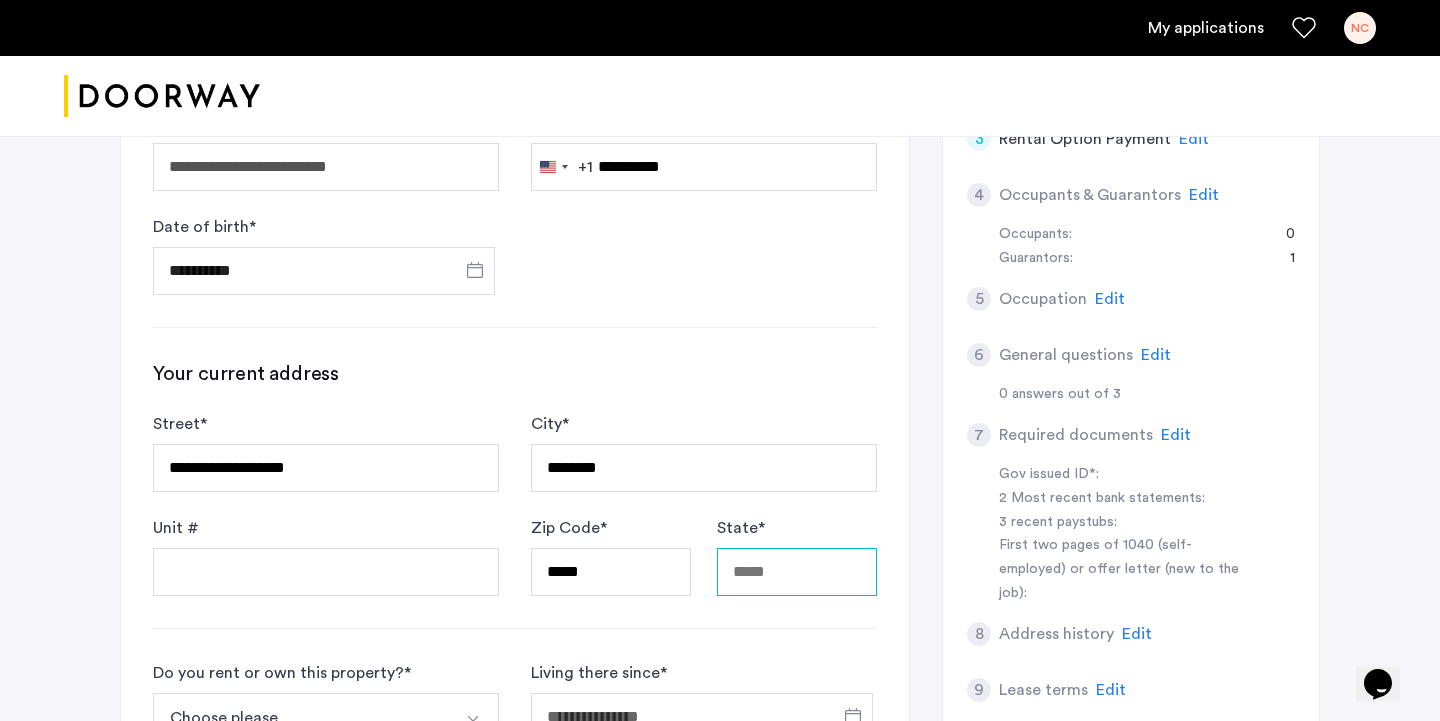 type on "**" 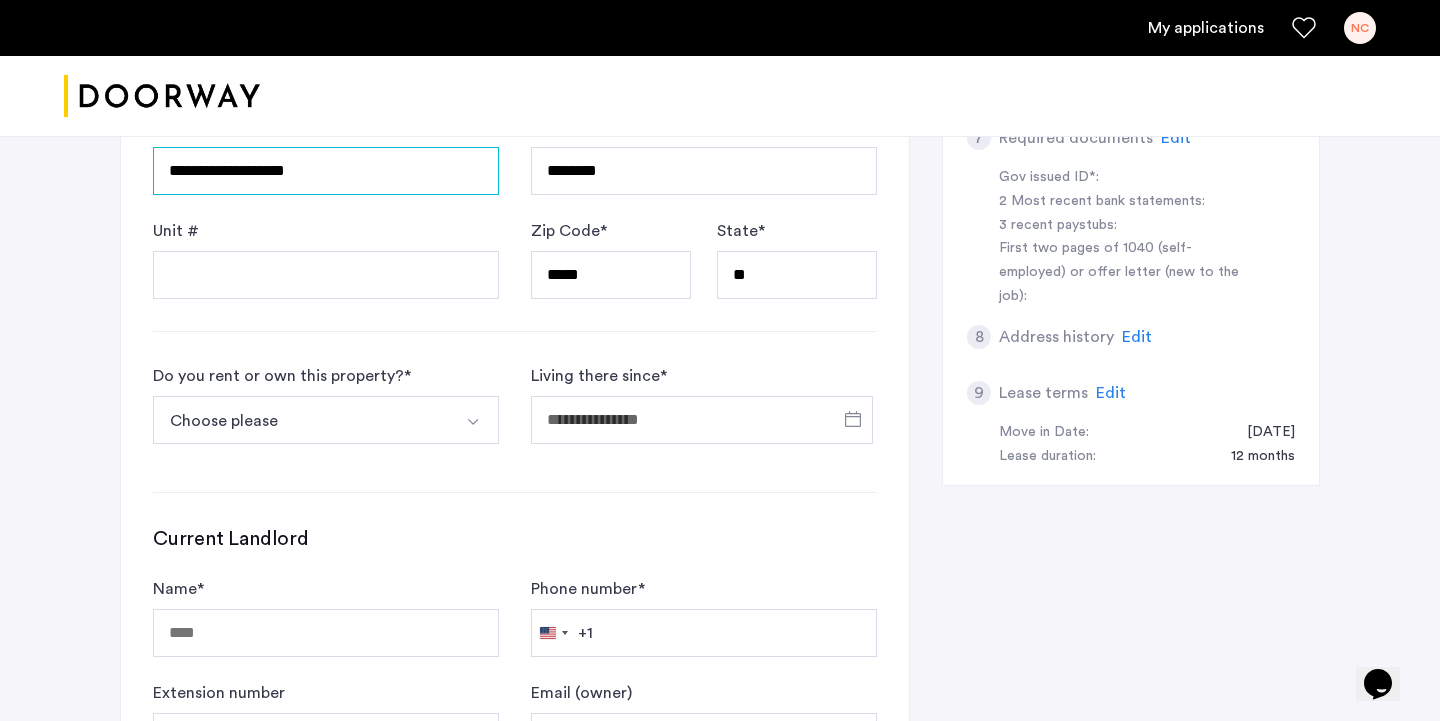 scroll, scrollTop: 870, scrollLeft: 0, axis: vertical 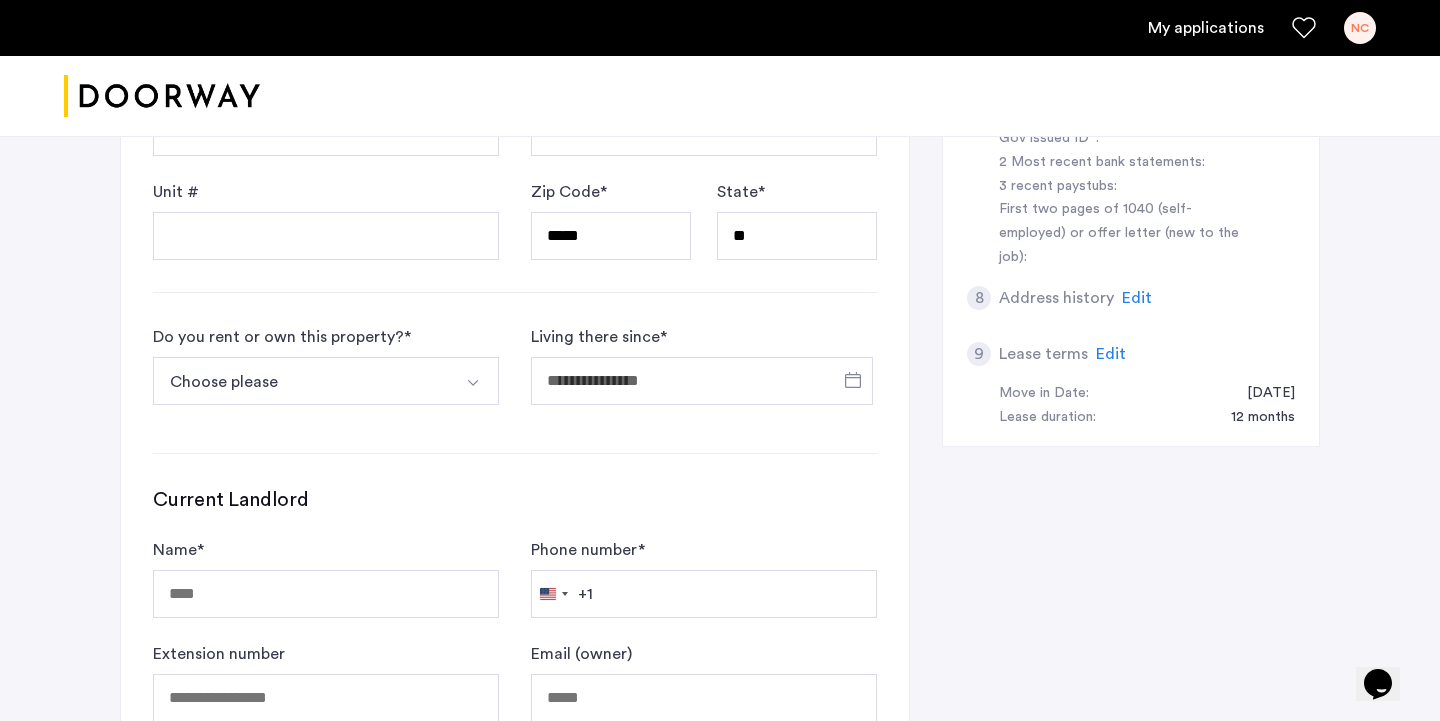 click on "Choose please" at bounding box center [302, 381] 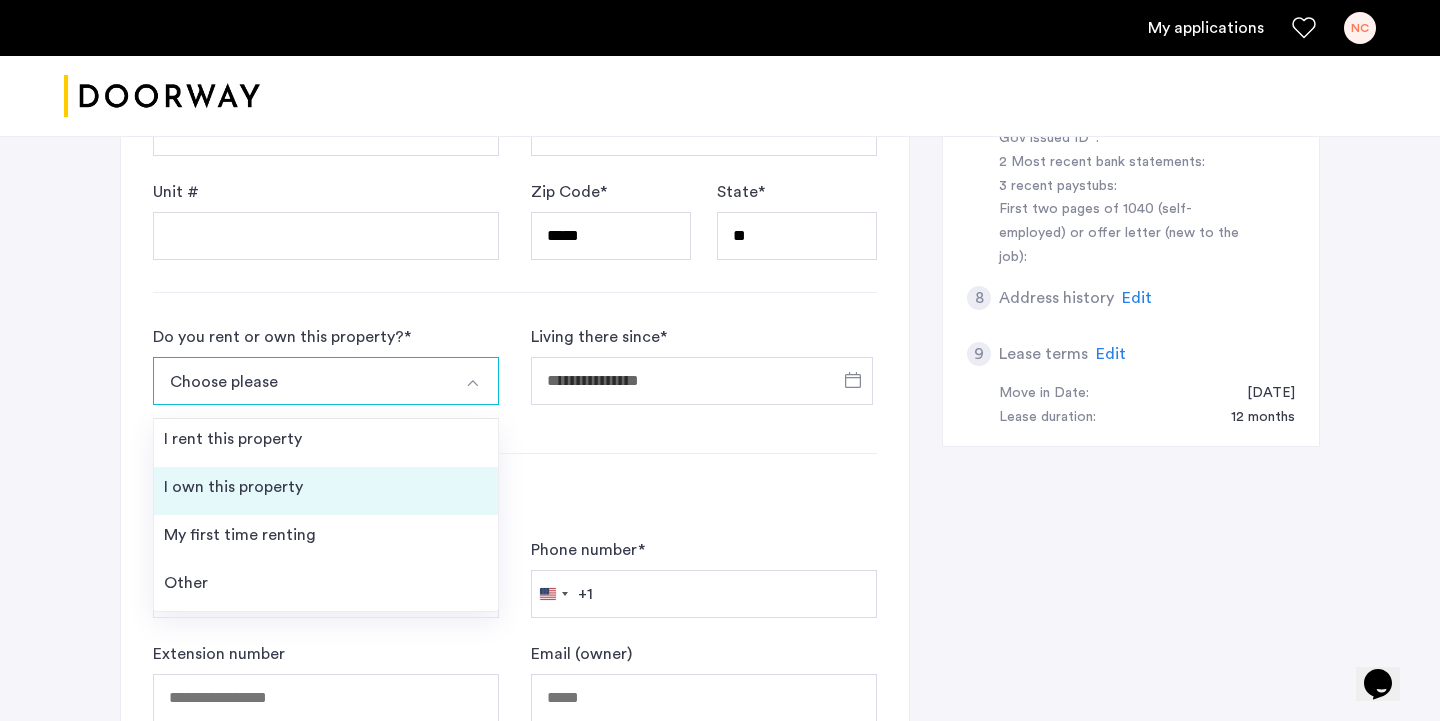 click on "I own this property" at bounding box center (326, 491) 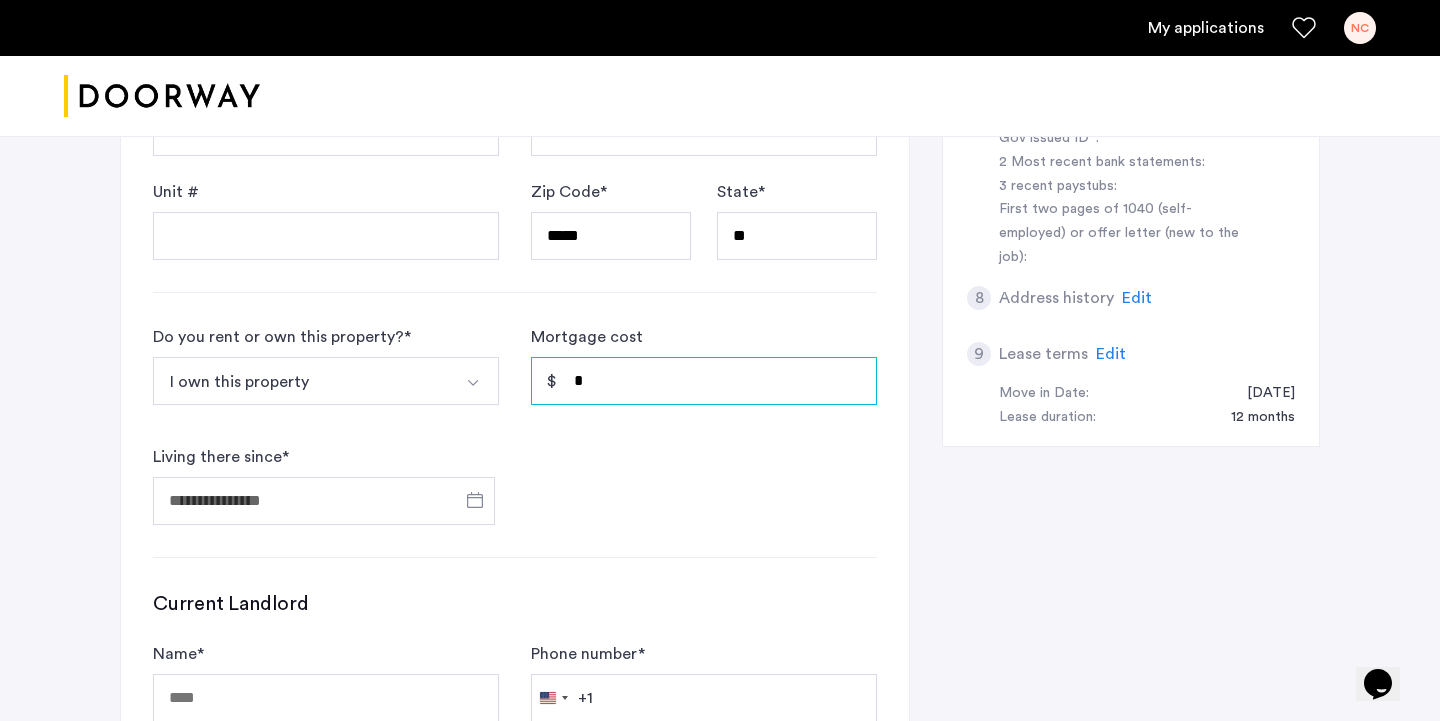 click on "*" at bounding box center (704, 381) 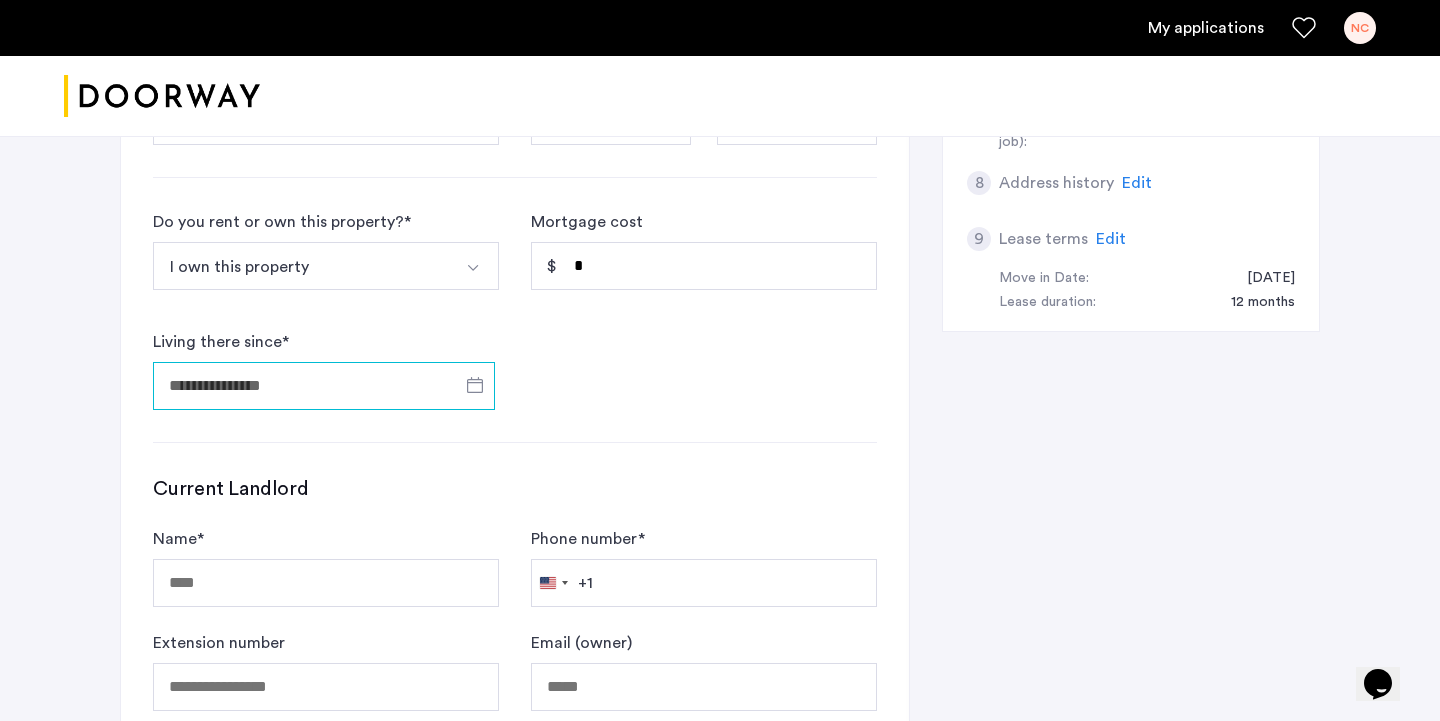 click on "Living there since  *" at bounding box center (324, 386) 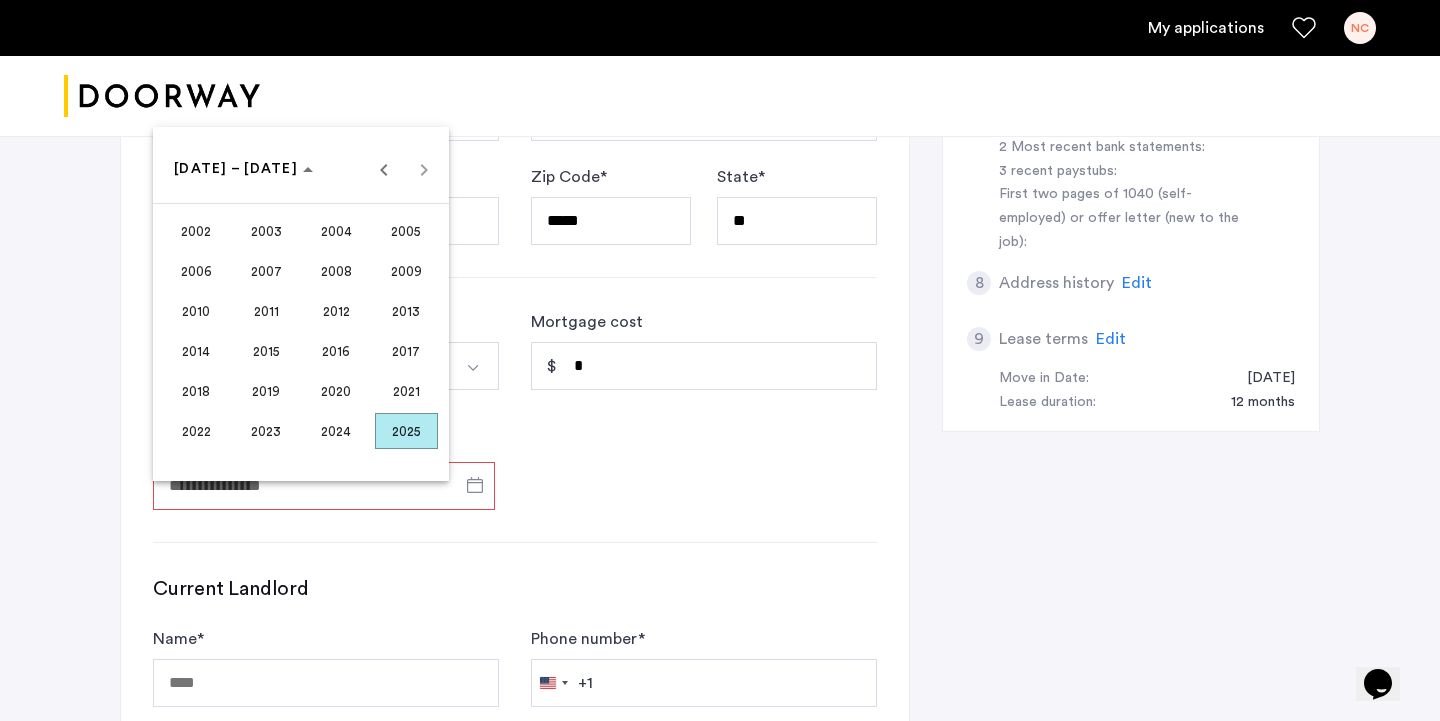 scroll, scrollTop: 847, scrollLeft: 0, axis: vertical 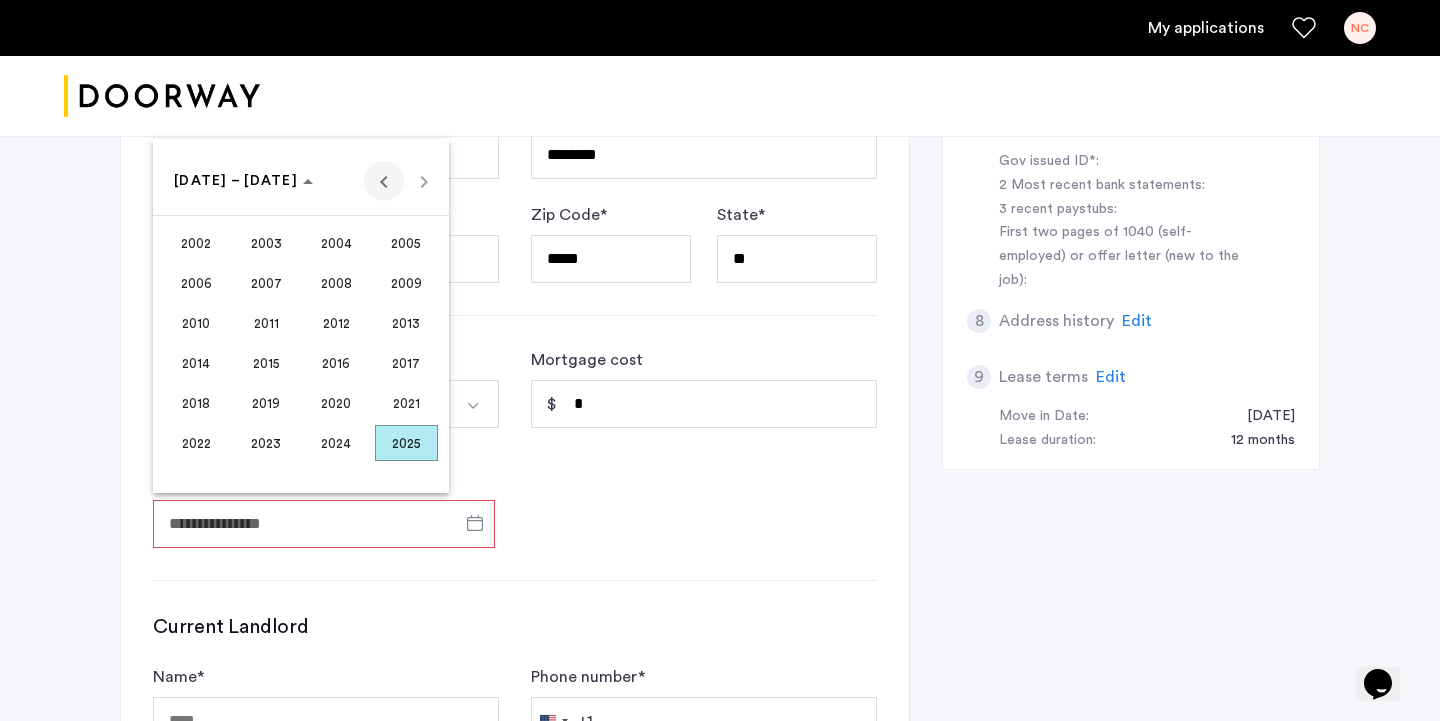 click at bounding box center (384, 181) 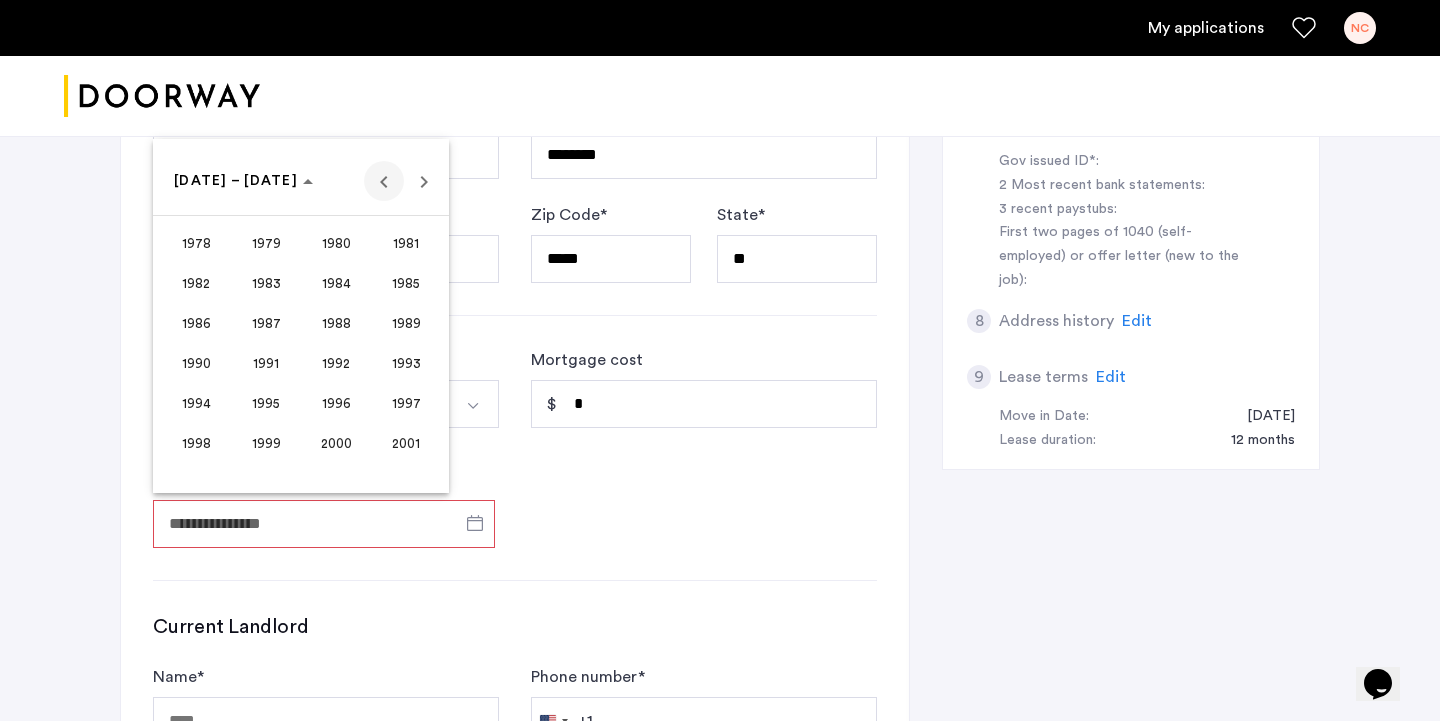 click at bounding box center [384, 181] 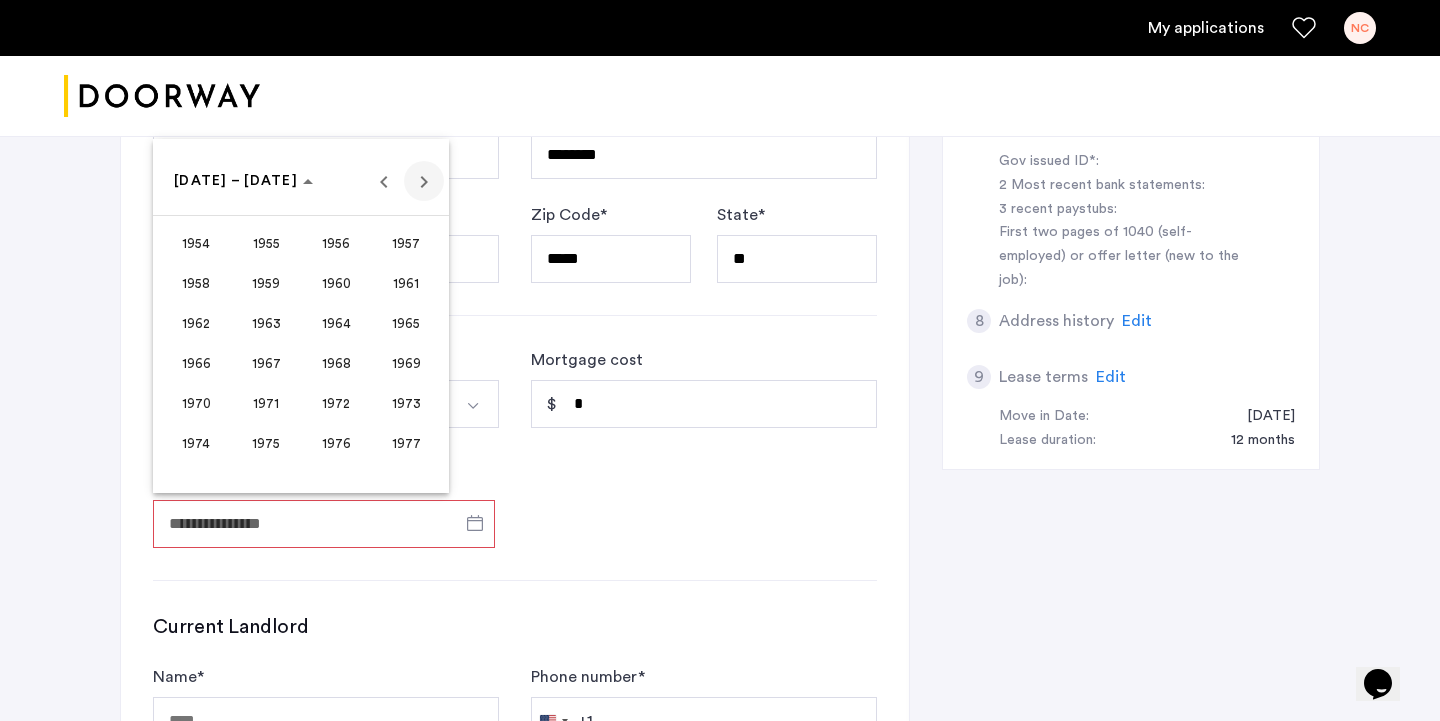 click at bounding box center (424, 181) 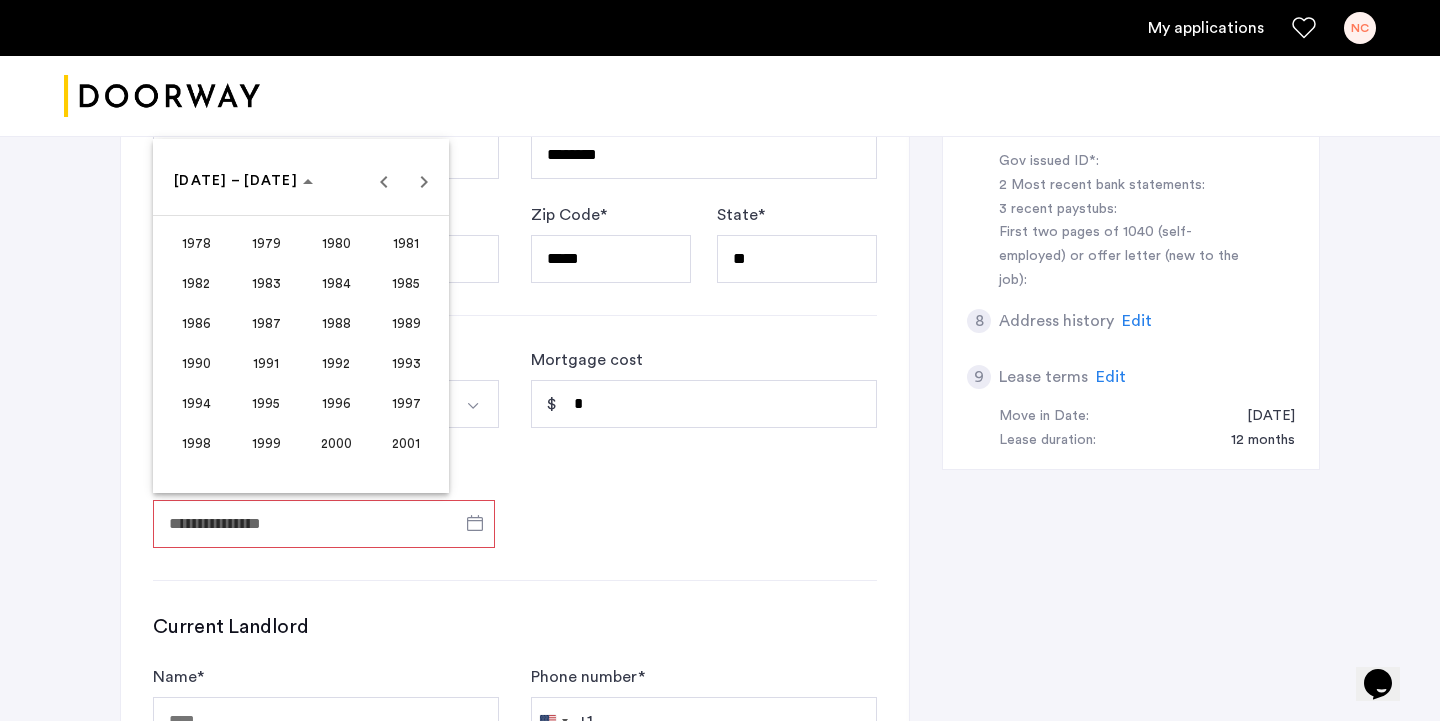 click on "1998" at bounding box center (196, 443) 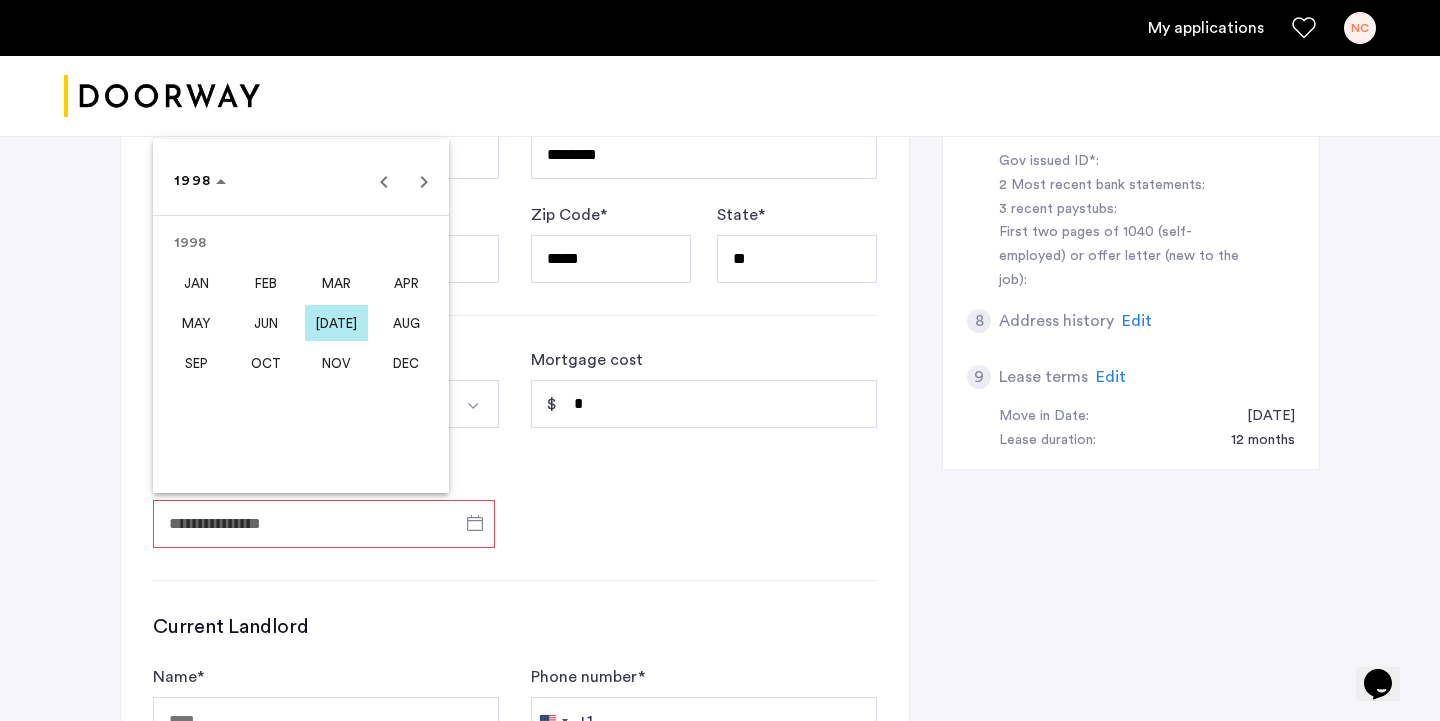 click on "AUG" at bounding box center [406, 323] 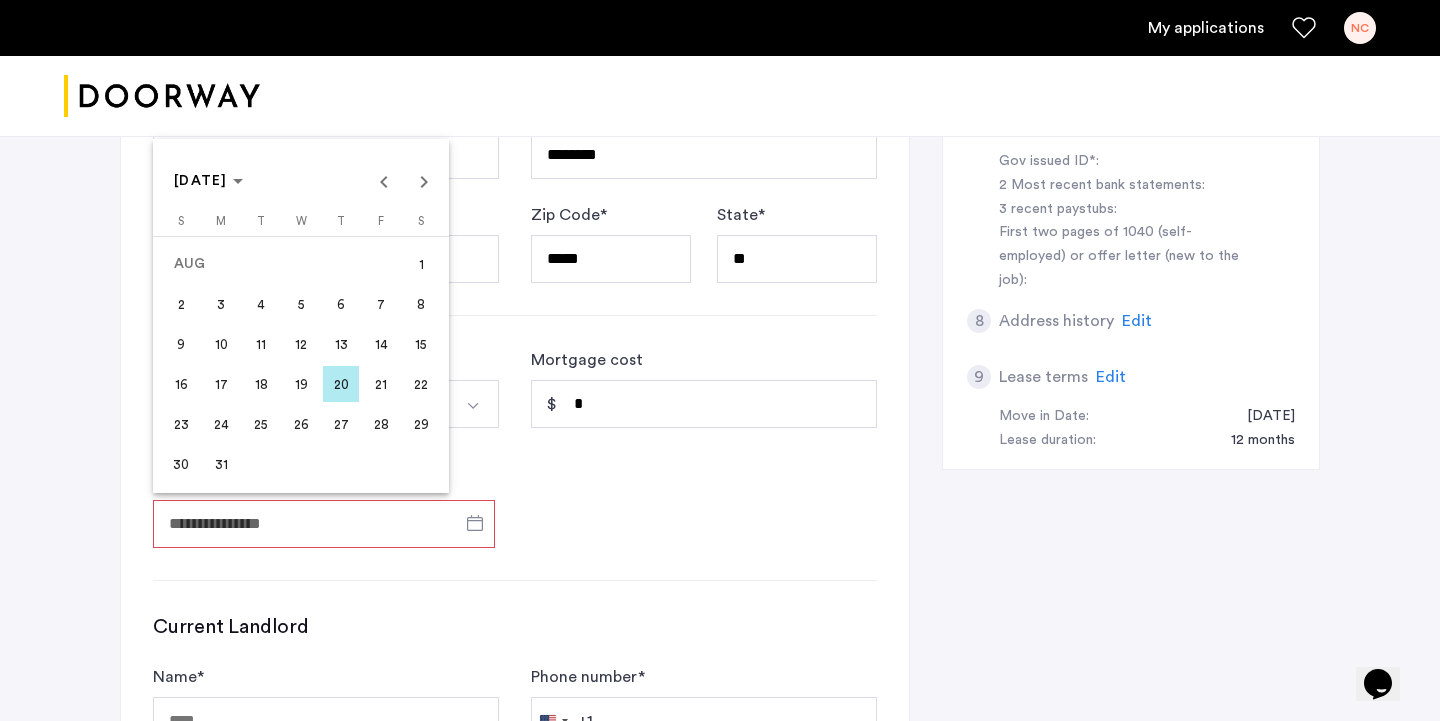 click on "1" at bounding box center [421, 264] 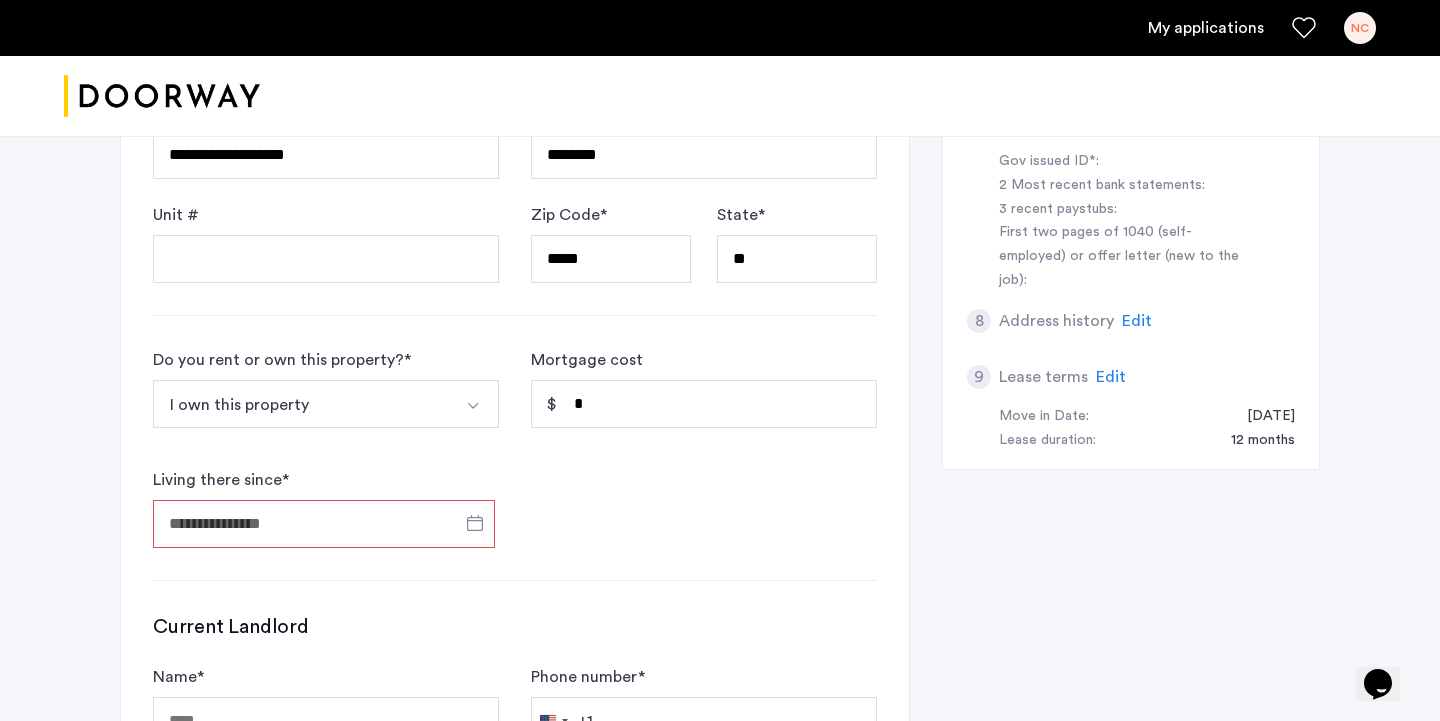 type on "**********" 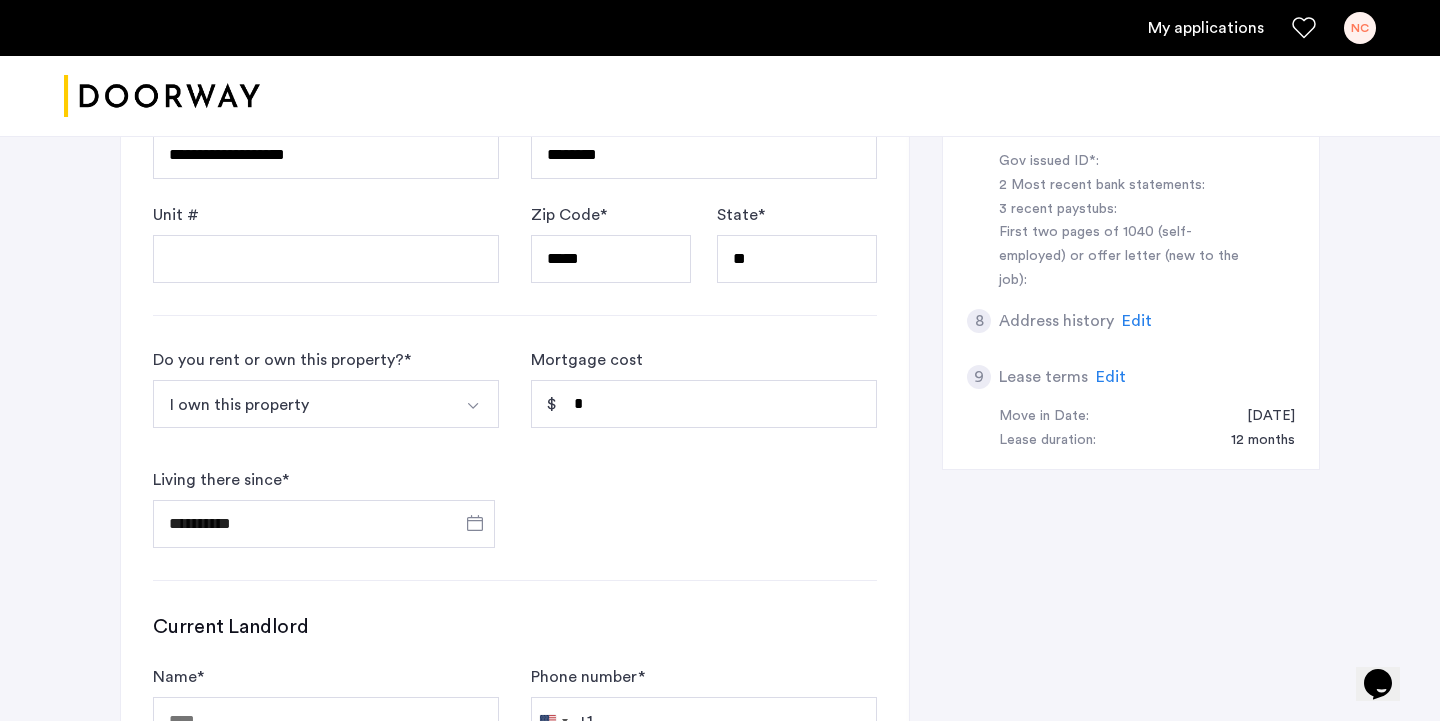 click on "**********" 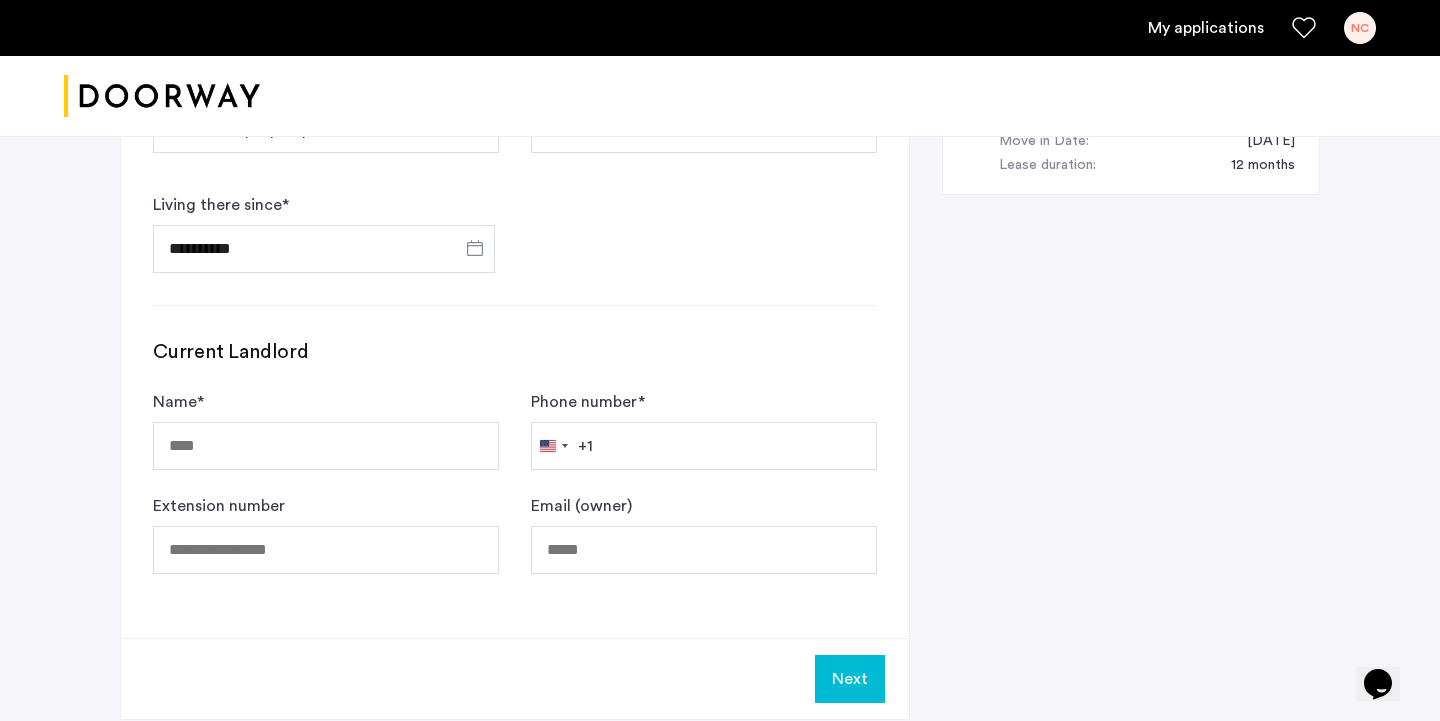 scroll, scrollTop: 1127, scrollLeft: 0, axis: vertical 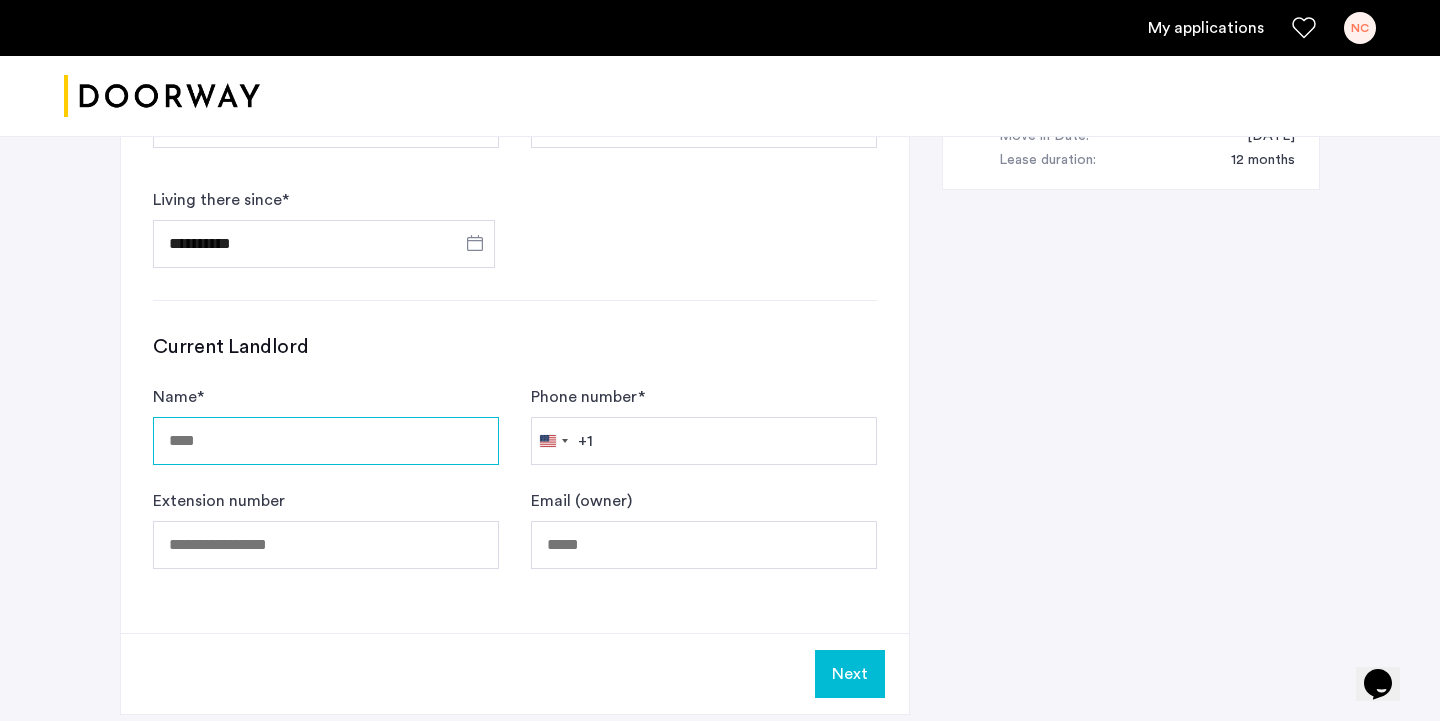 click on "Name  *" at bounding box center (326, 441) 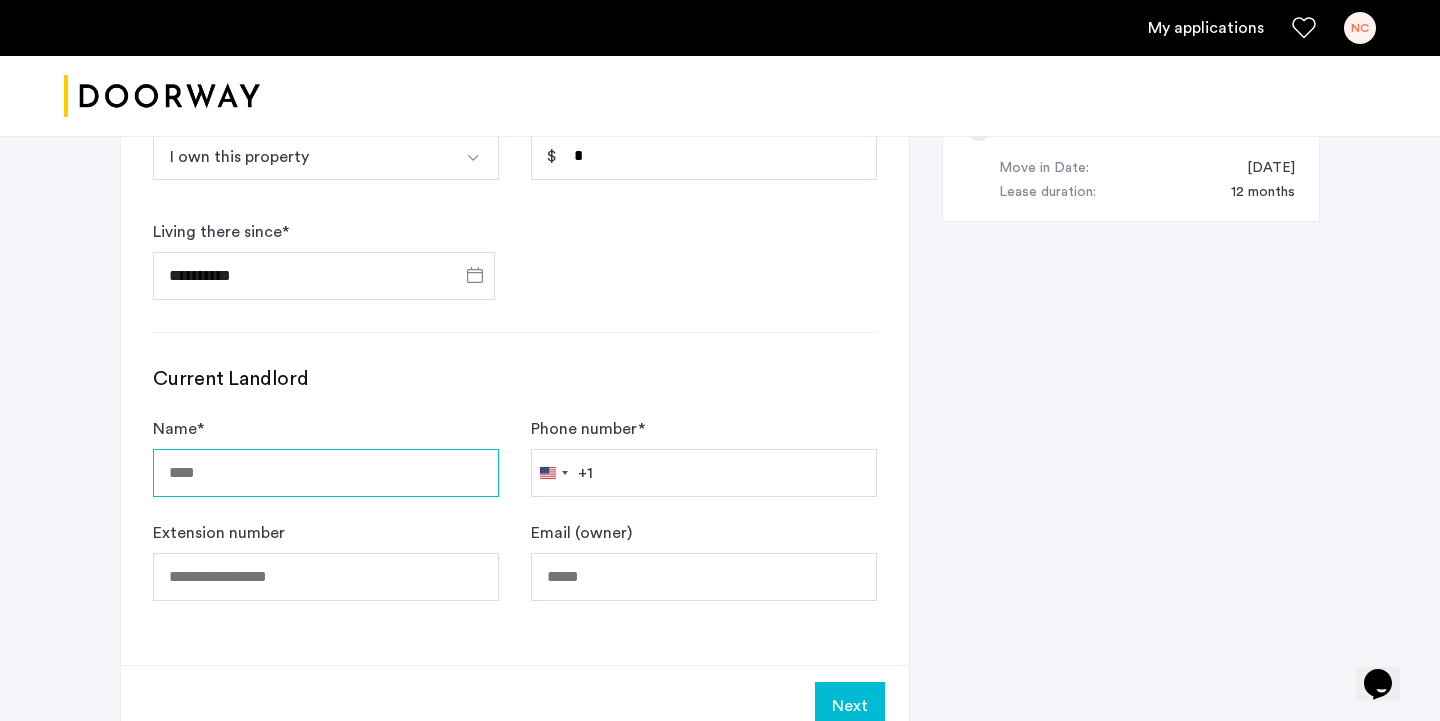 scroll, scrollTop: 1092, scrollLeft: 0, axis: vertical 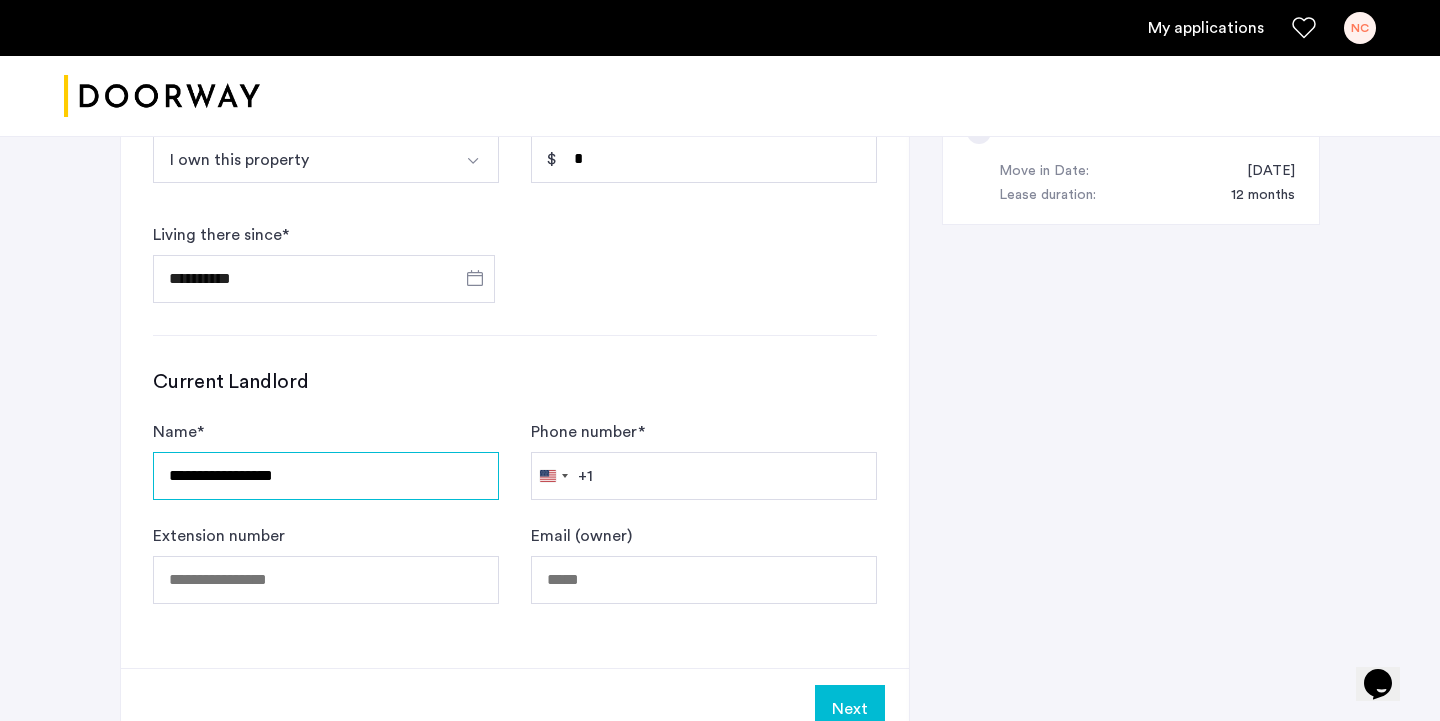 type on "**********" 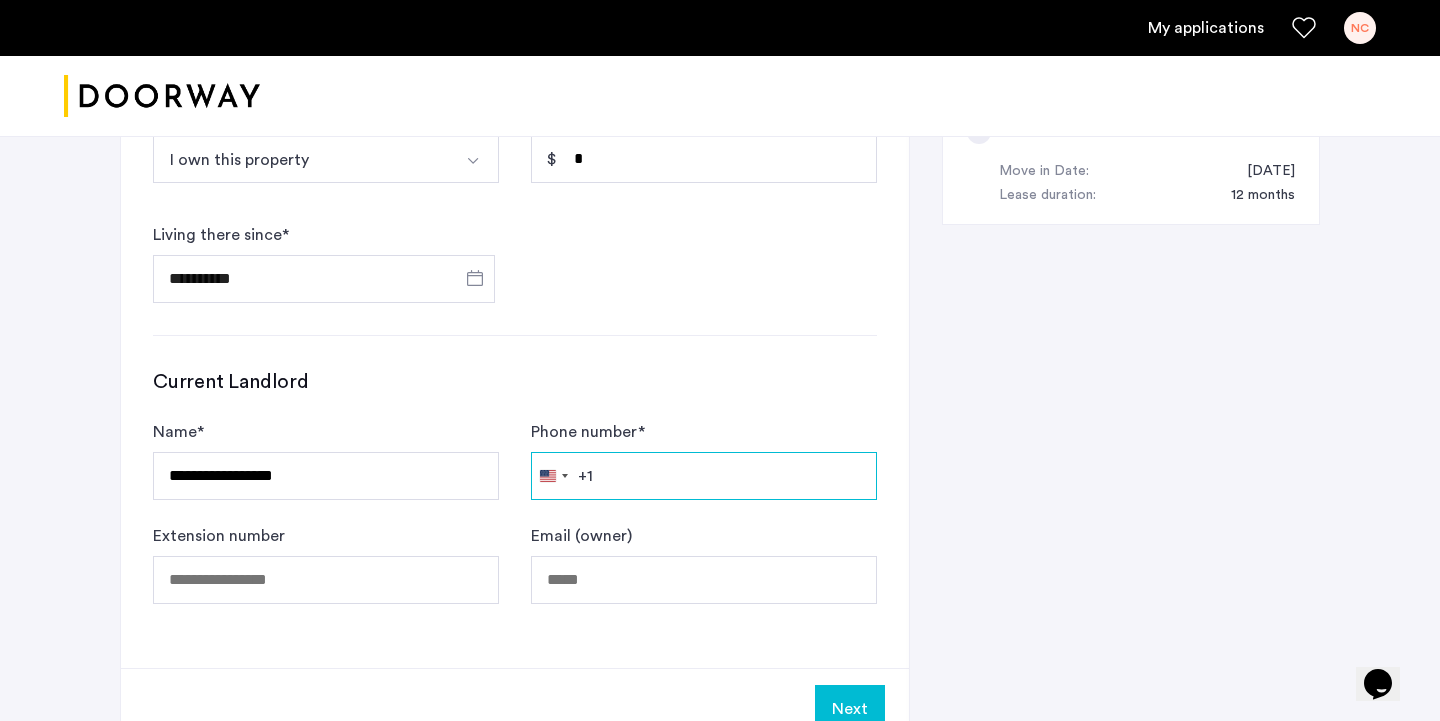 click on "Phone number  *" at bounding box center [704, 476] 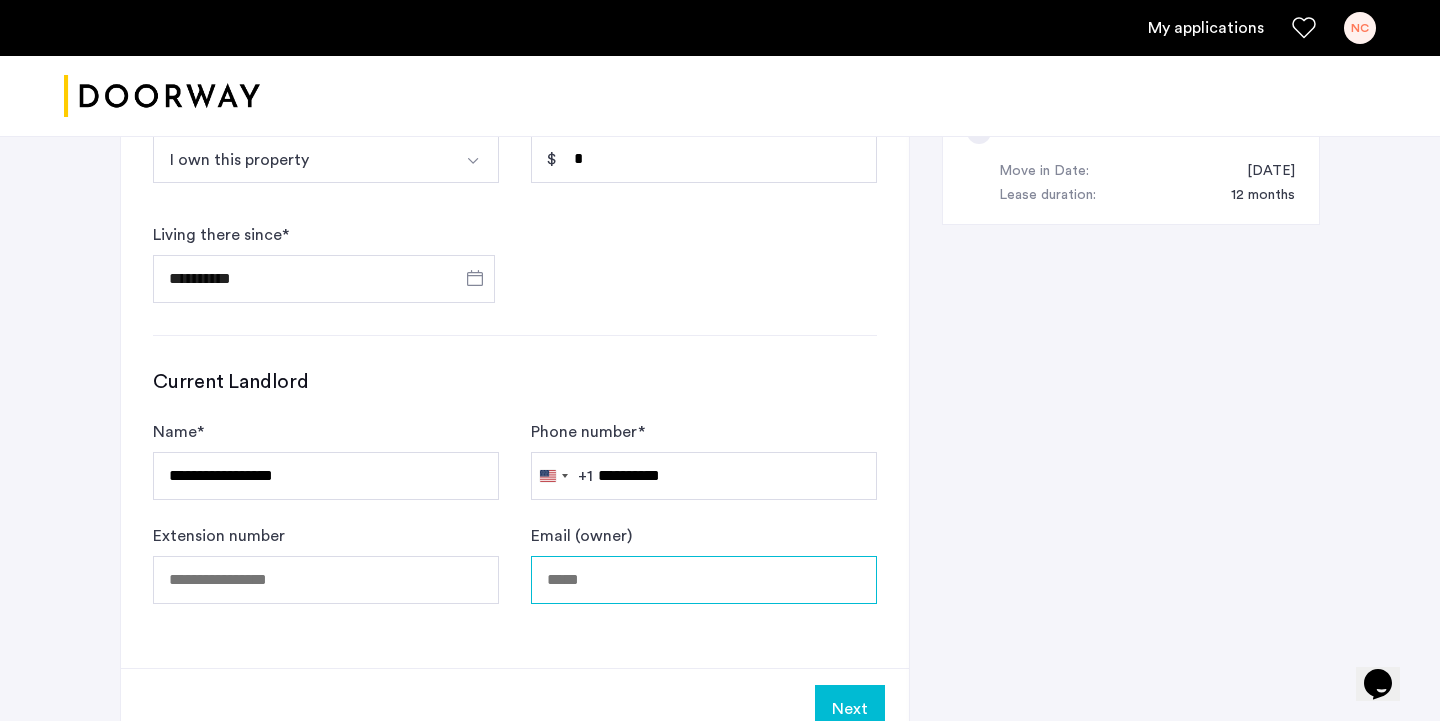 type on "**********" 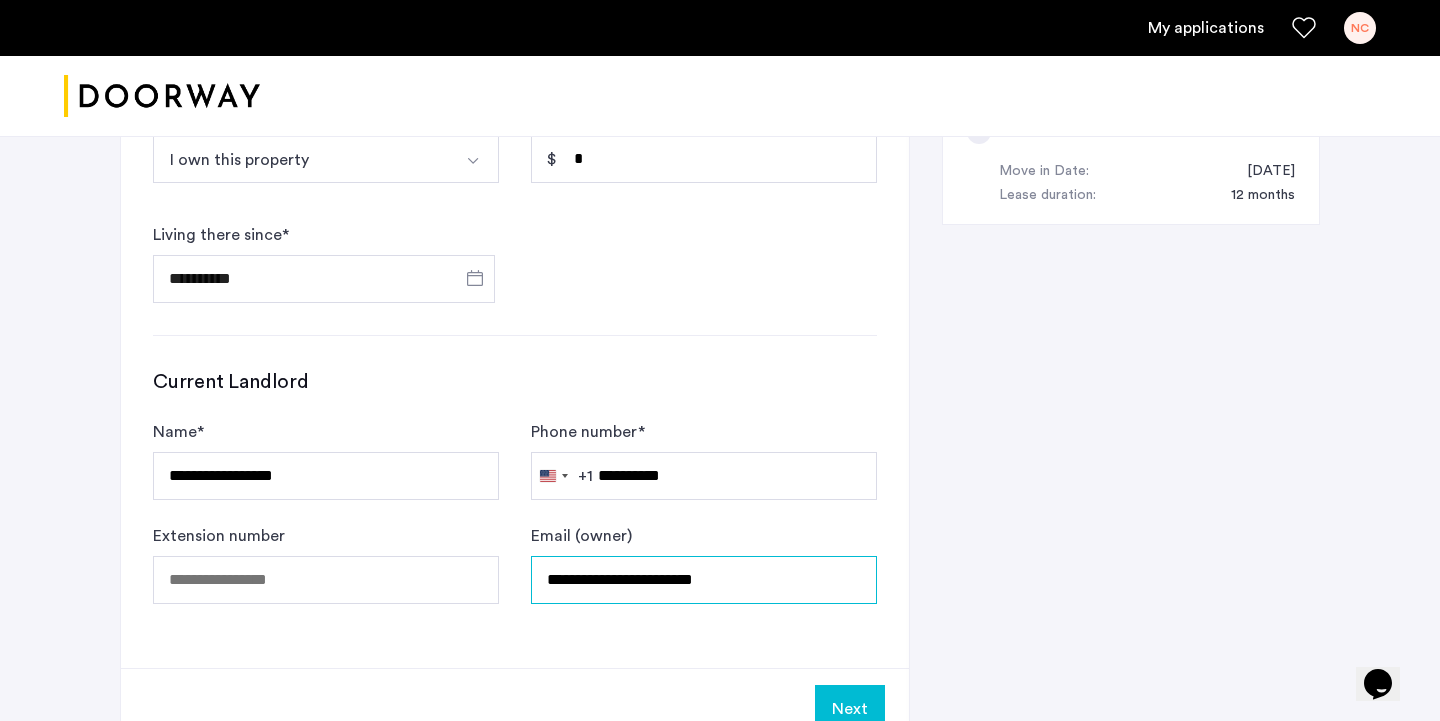 drag, startPoint x: 753, startPoint y: 601, endPoint x: 421, endPoint y: 579, distance: 332.72812 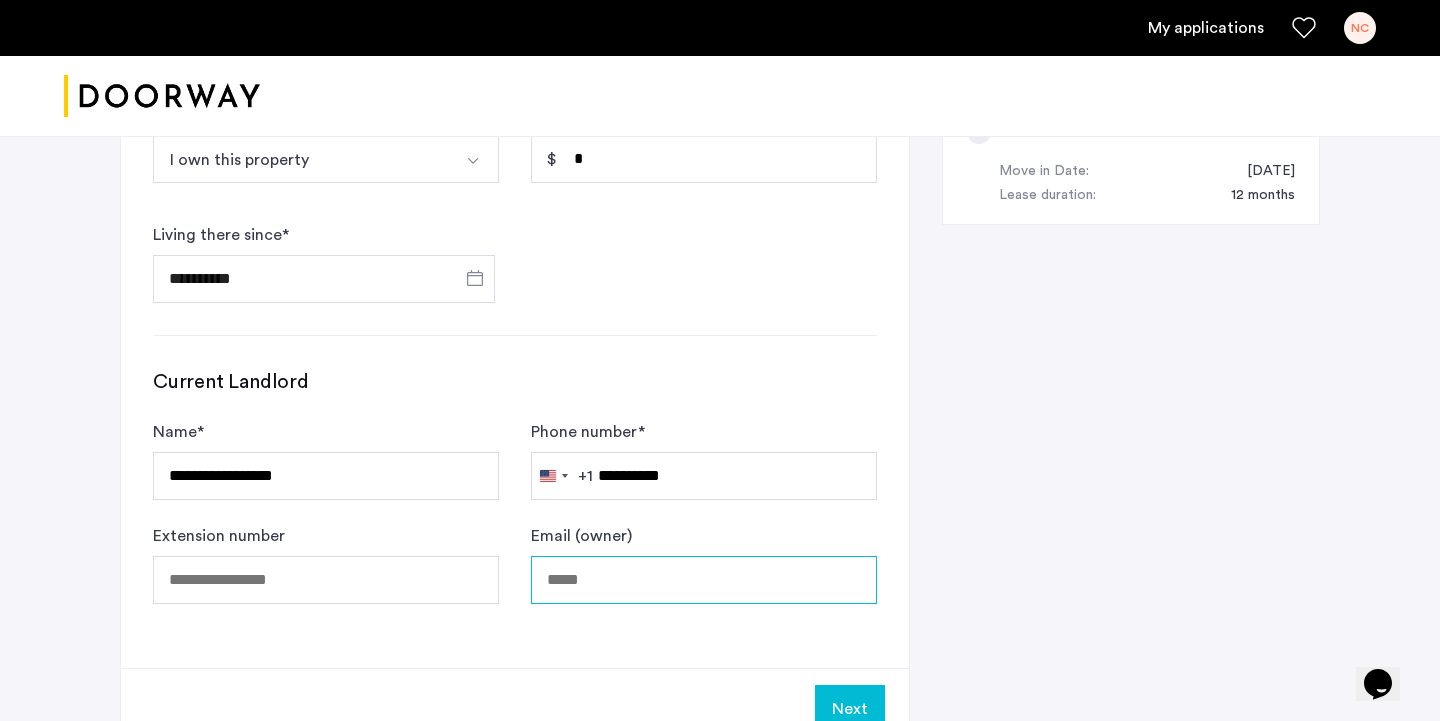 type 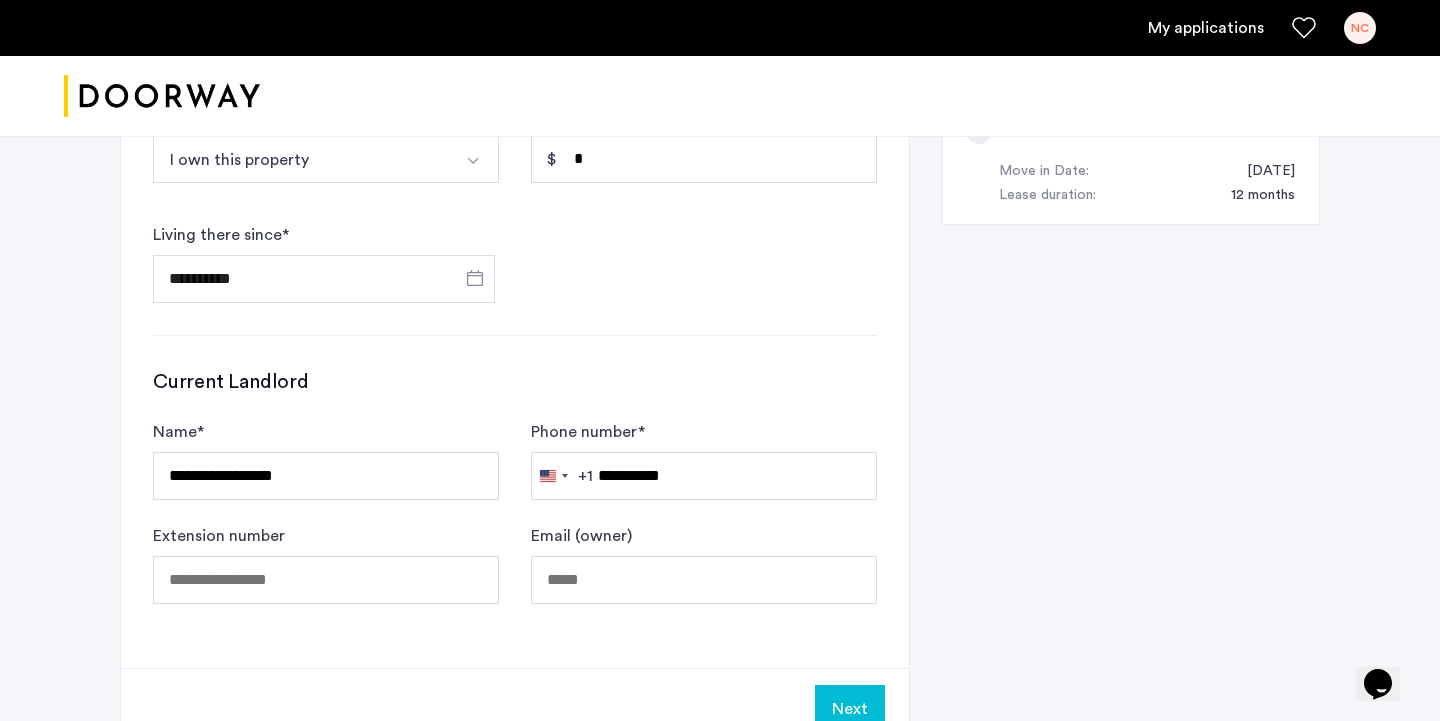 click on "**********" 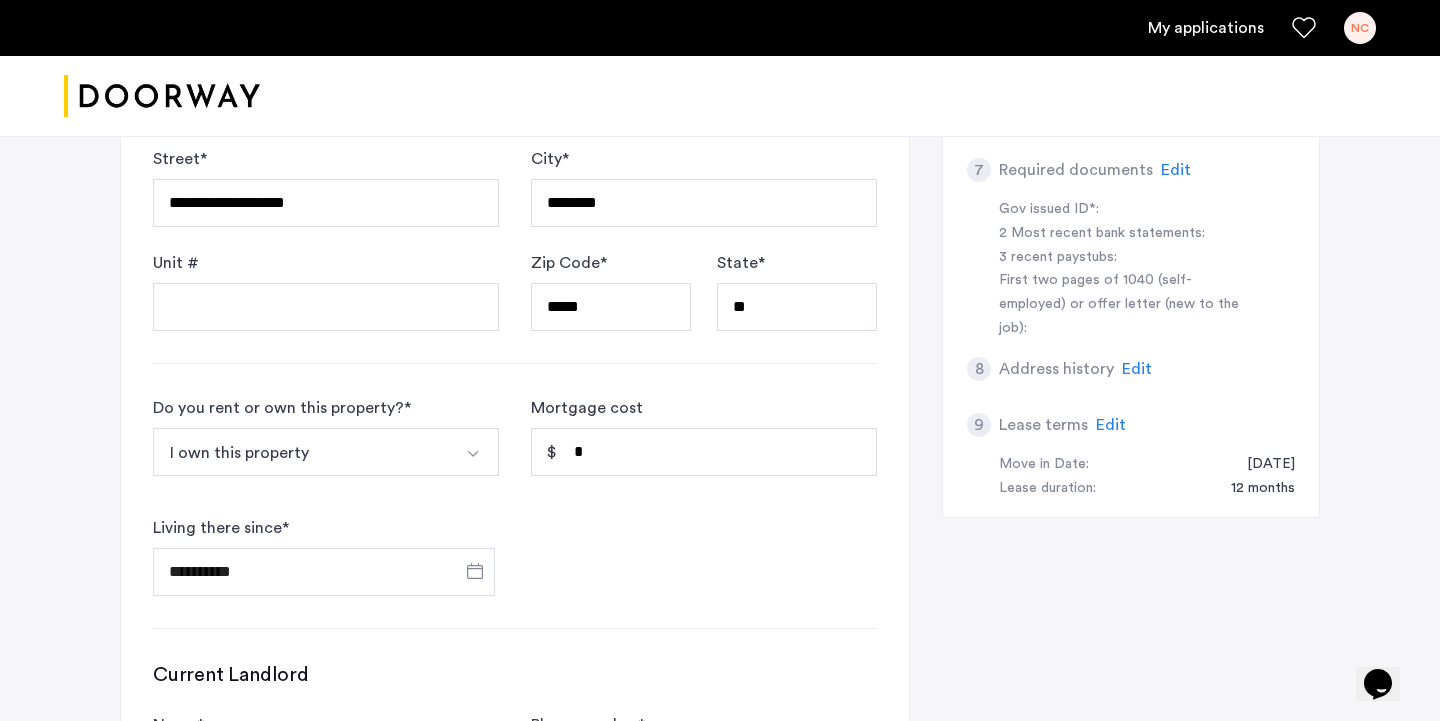 scroll, scrollTop: 805, scrollLeft: 0, axis: vertical 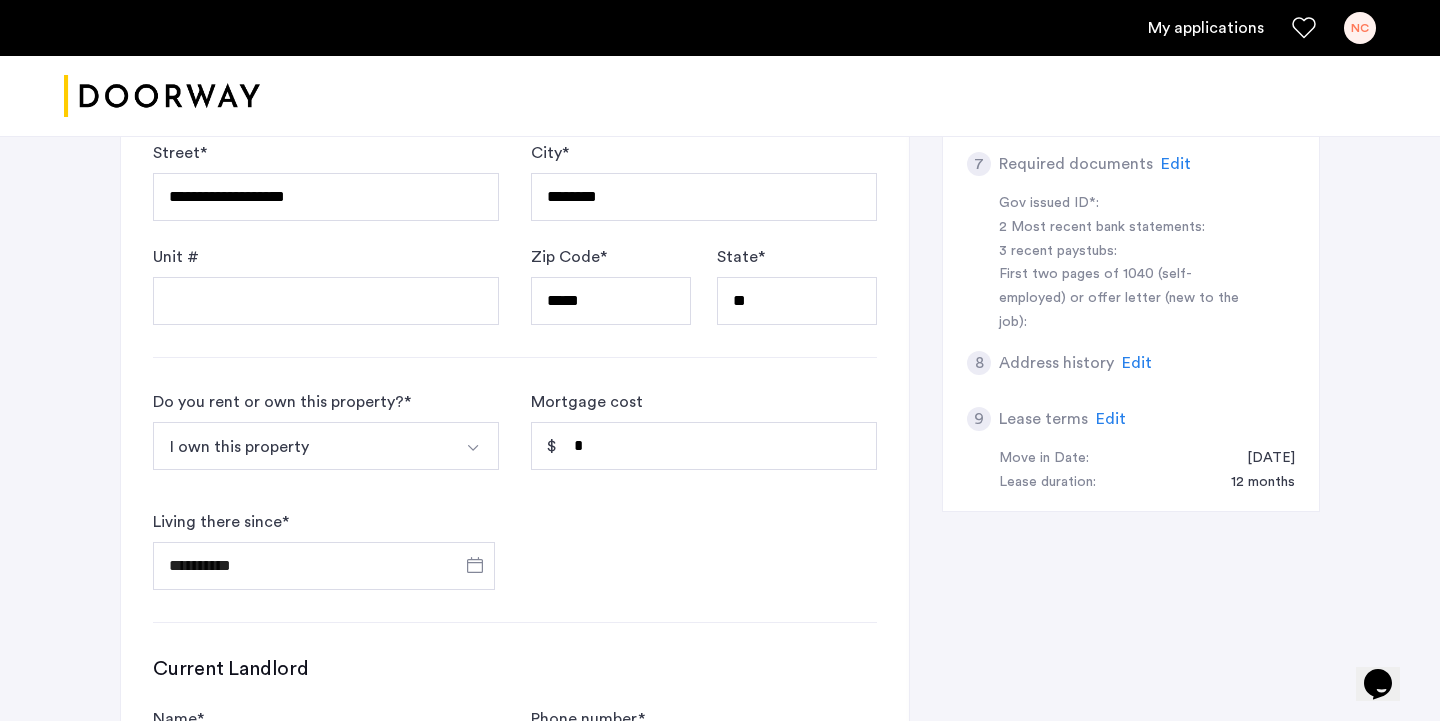 click on "**********" 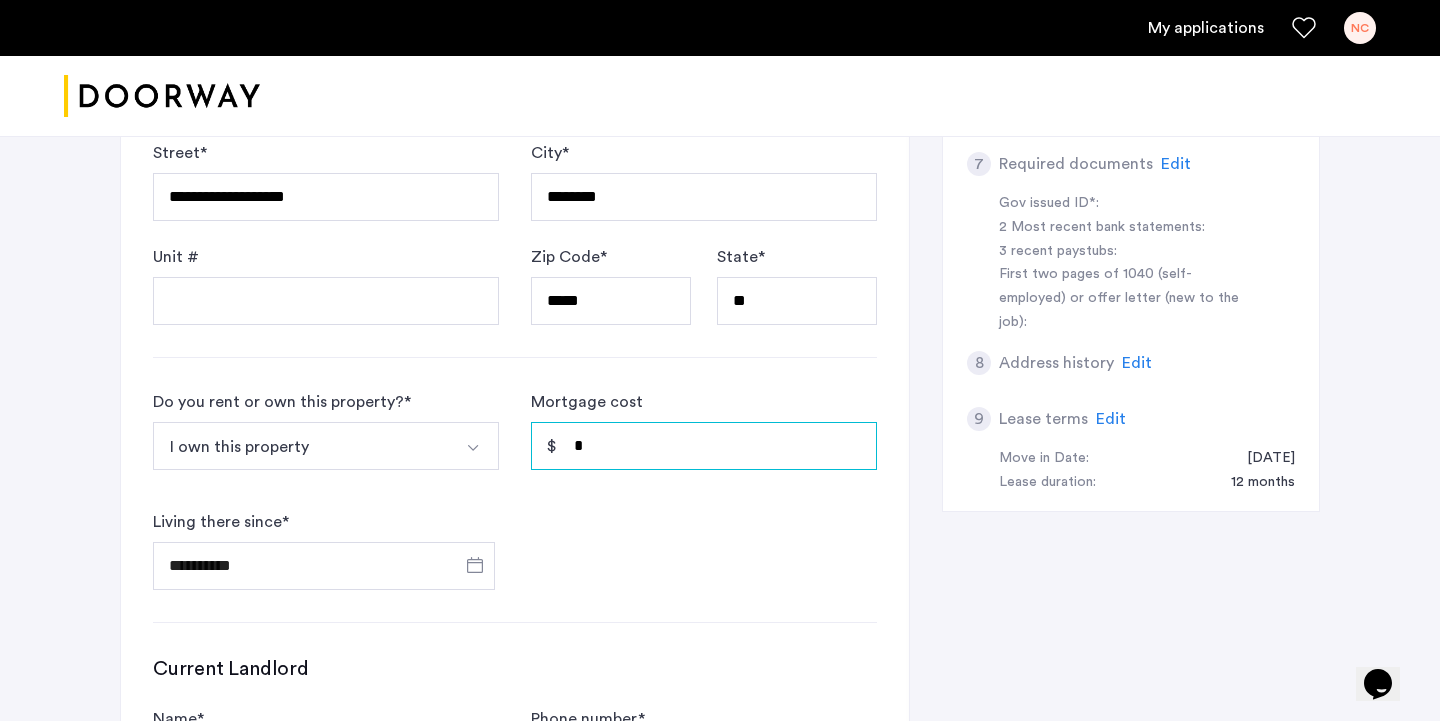 click on "*" at bounding box center (704, 446) 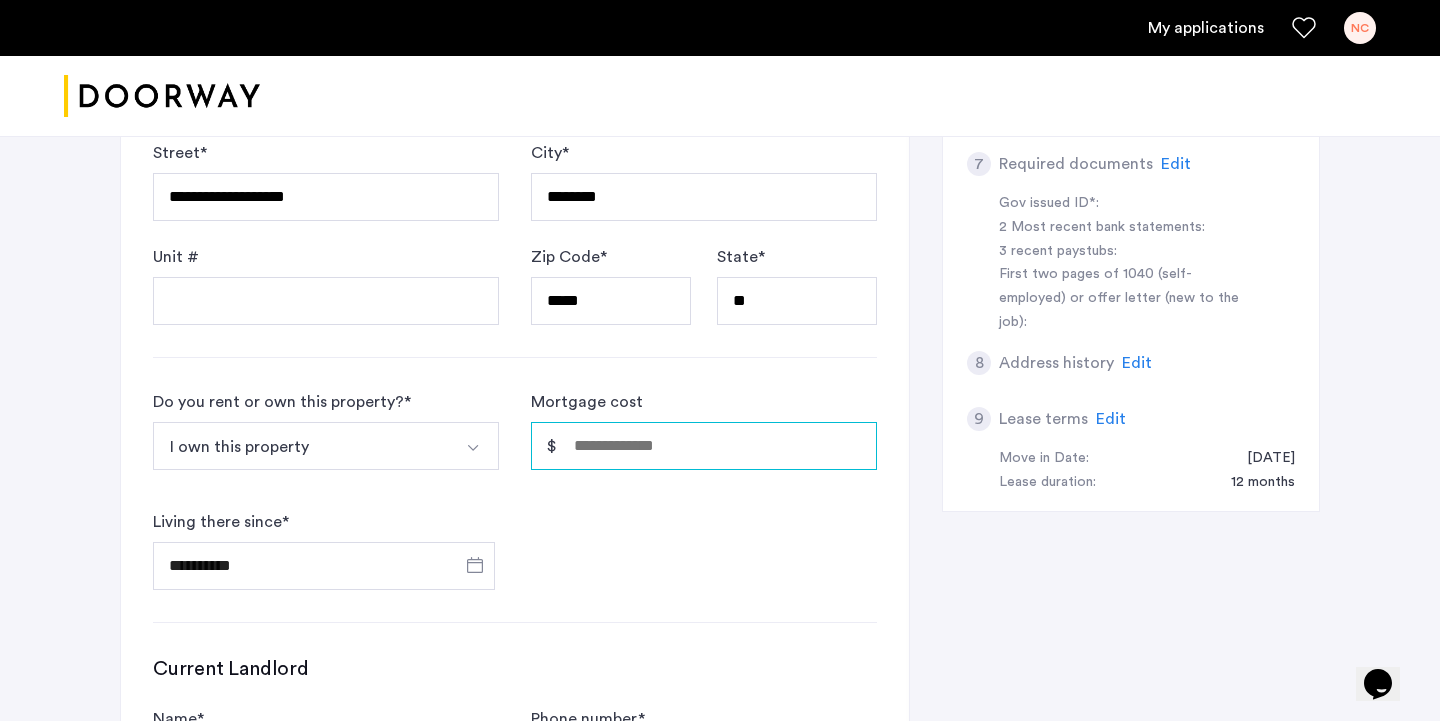type 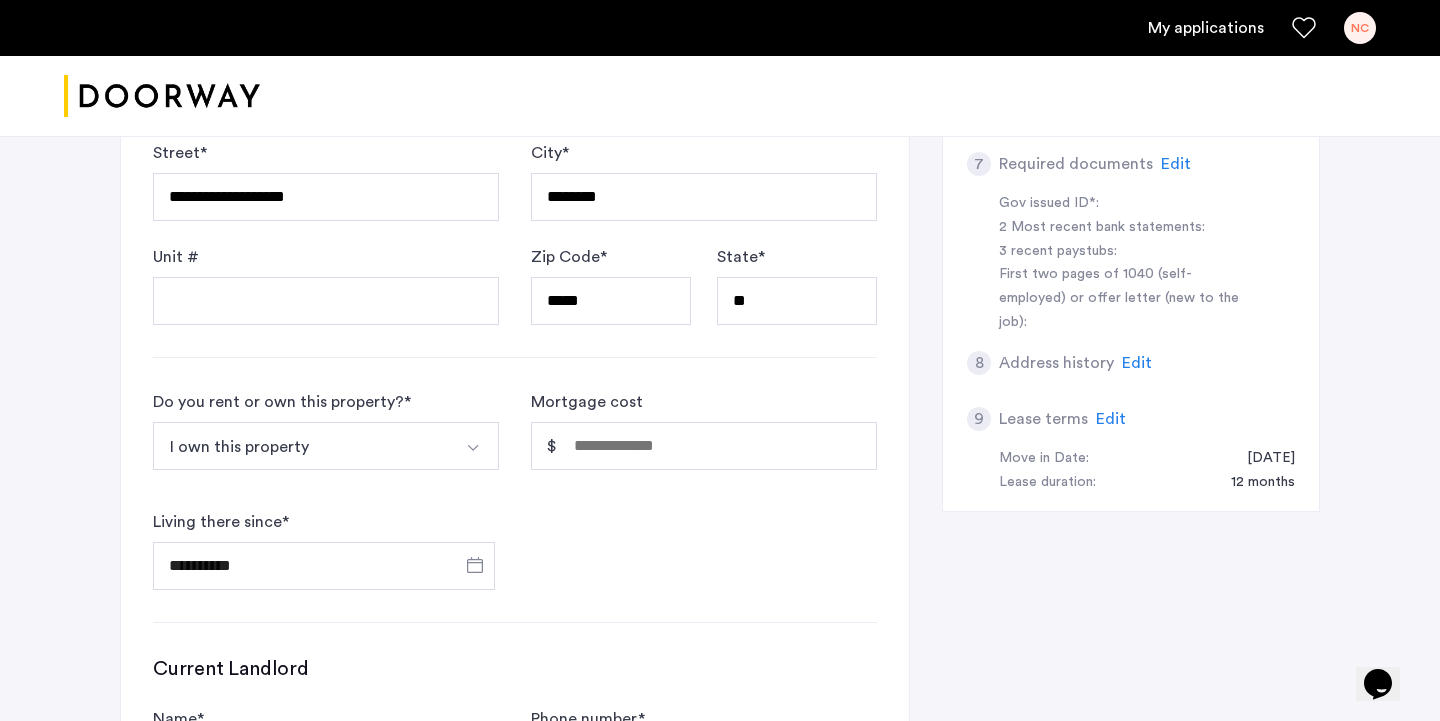 click on "**********" 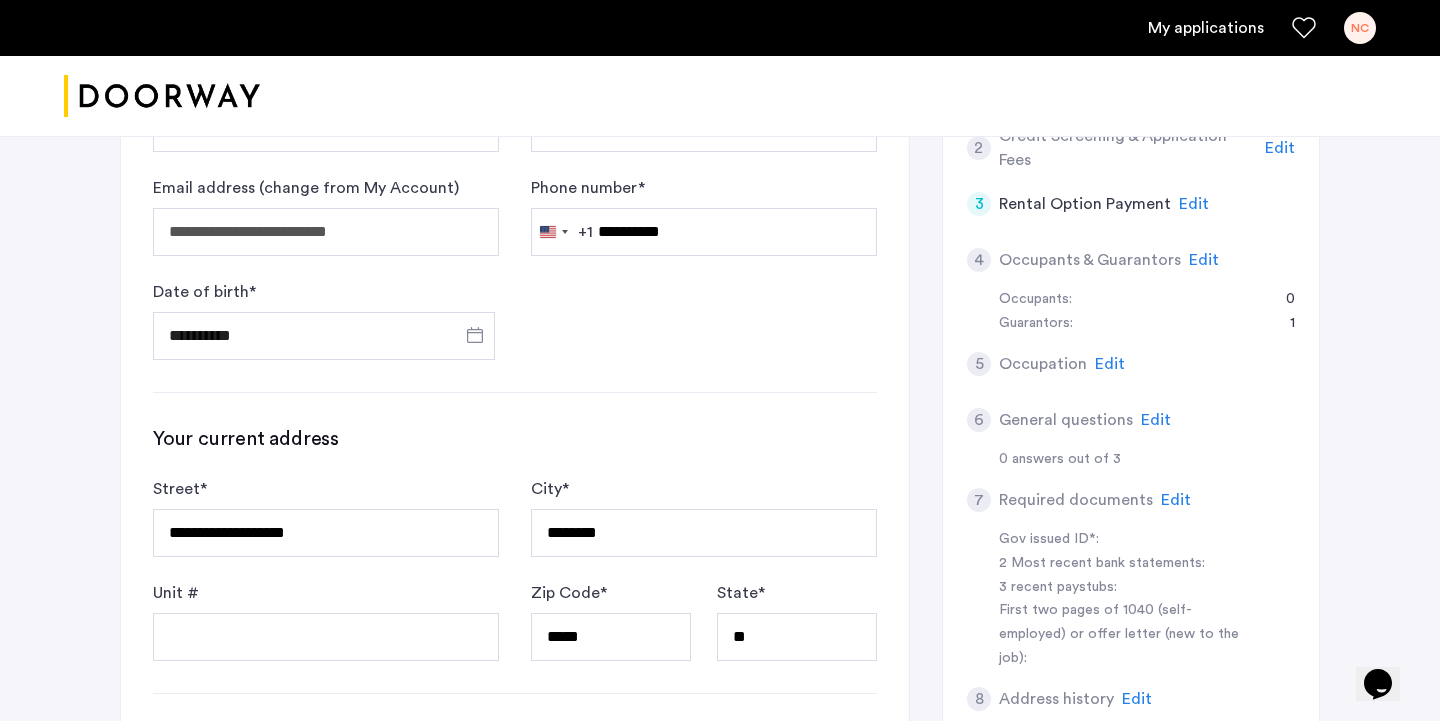 scroll, scrollTop: 1102, scrollLeft: 0, axis: vertical 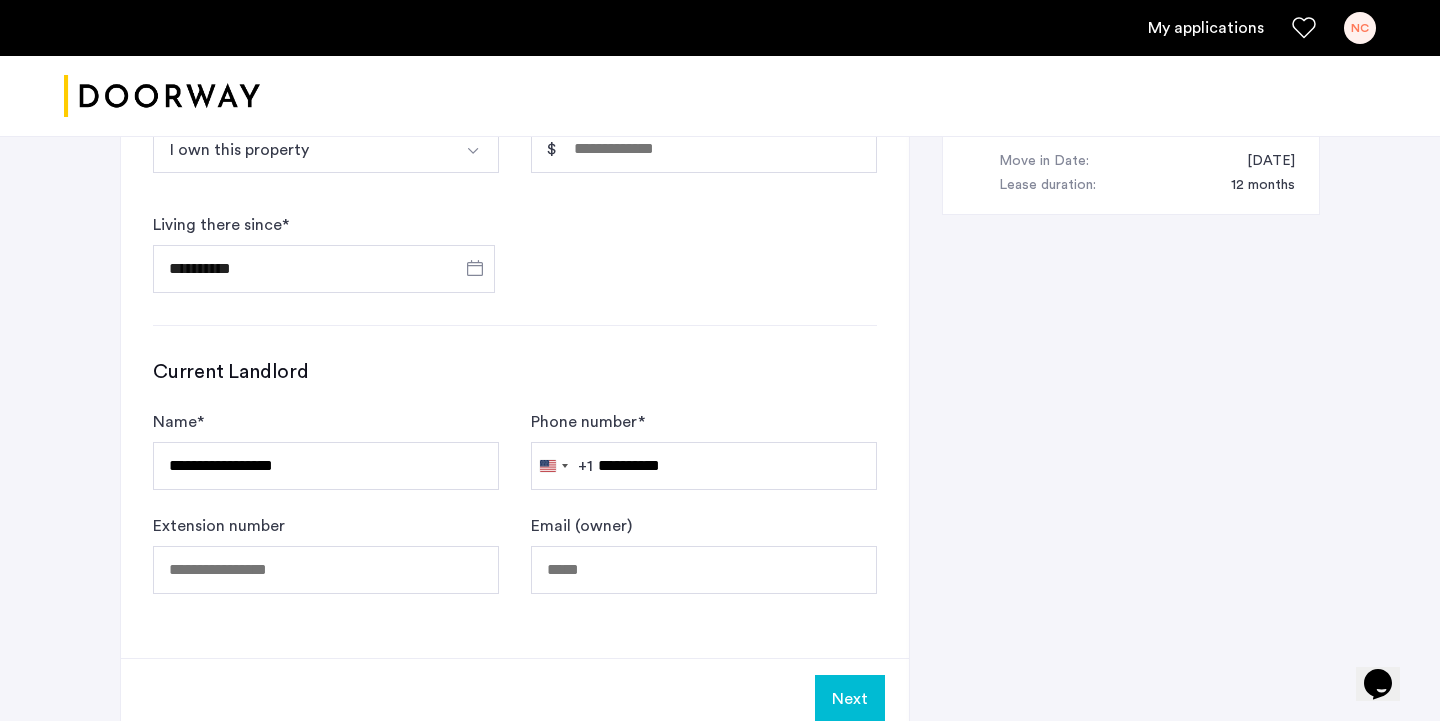 click on "Next" 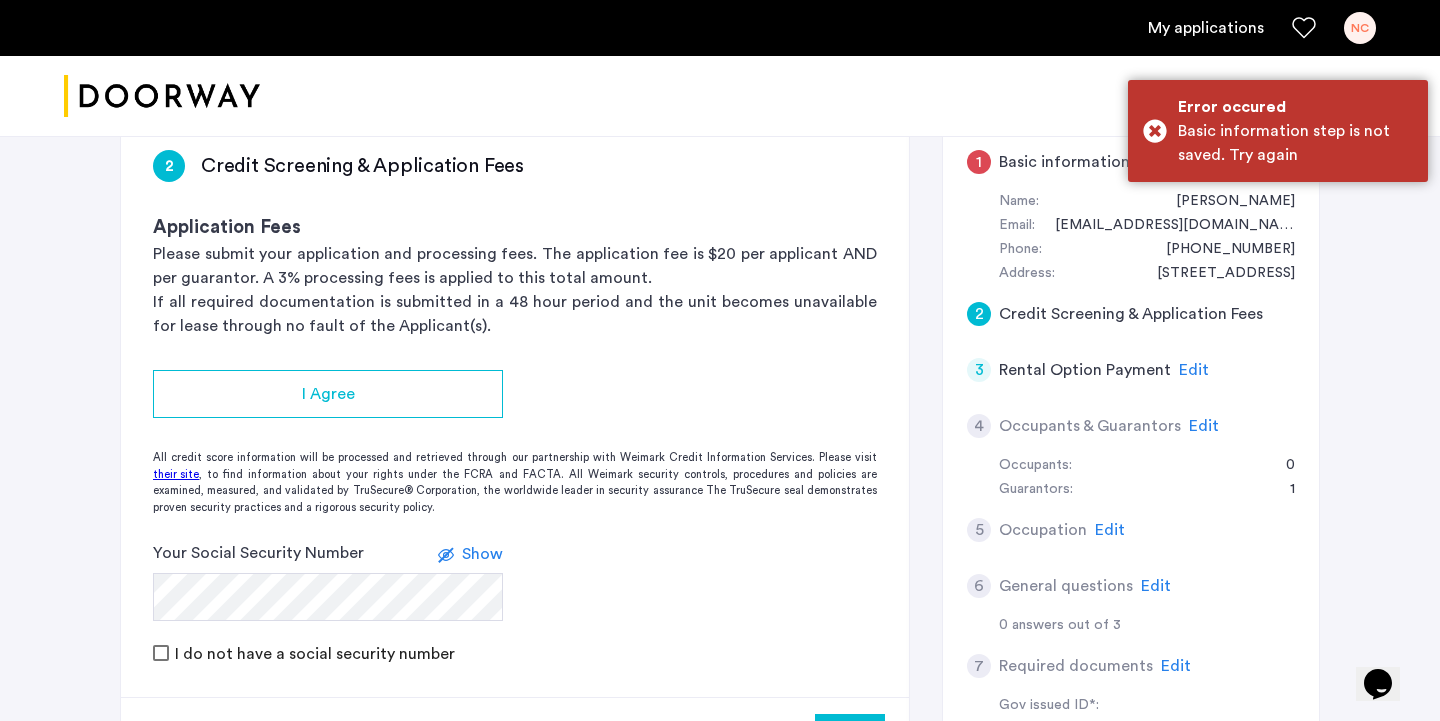 scroll, scrollTop: 289, scrollLeft: 0, axis: vertical 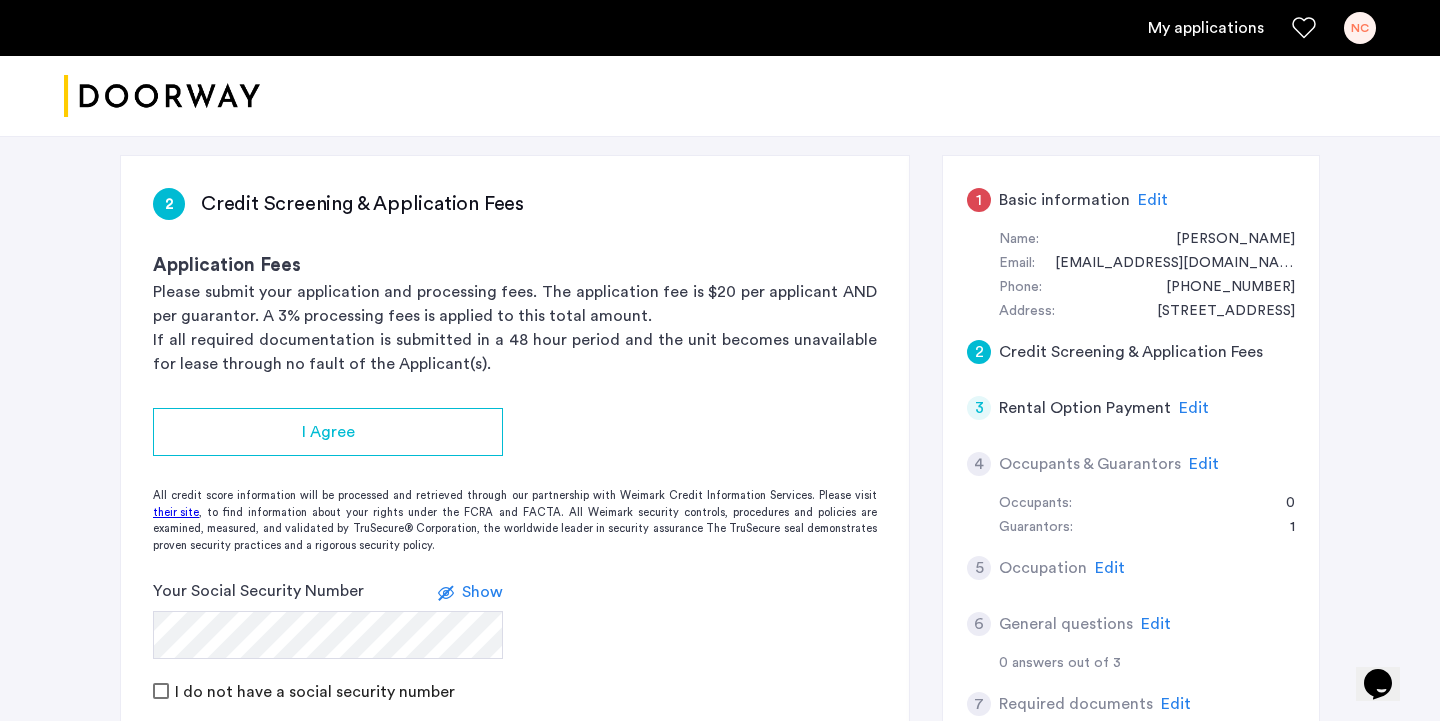 click on "Edit" 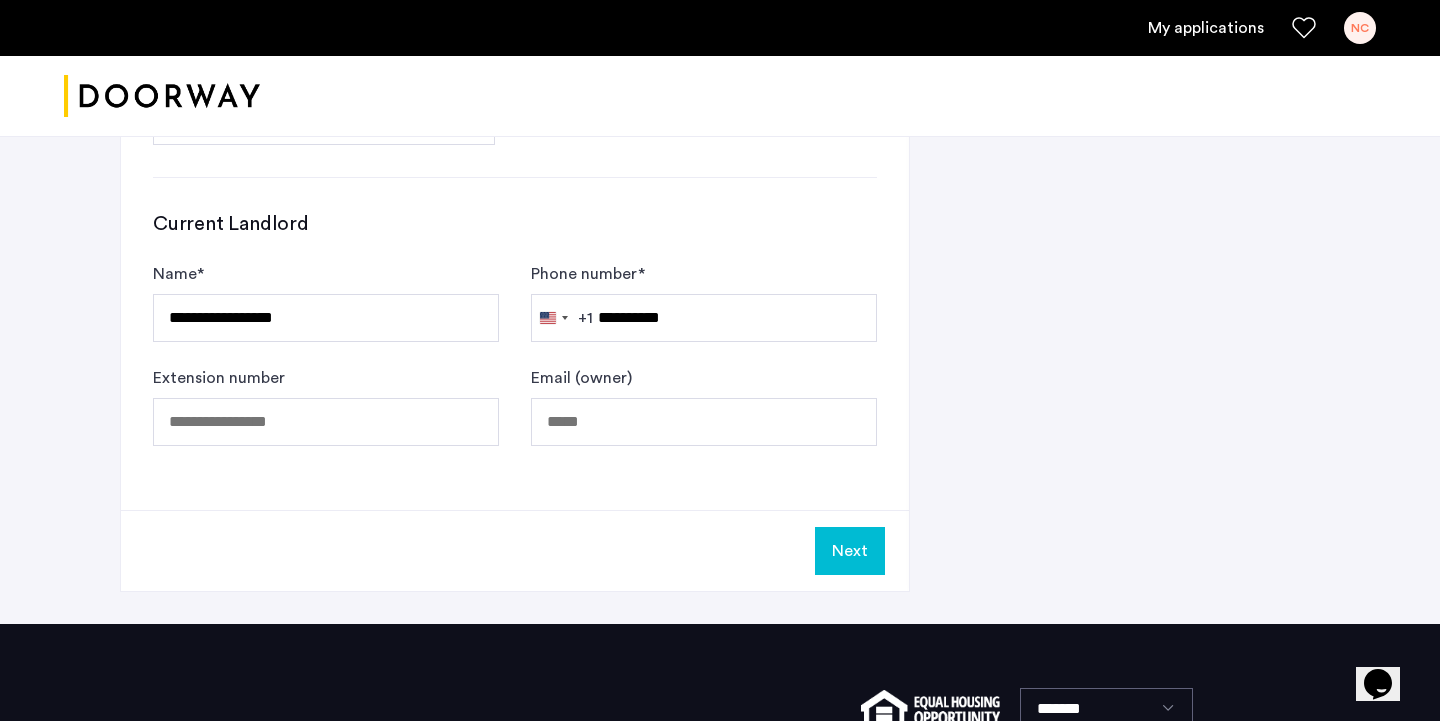 scroll, scrollTop: 1319, scrollLeft: 0, axis: vertical 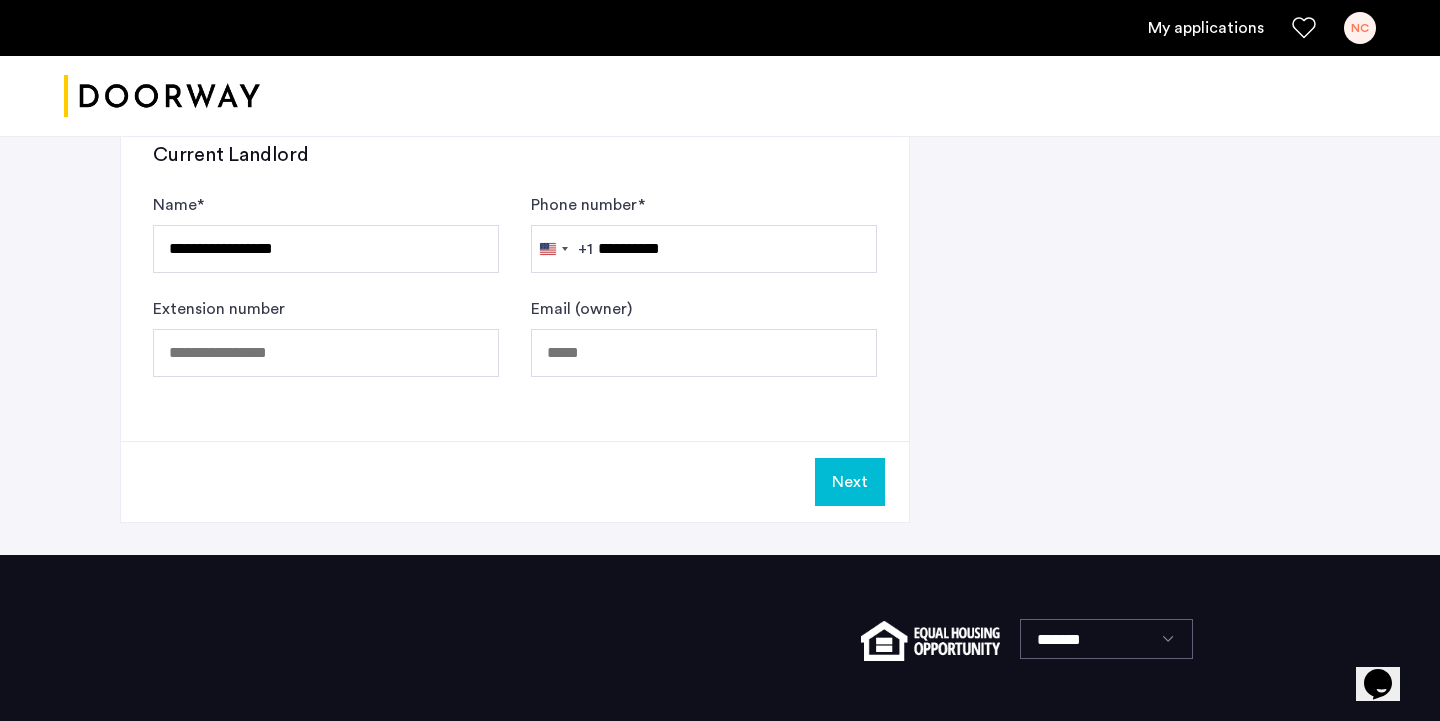 click on "Next" 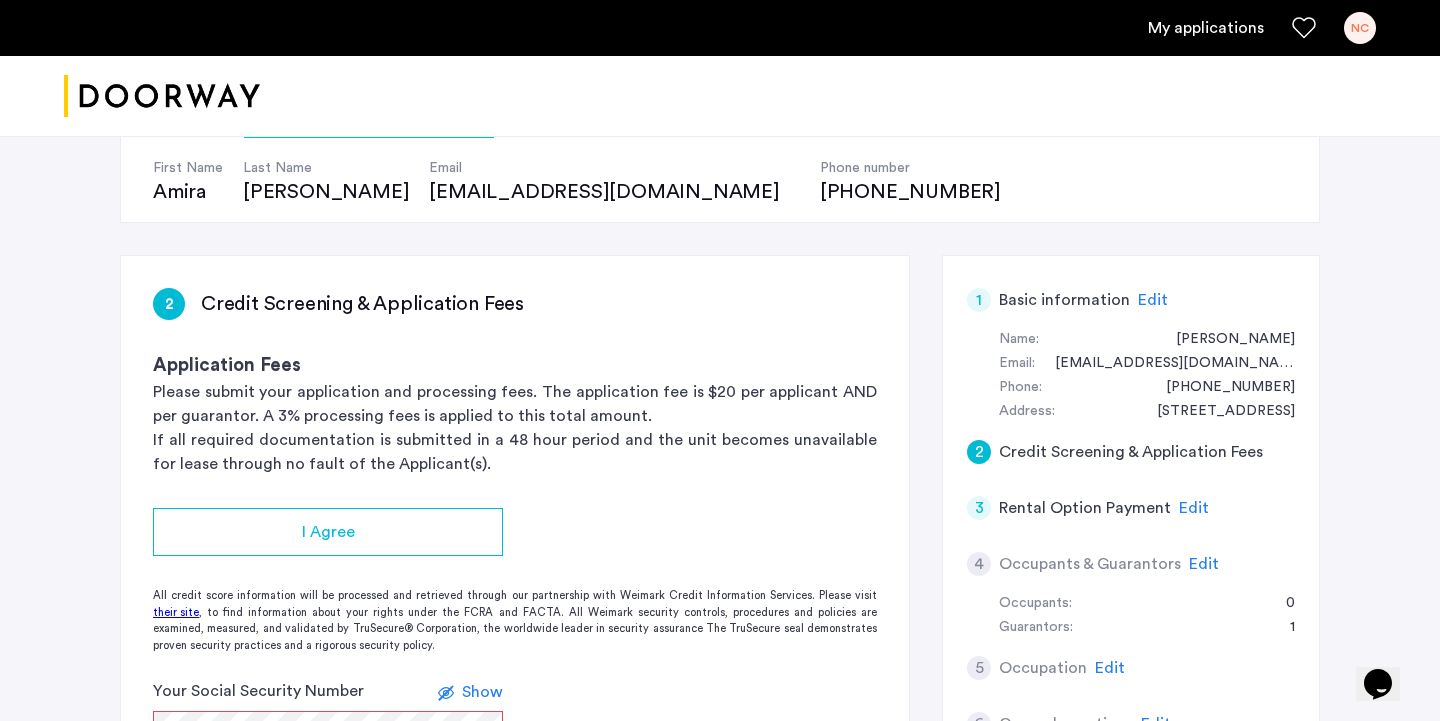 scroll, scrollTop: 190, scrollLeft: 0, axis: vertical 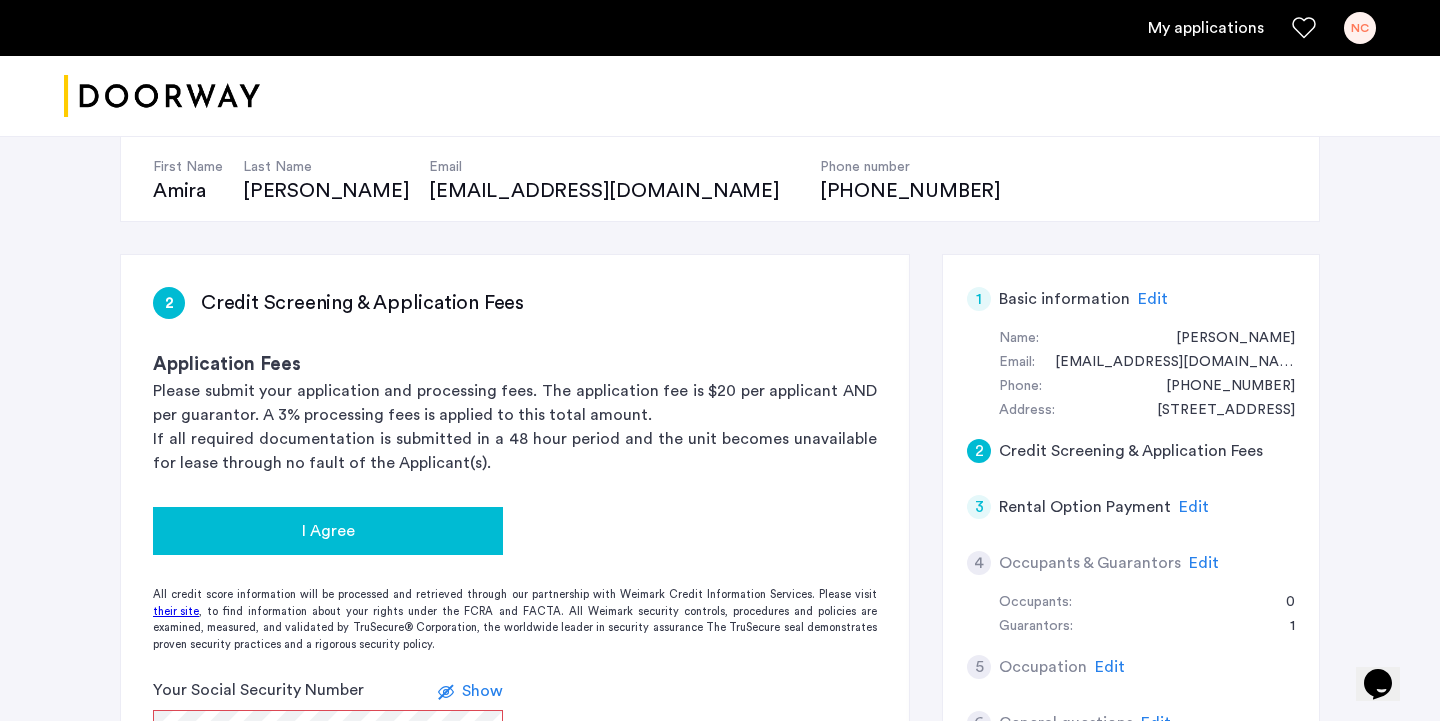 click on "I Agree" 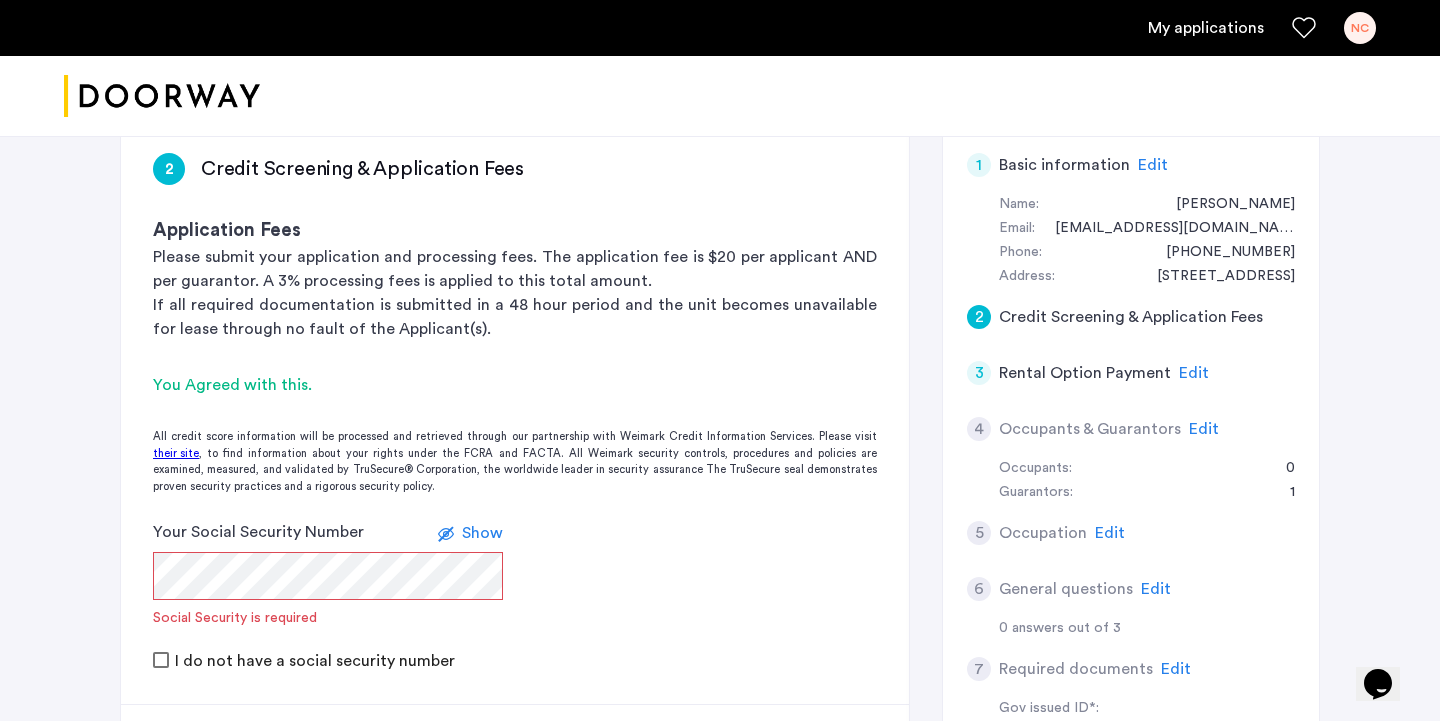 scroll, scrollTop: 322, scrollLeft: 0, axis: vertical 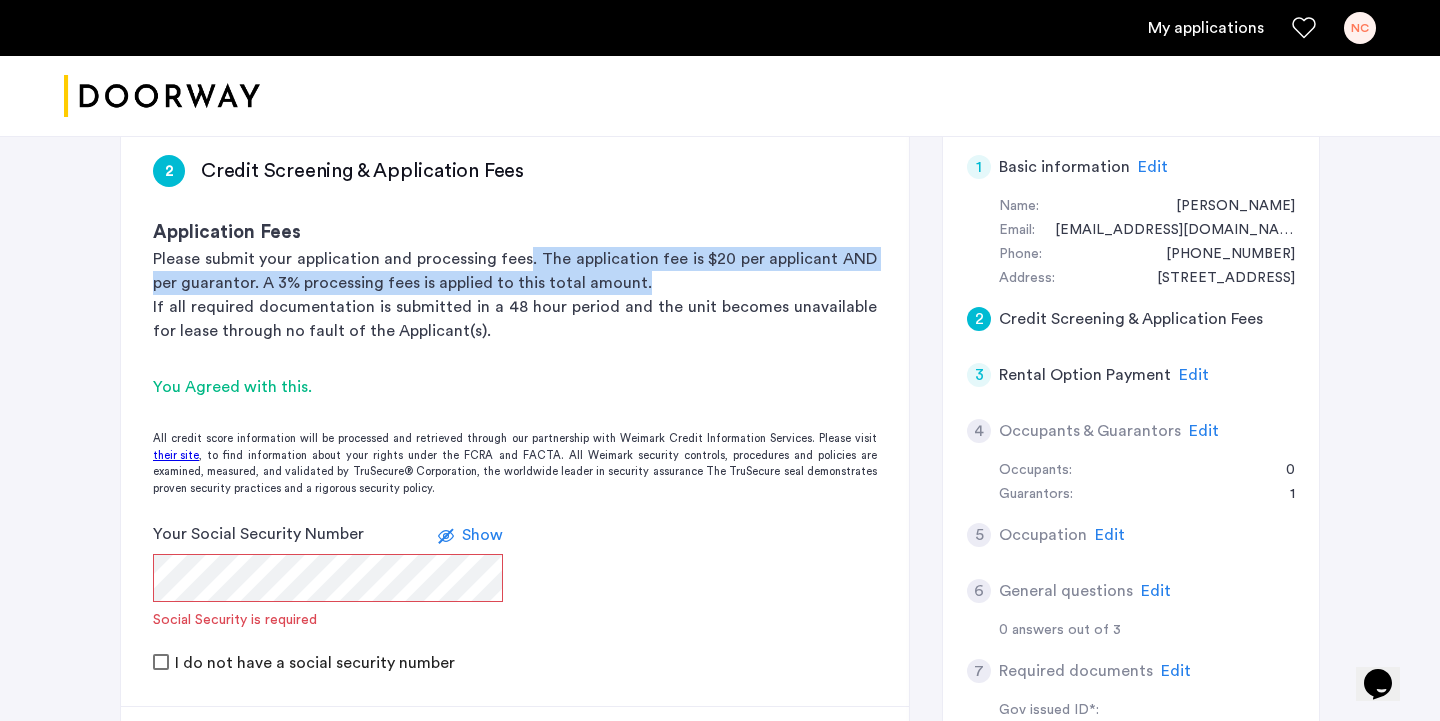 drag, startPoint x: 660, startPoint y: 291, endPoint x: 531, endPoint y: 260, distance: 132.67253 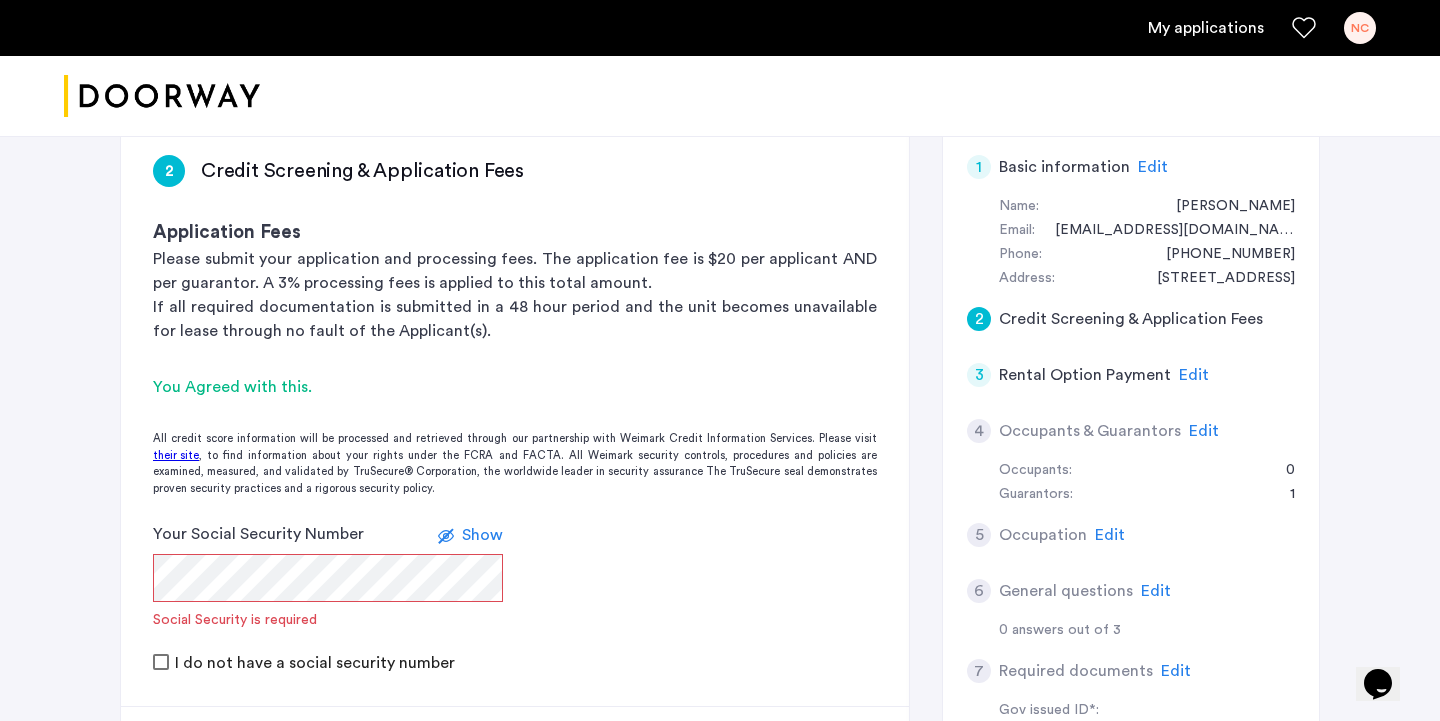 click on "If all required documentation is submitted in a 48 hour period and the unit becomes unavailable for lease through no fault of the Applicant(s)." 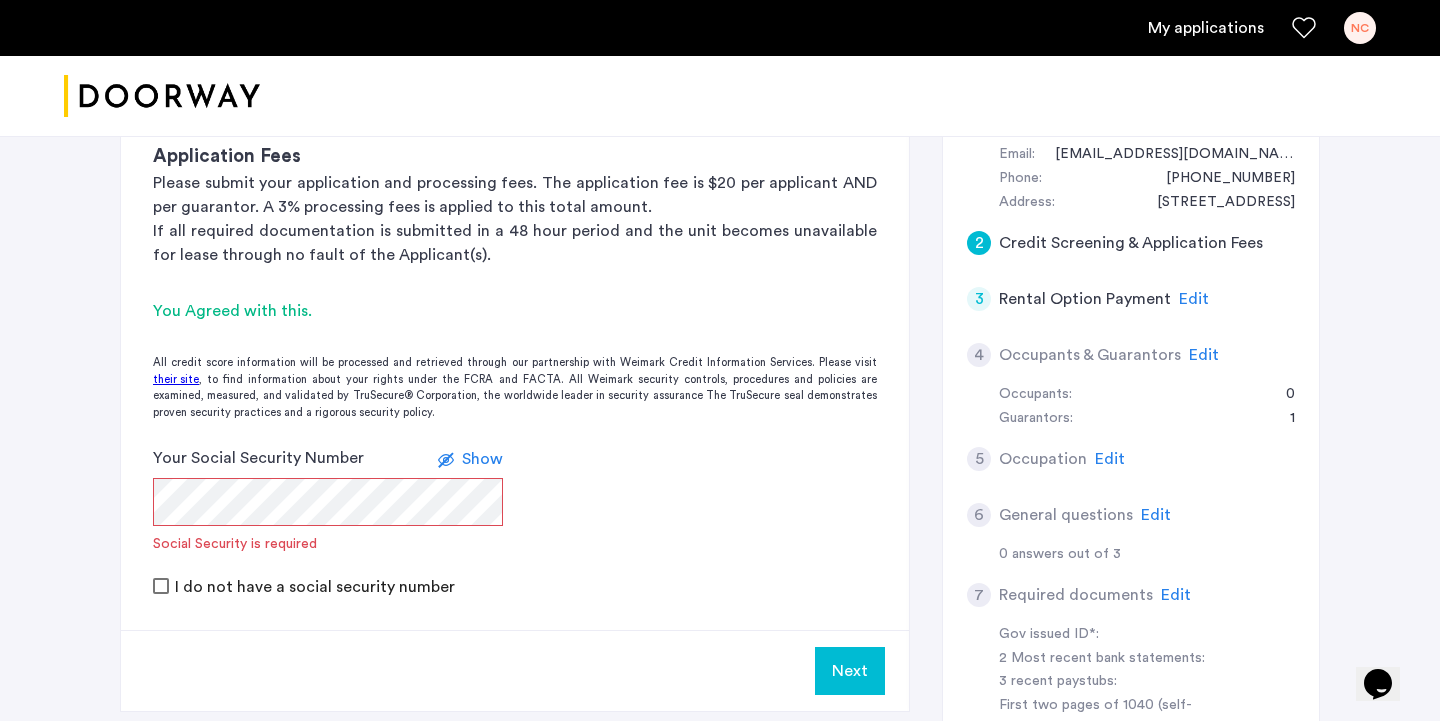 scroll, scrollTop: 400, scrollLeft: 0, axis: vertical 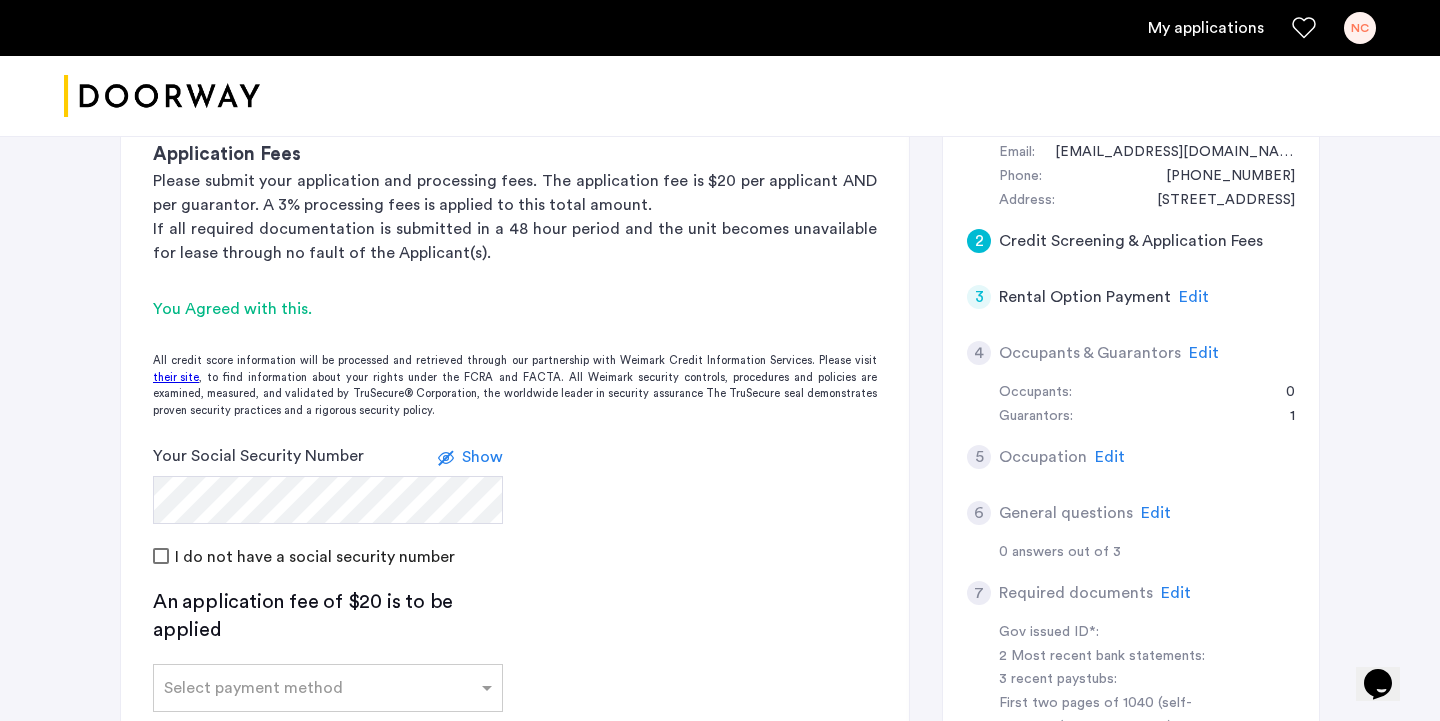 click on "I do not have a social security number" 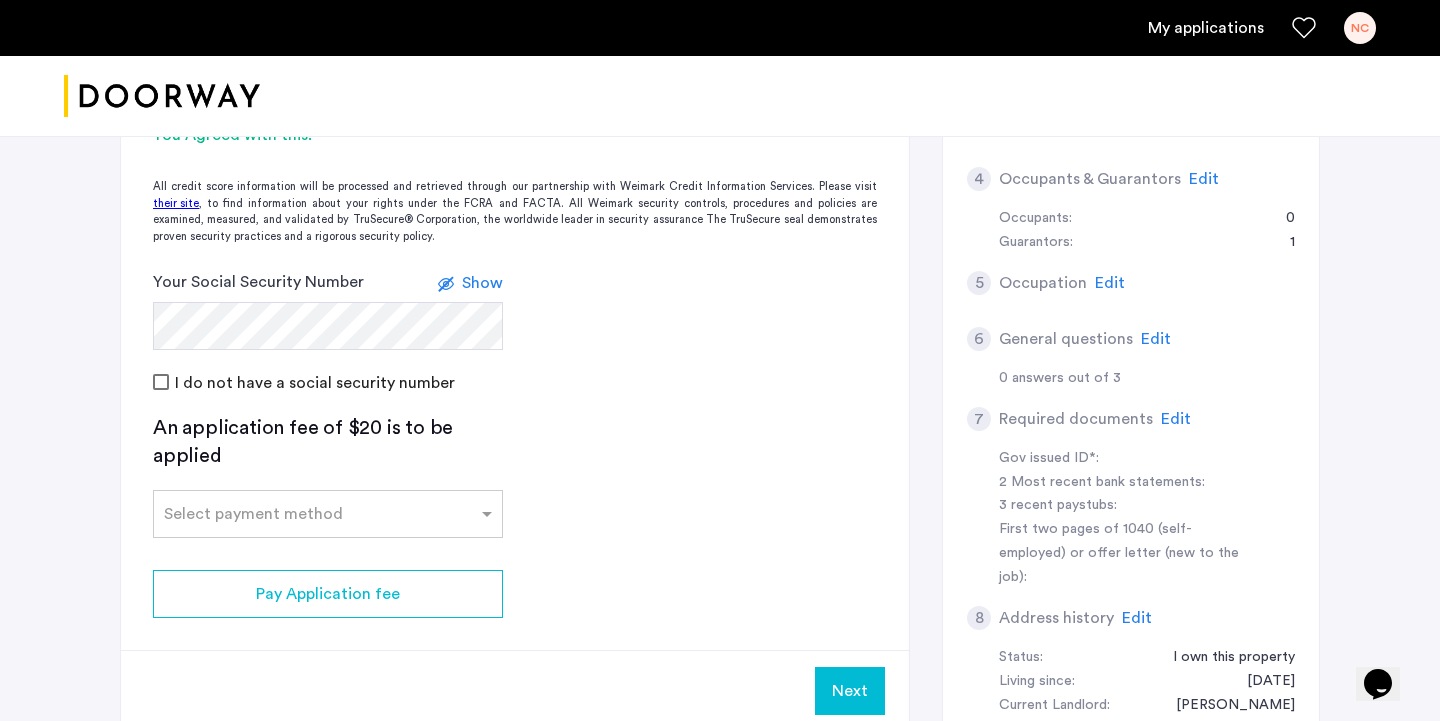 scroll, scrollTop: 607, scrollLeft: 0, axis: vertical 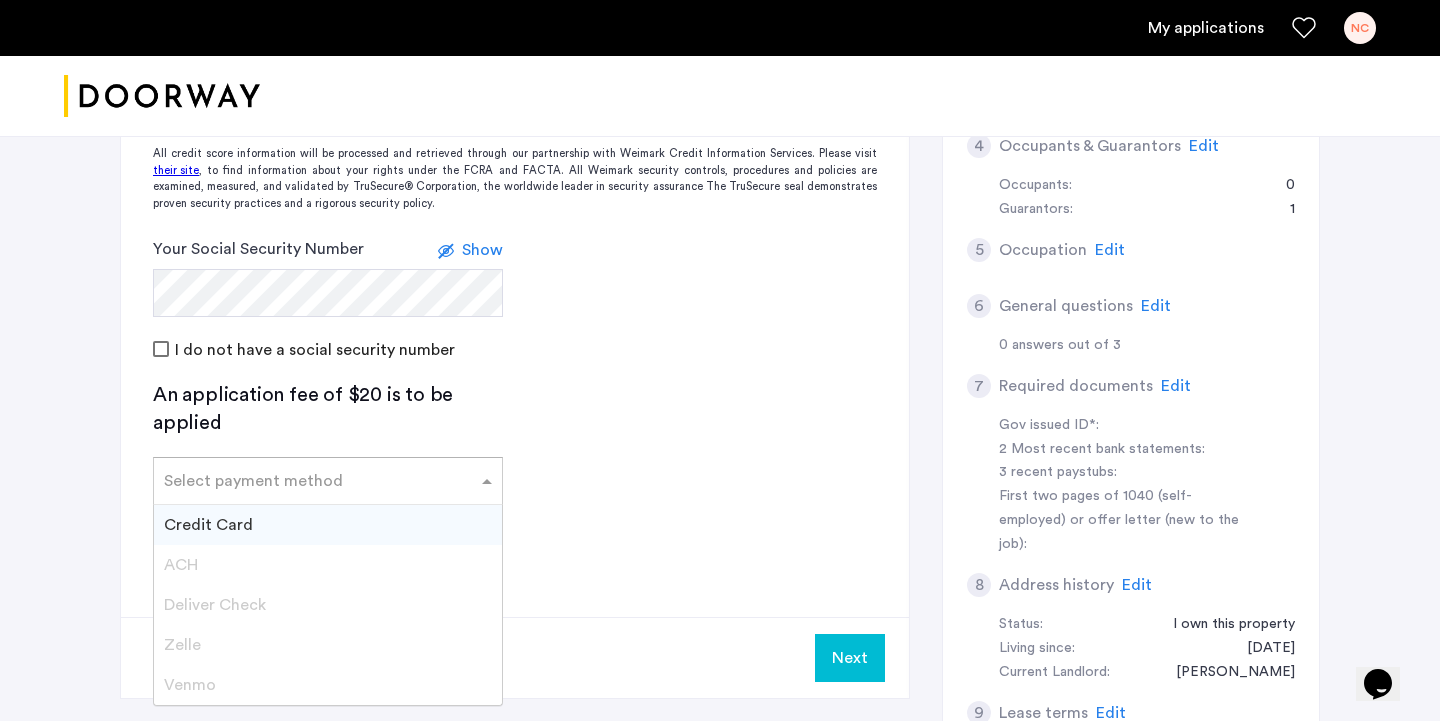 click 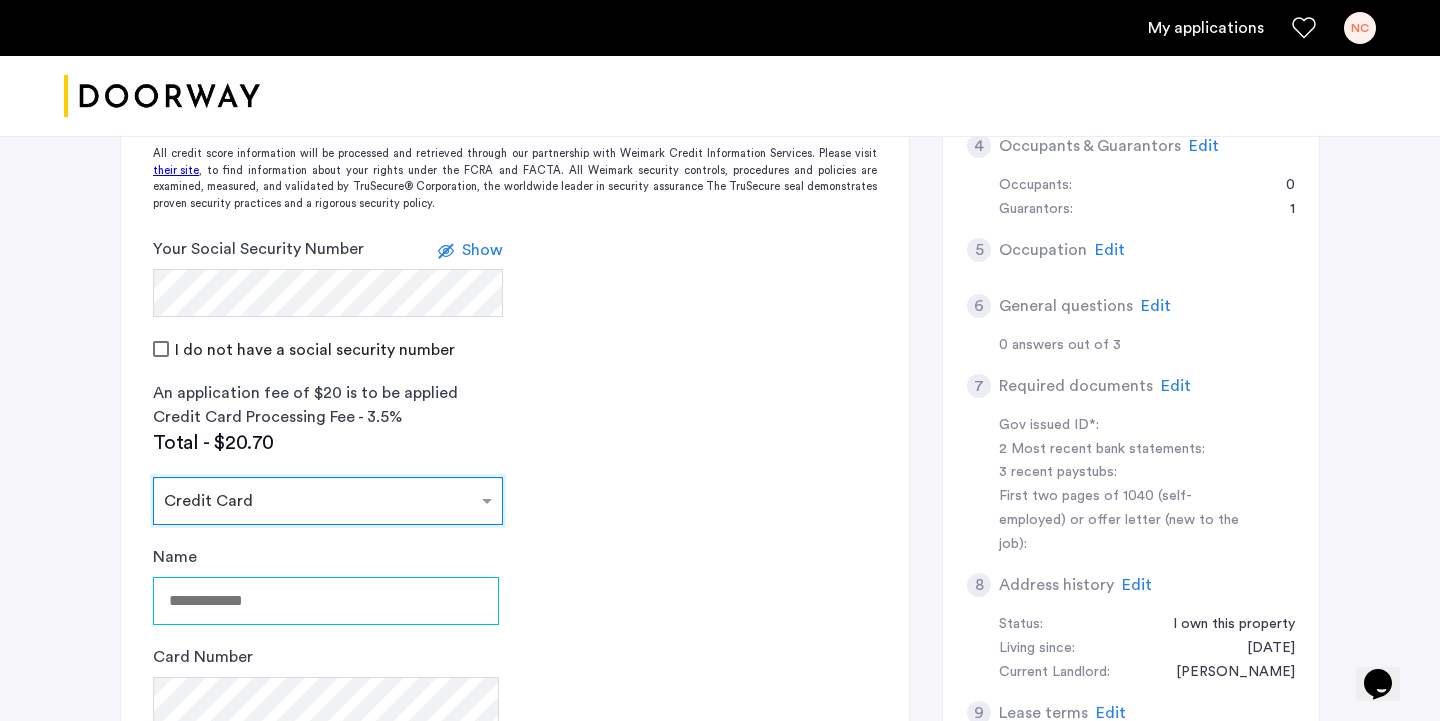 click on "Name" at bounding box center (326, 601) 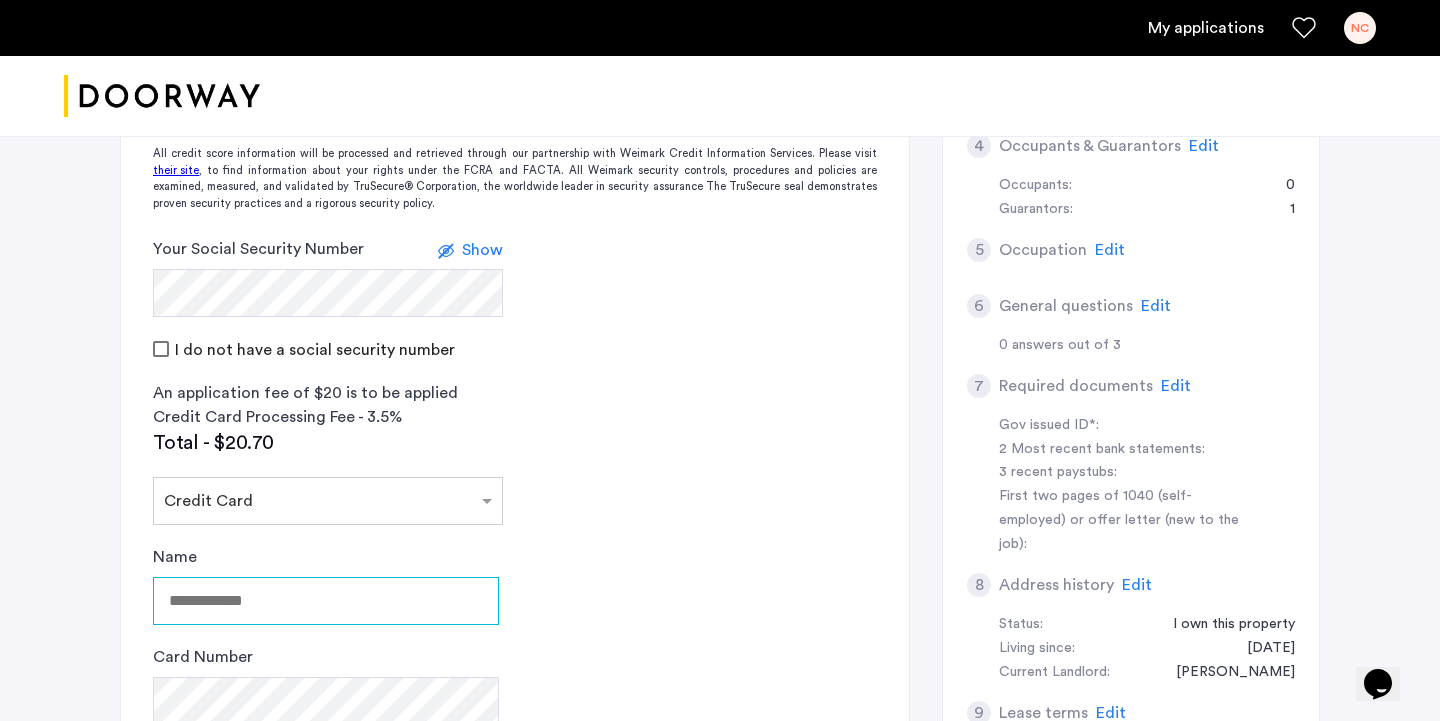 type on "**********" 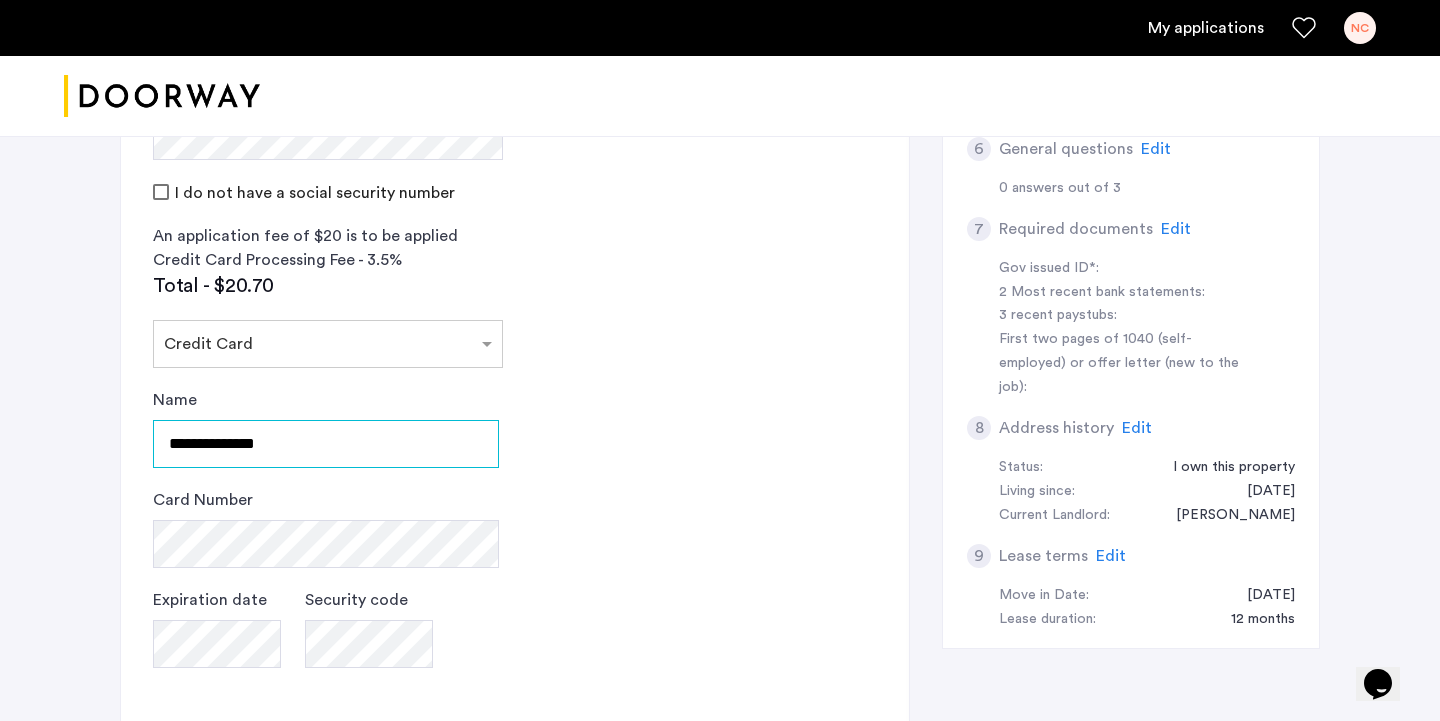 scroll, scrollTop: 783, scrollLeft: 0, axis: vertical 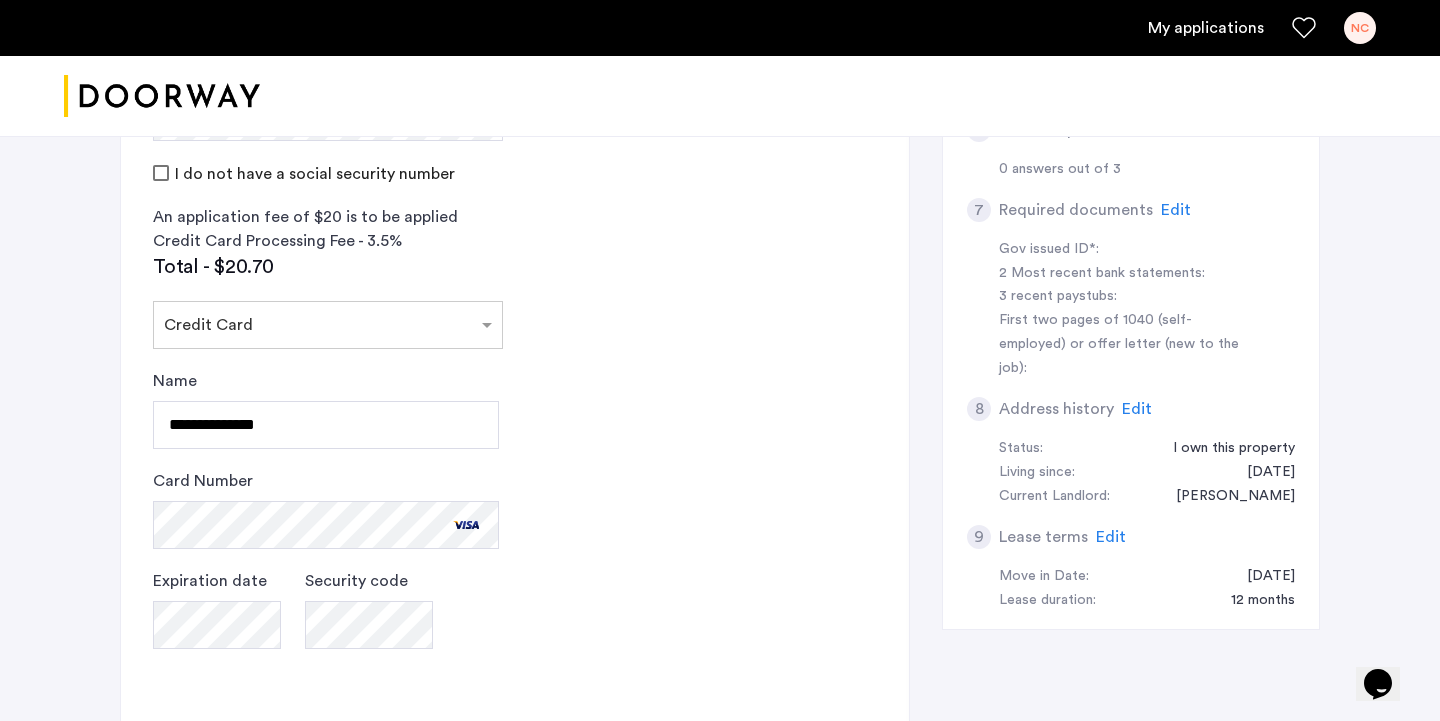 click on "Status:  I own this property" 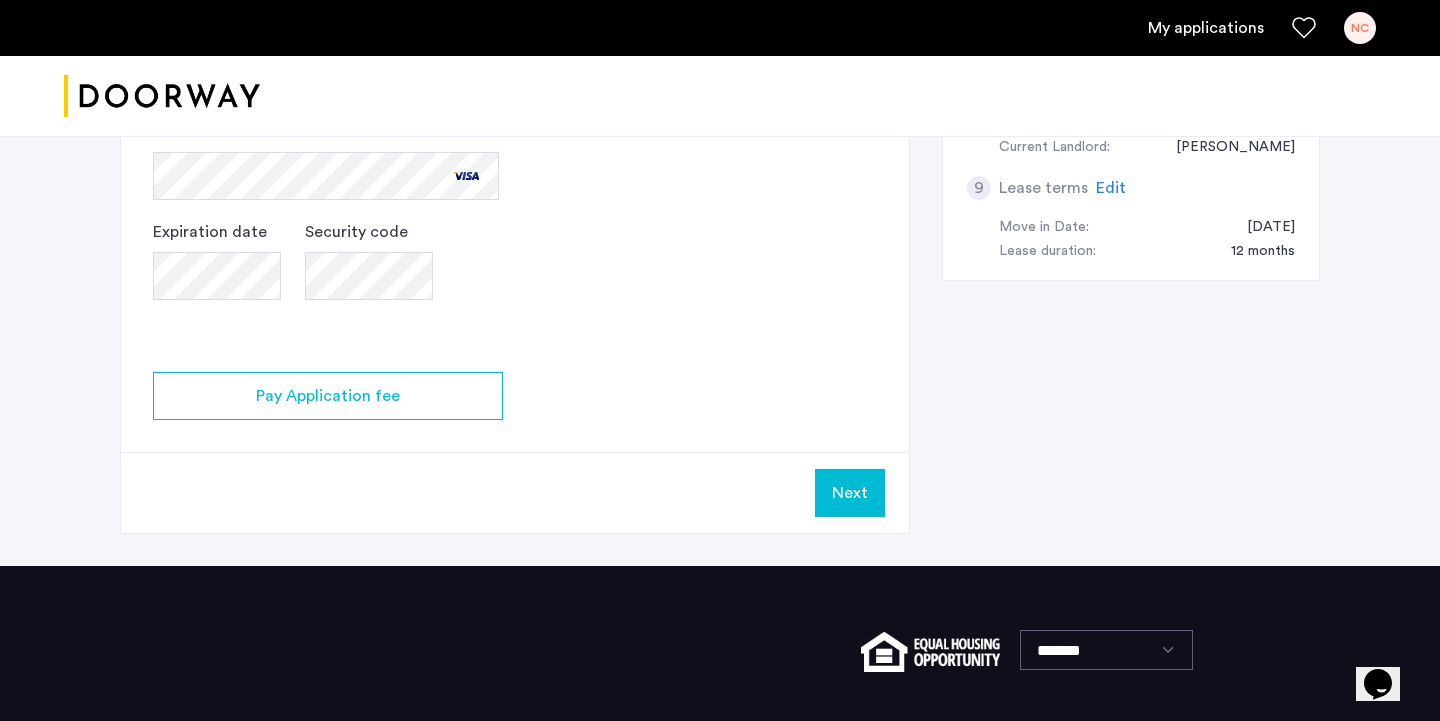 scroll, scrollTop: 1131, scrollLeft: 0, axis: vertical 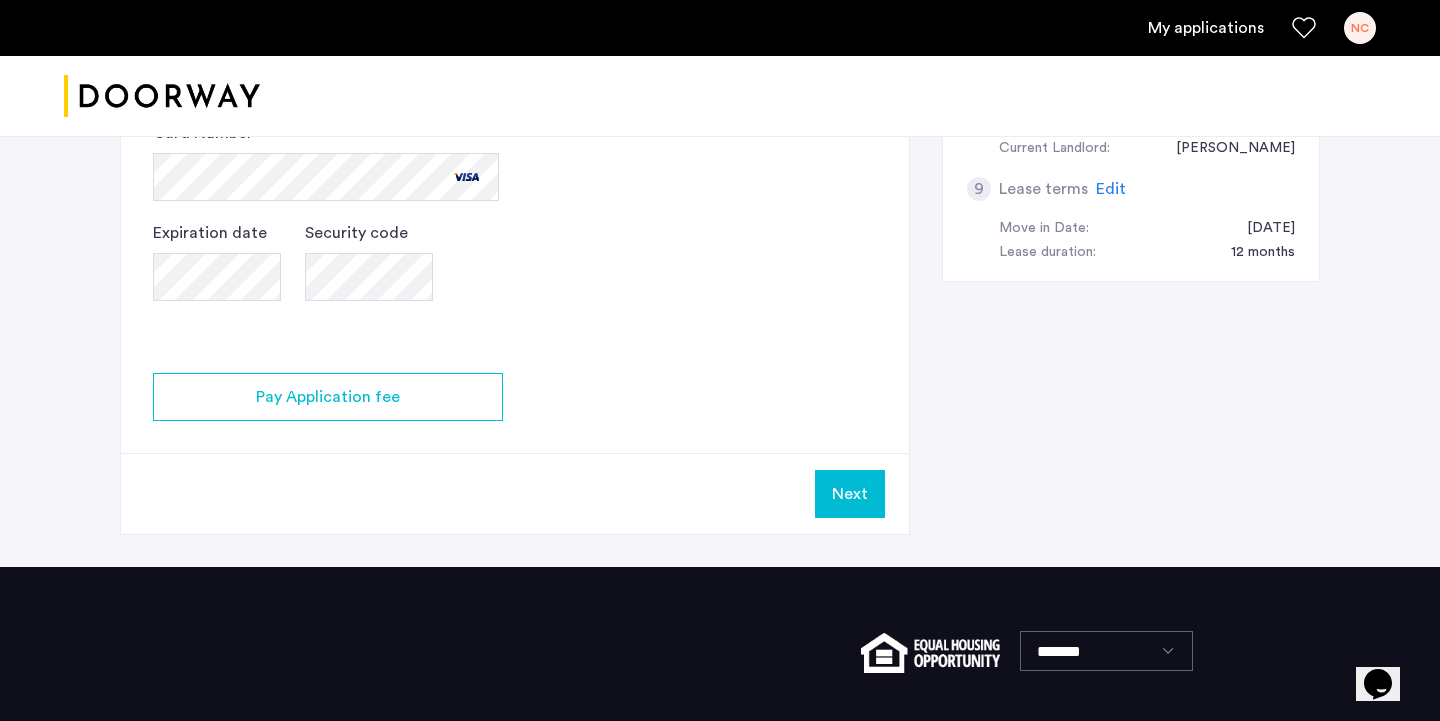 click on "Next" at bounding box center (850, 494) 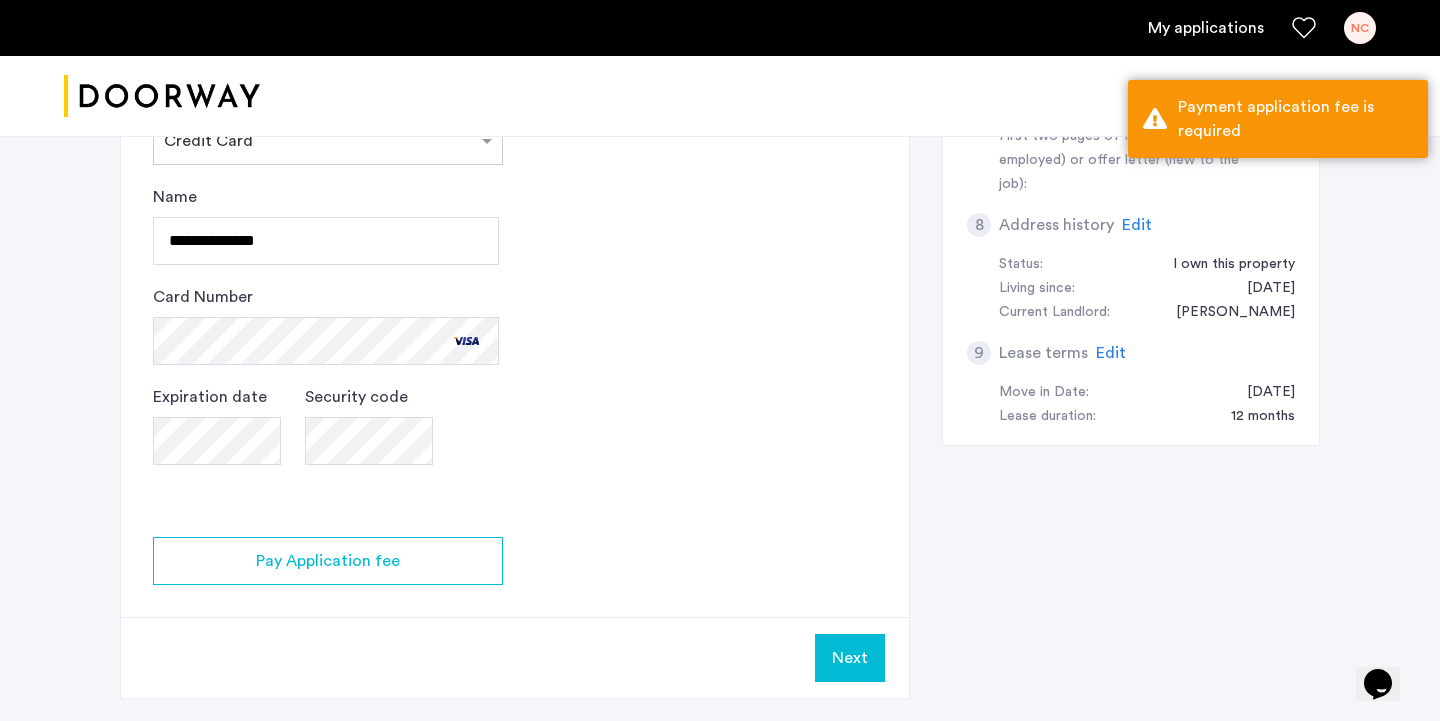 scroll, scrollTop: 953, scrollLeft: 0, axis: vertical 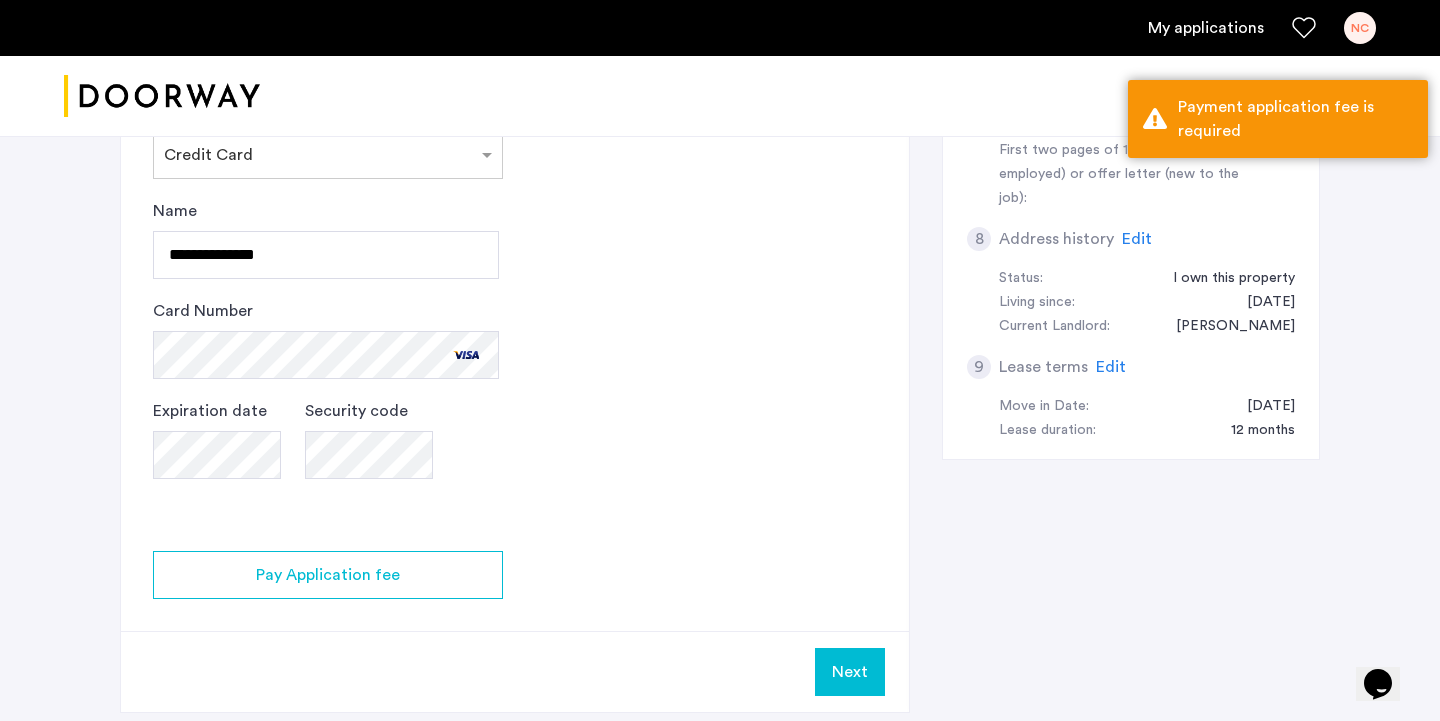 click on "2 Credit Screening & Application Fees Application Fees Please submit your application and processing fees. The application fee is $20 per applicant AND per guarantor. A 3% processing fees is applied to this total amount. If all required documentation is submitted in a 48 hour period and the unit becomes unavailable for lease through no fault of the Applicant(s).  You Agreed with this.  All credit score information will be processed and retrieved through our partnership with Weimark Credit Information Services. Please visit  their site , to find information about your rights under the FCRA and FACTA. All Weimark security controls, procedures and policies are examined, measured, and validated by TruSecure® Corporation, the worldwide leader in security assurance The TruSecure seal demonstrates proven security practices and a rigorous security policy. Your Social Security Number Show I do not have a social security number An application fee of $20 is to be applied Credit Card Processing Fee - 3.5% Total - $20.70" 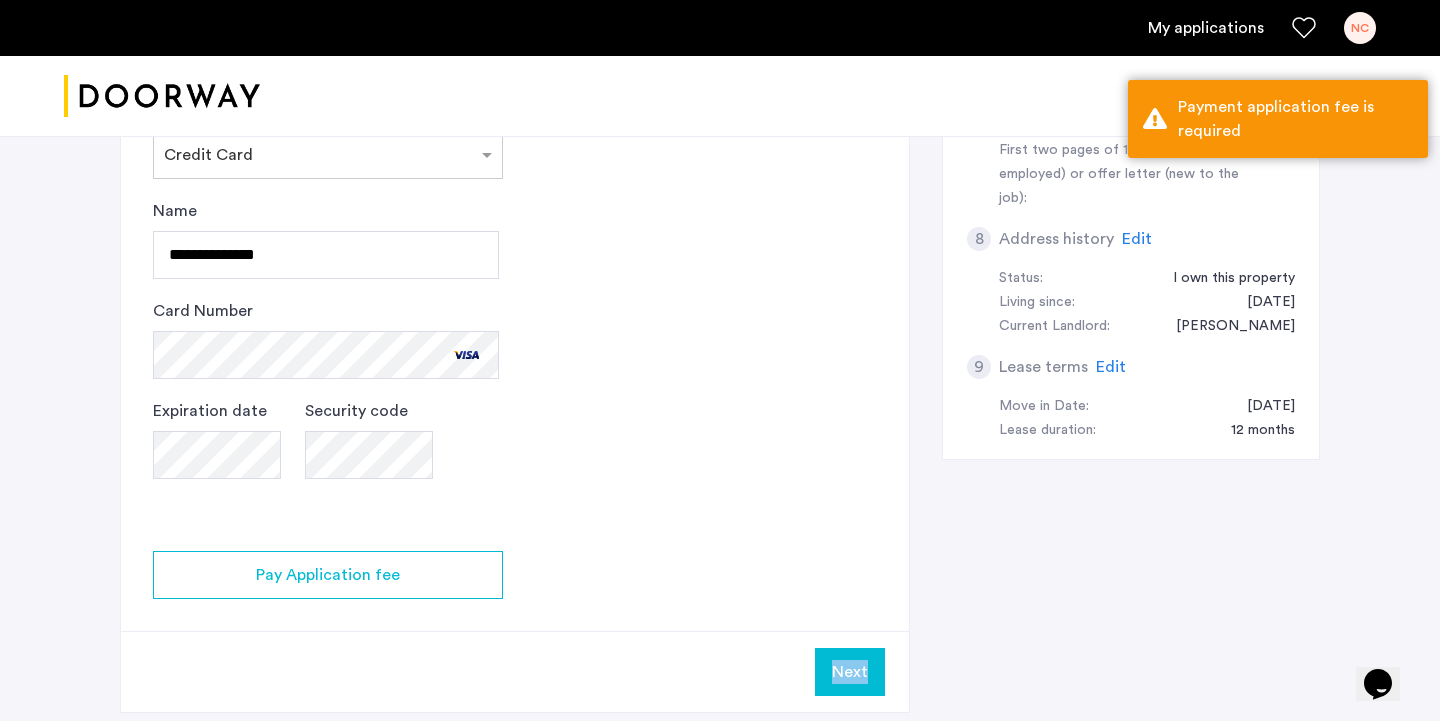 click on "2 Credit Screening & Application Fees Application Fees Please submit your application and processing fees. The application fee is $20 per applicant AND per guarantor. A 3% processing fees is applied to this total amount. If all required documentation is submitted in a 48 hour period and the unit becomes unavailable for lease through no fault of the Applicant(s).  You Agreed with this.  All credit score information will be processed and retrieved through our partnership with Weimark Credit Information Services. Please visit  their site , to find information about your rights under the FCRA and FACTA. All Weimark security controls, procedures and policies are examined, measured, and validated by TruSecure® Corporation, the worldwide leader in security assurance The TruSecure seal demonstrates proven security practices and a rigorous security policy. Your Social Security Number Show I do not have a social security number An application fee of $20 is to be applied Credit Card Processing Fee - 3.5% Total - $20.70" 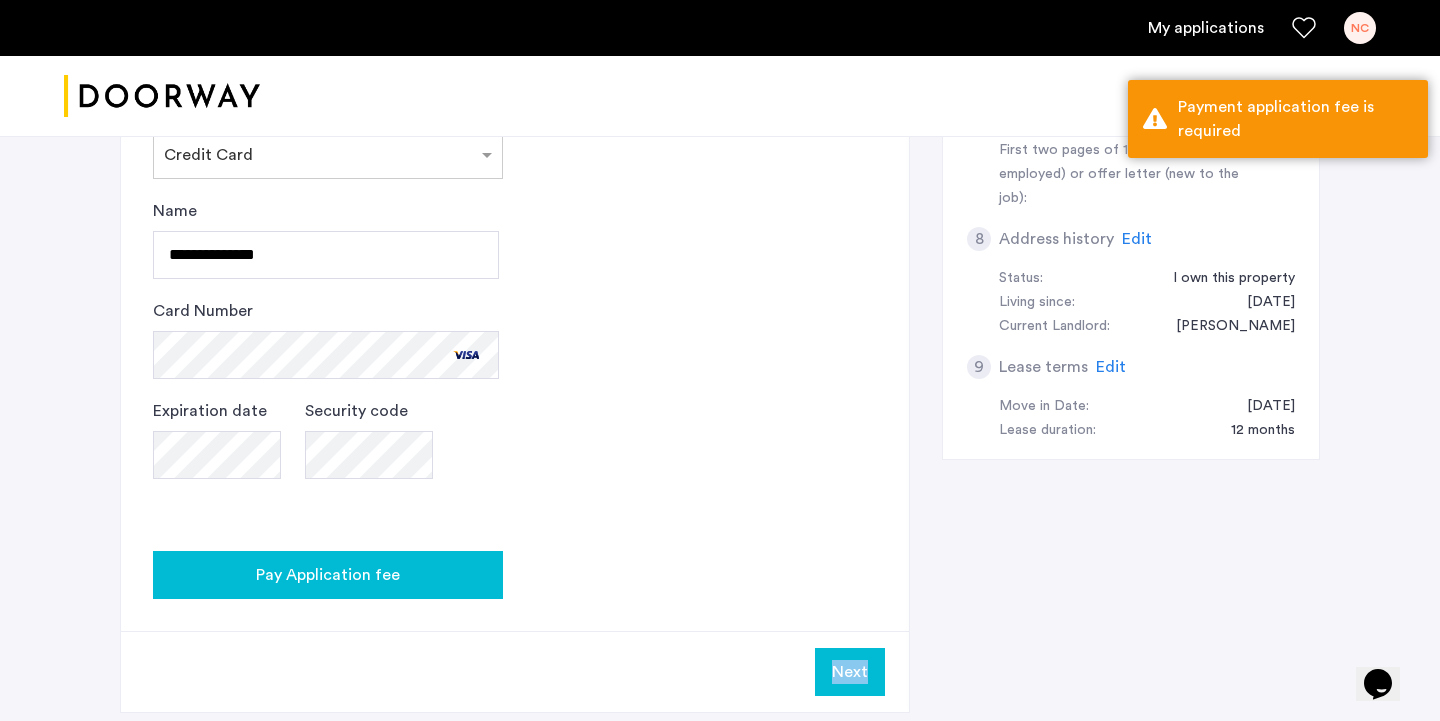 click on "Pay Application fee" 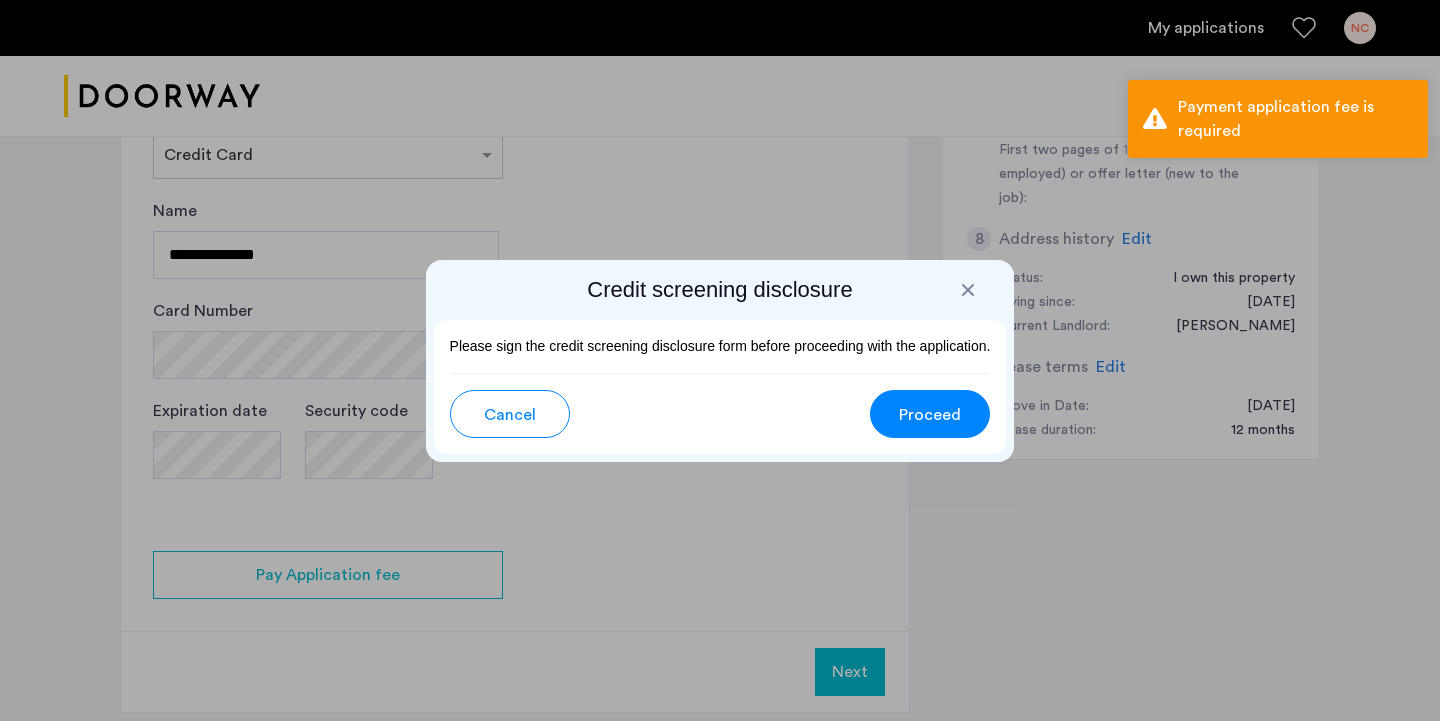 click at bounding box center [968, 290] 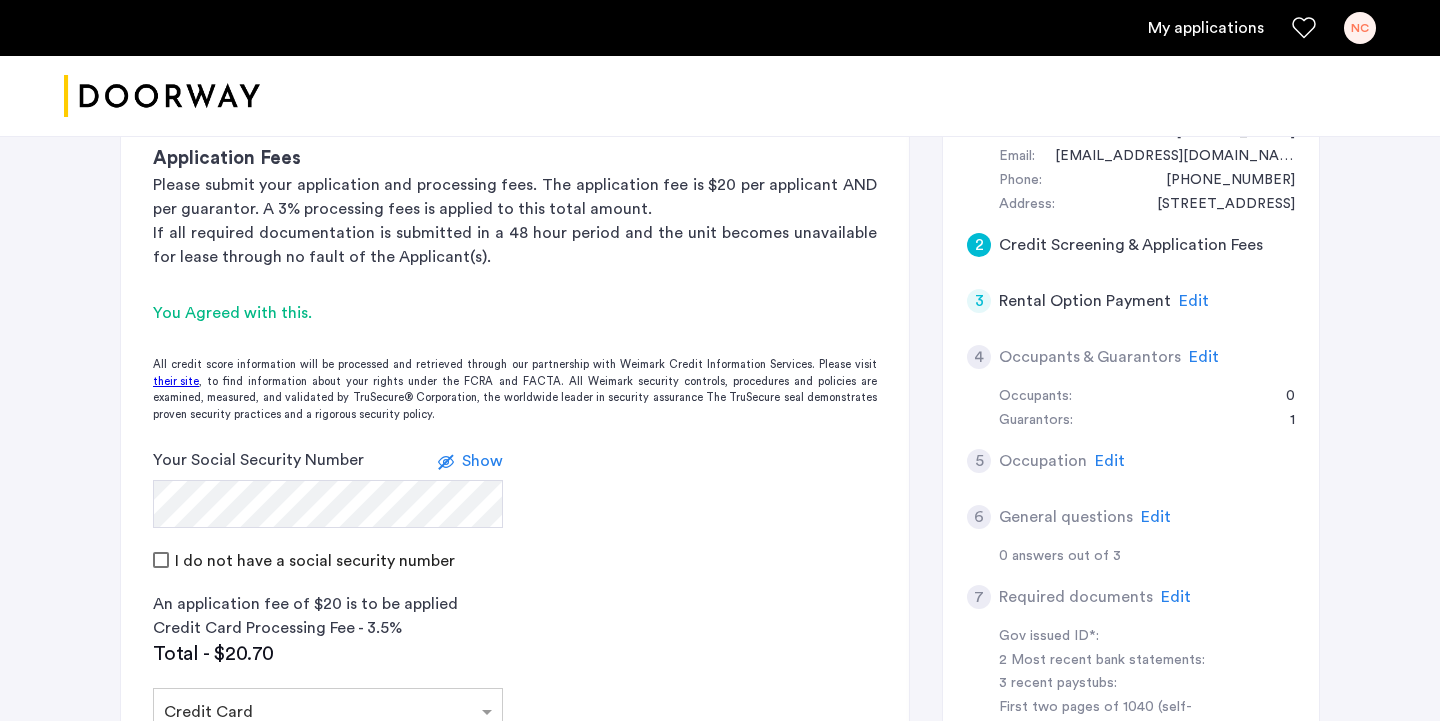 scroll, scrollTop: 409, scrollLeft: 0, axis: vertical 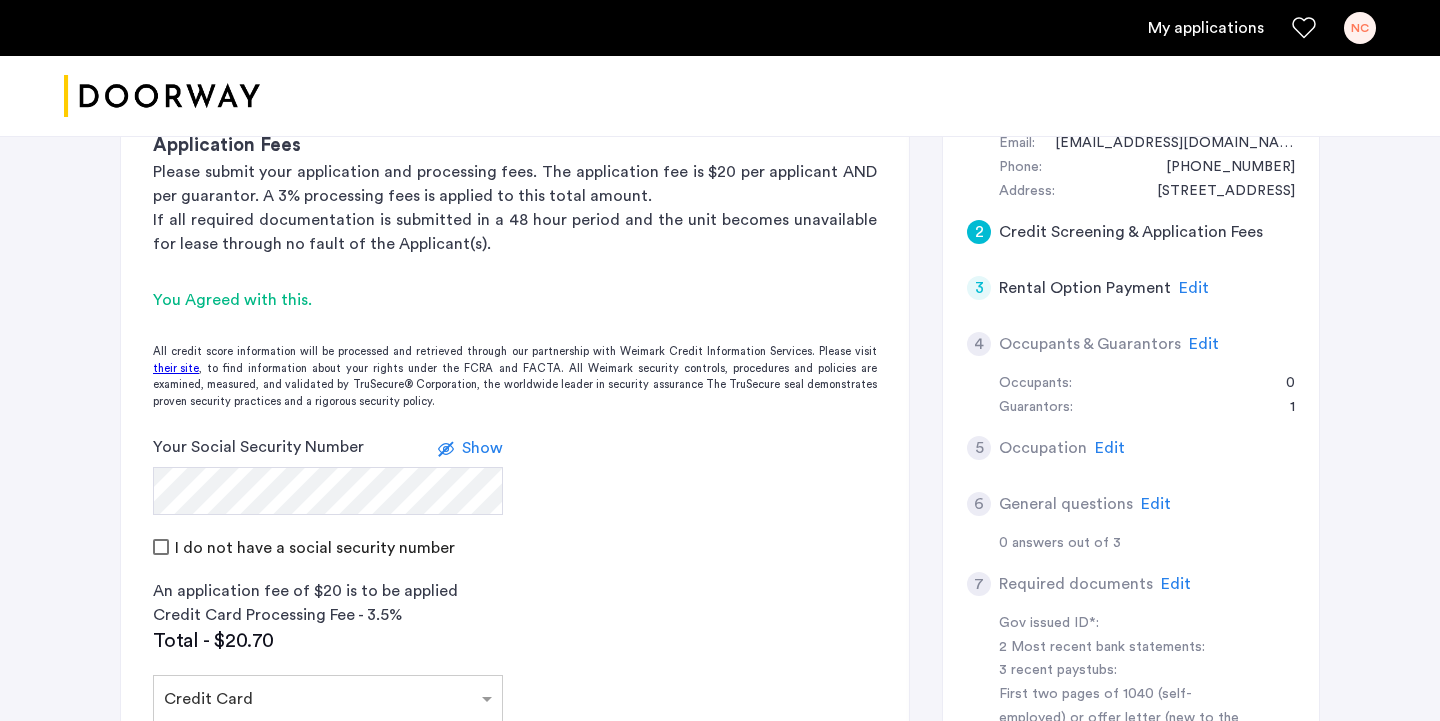 click on "You Agreed with this." 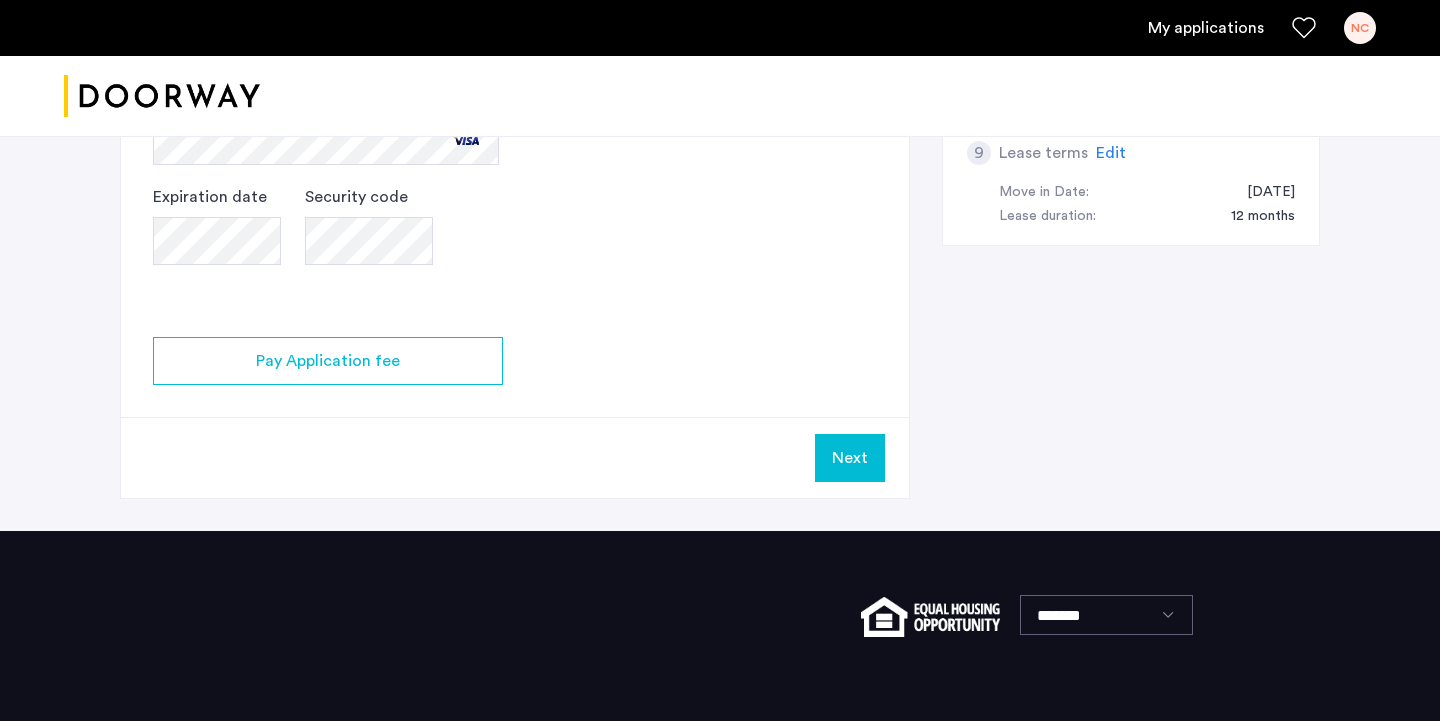 scroll, scrollTop: 1166, scrollLeft: 0, axis: vertical 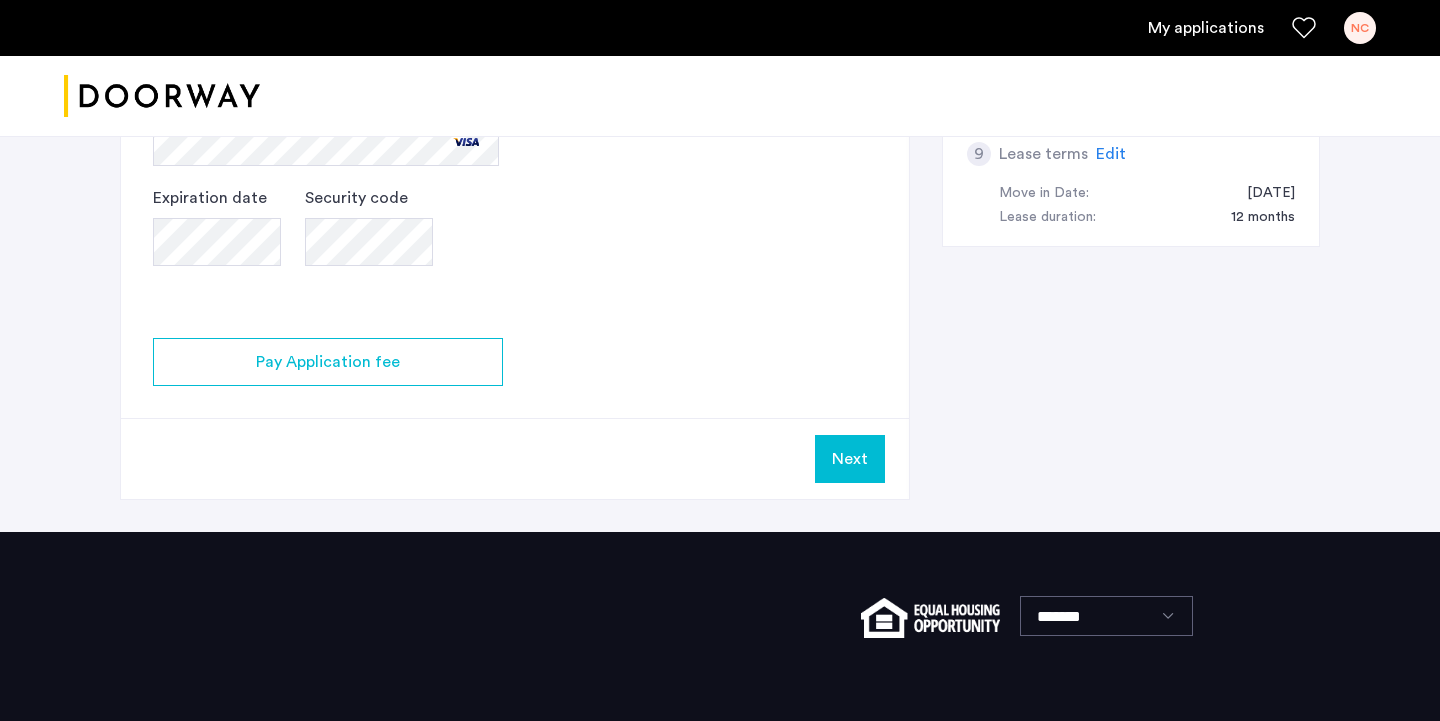 click on "Next" at bounding box center [850, 459] 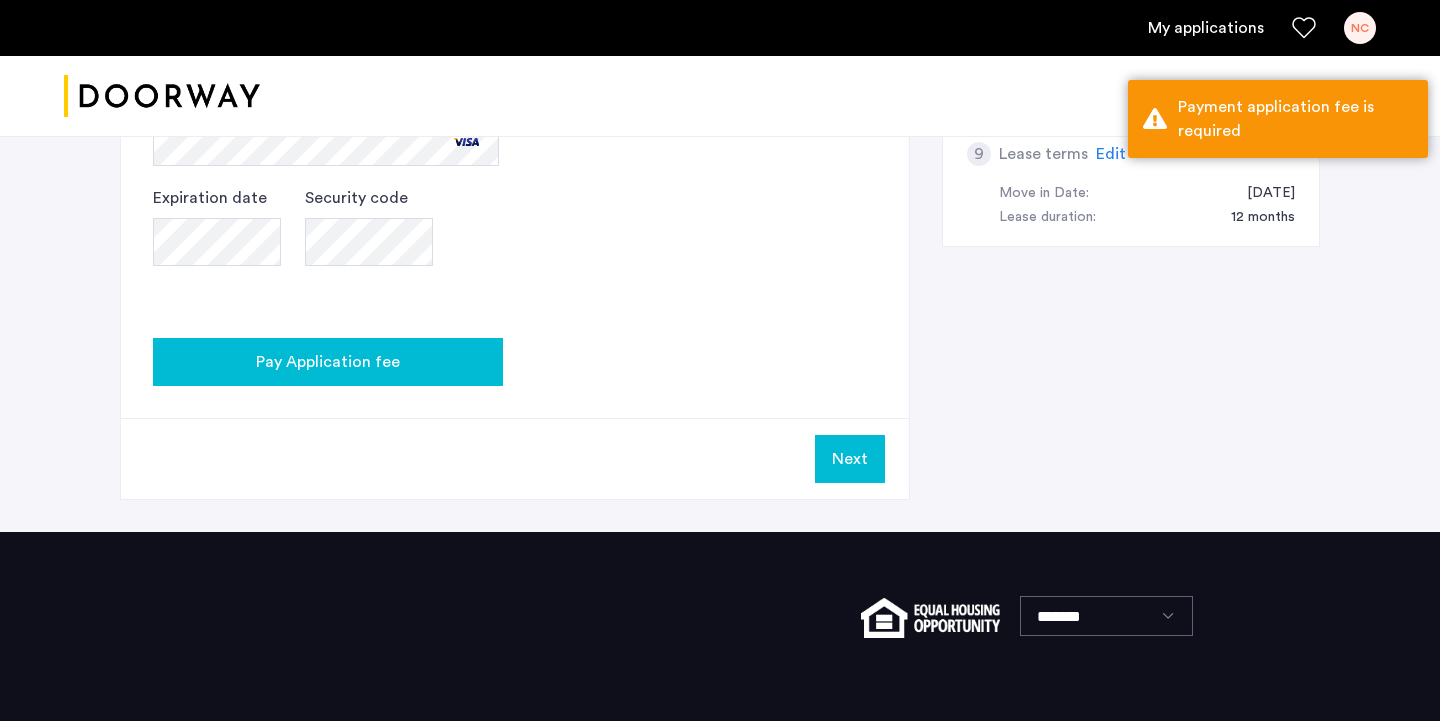 click on "Pay Application fee" 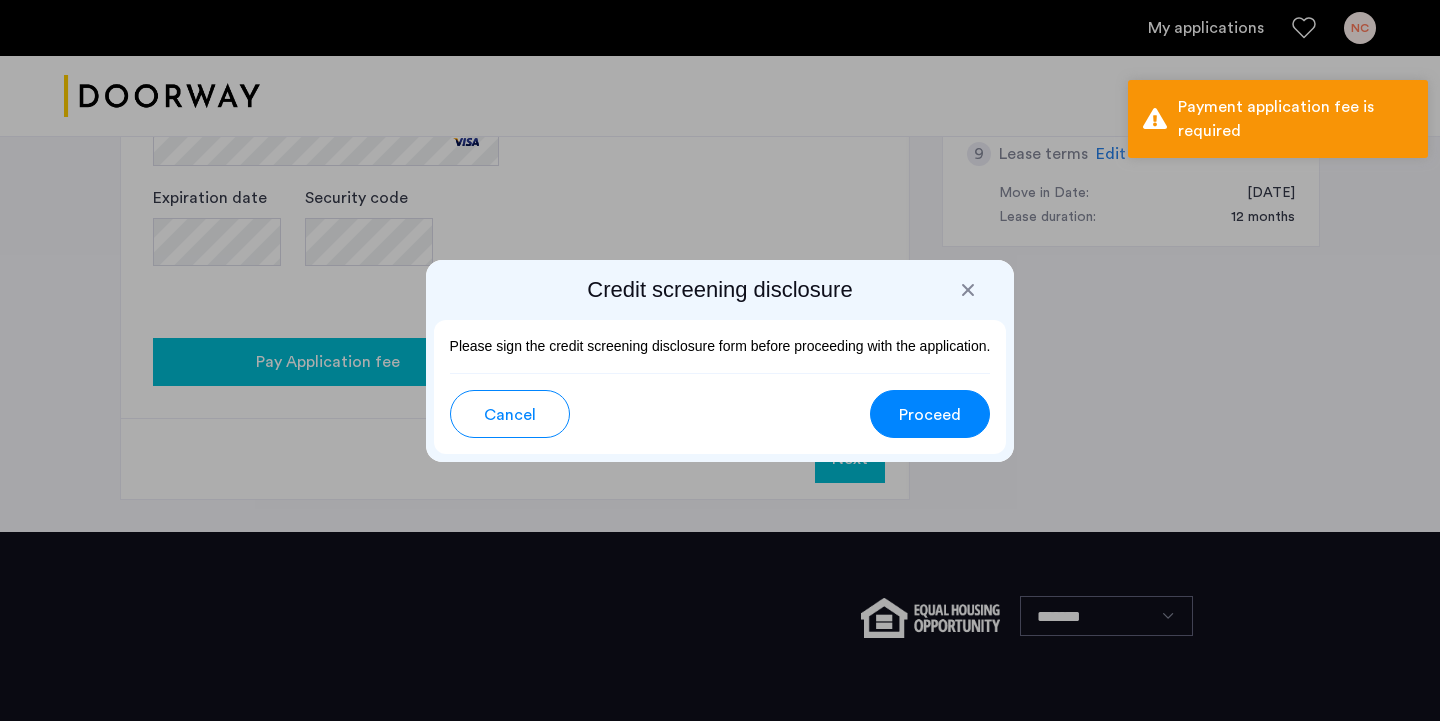 scroll, scrollTop: 0, scrollLeft: 0, axis: both 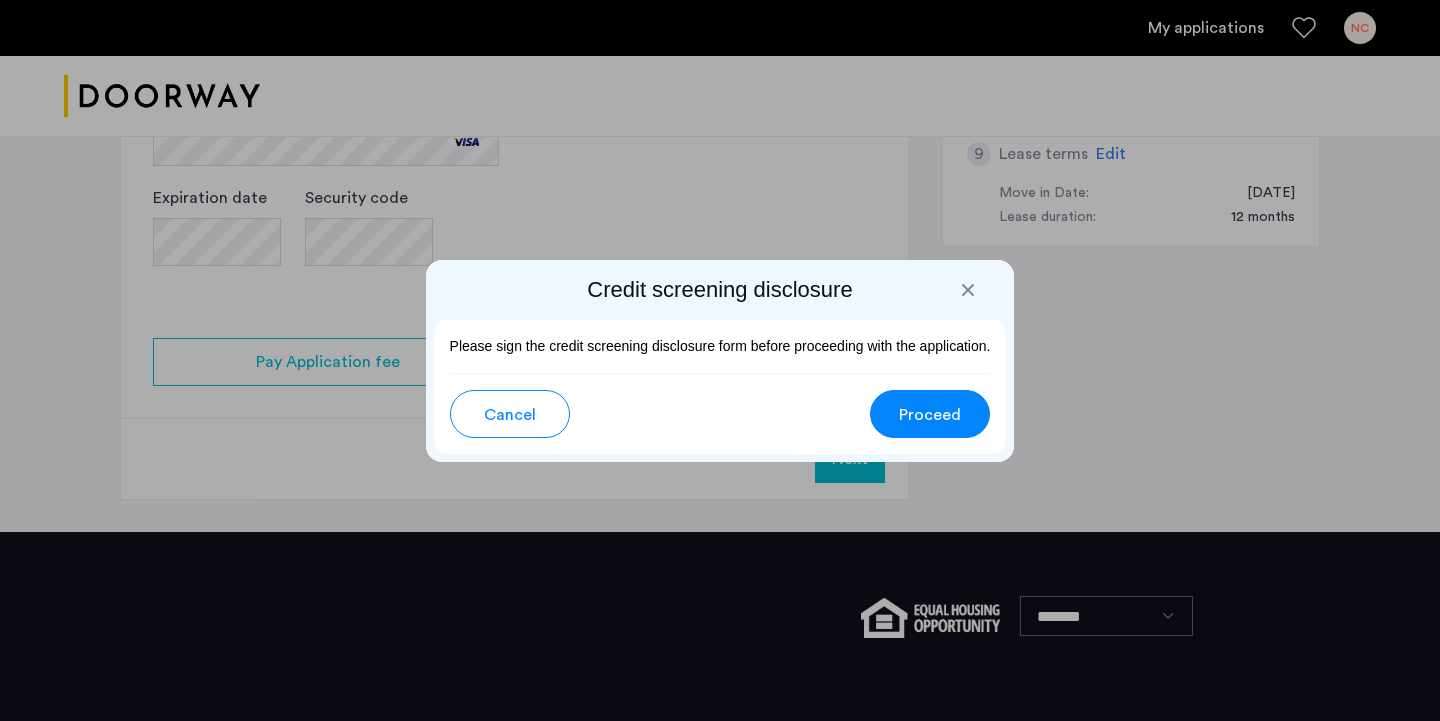 click at bounding box center [968, 290] 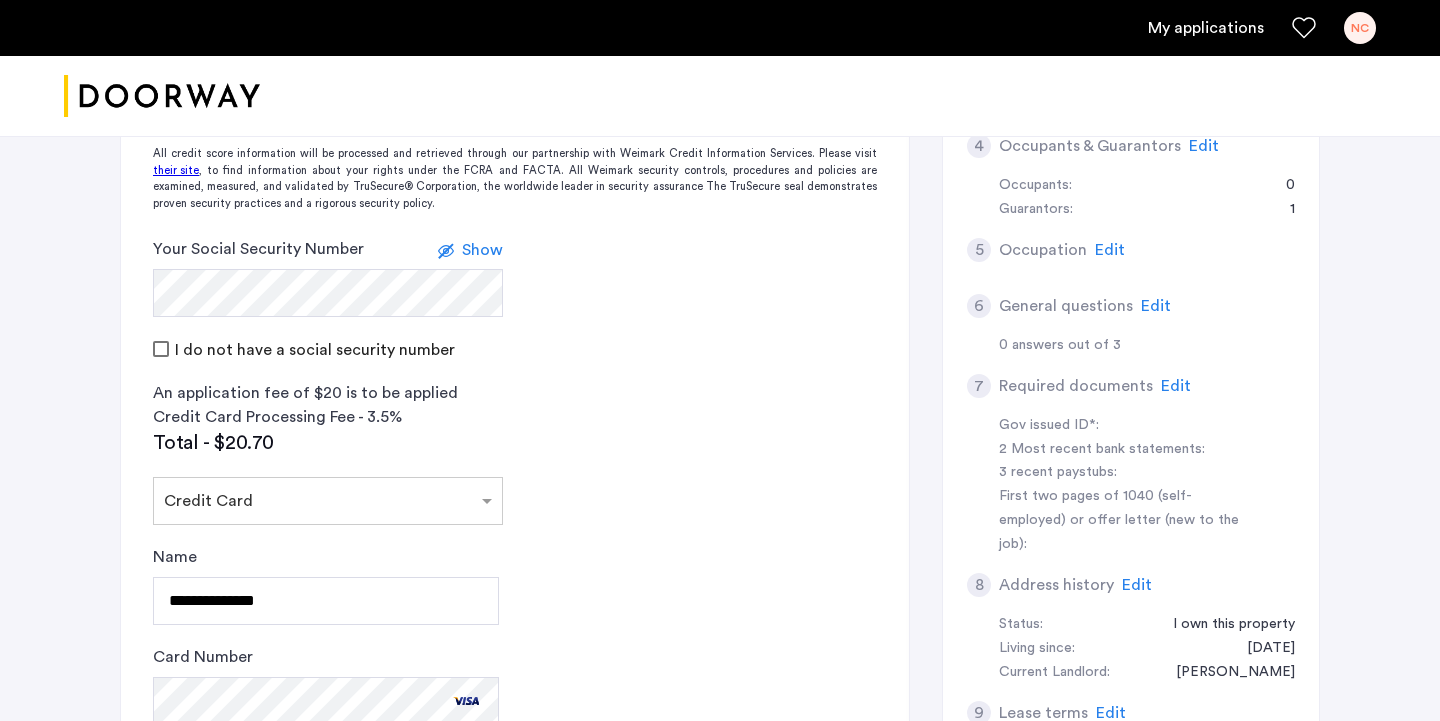 scroll, scrollTop: 452, scrollLeft: 0, axis: vertical 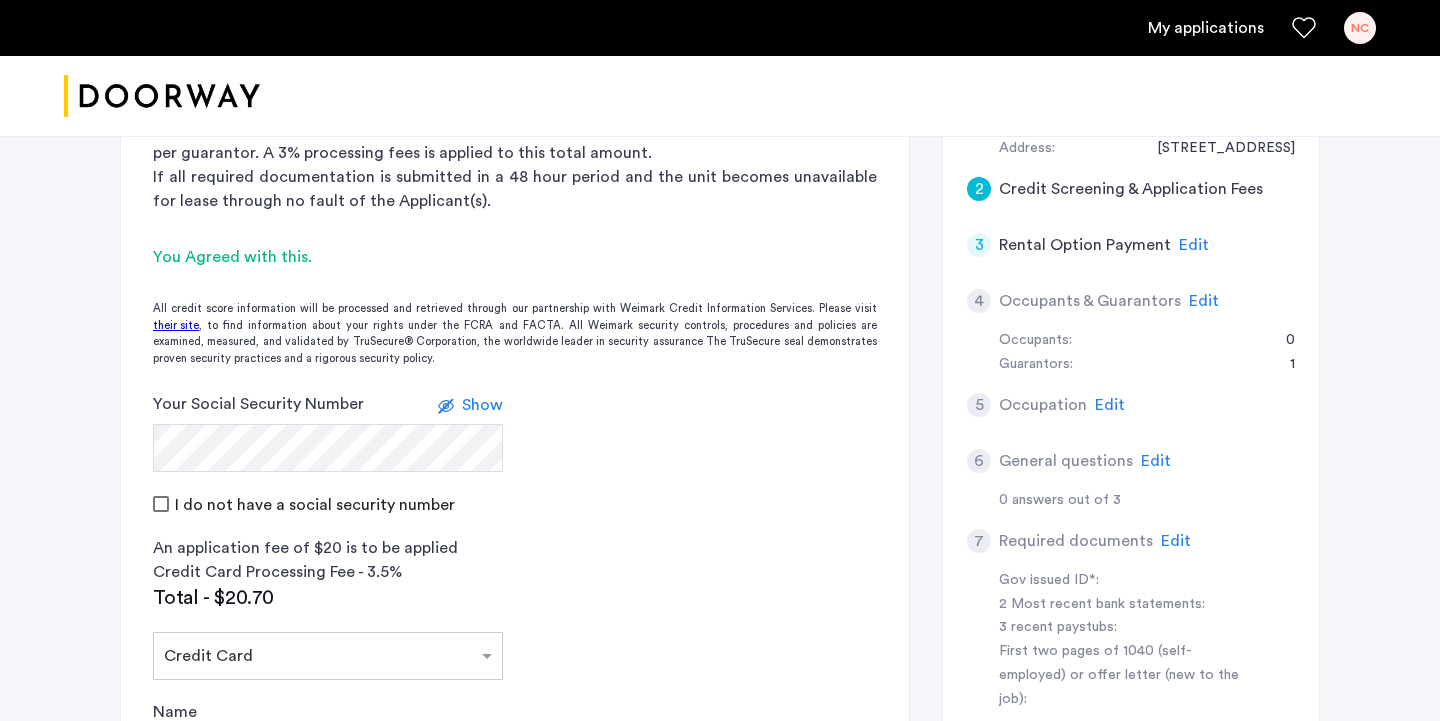 click on "their site" 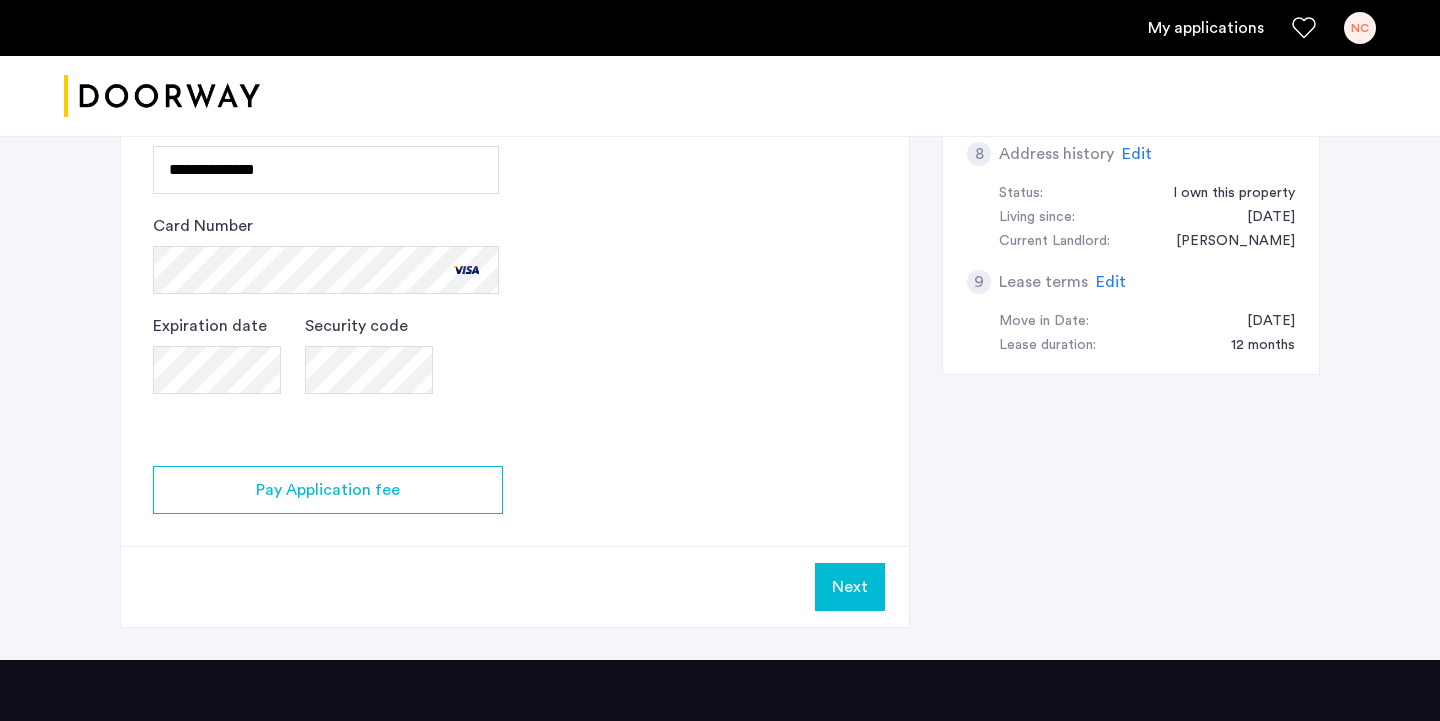 scroll, scrollTop: 1036, scrollLeft: 0, axis: vertical 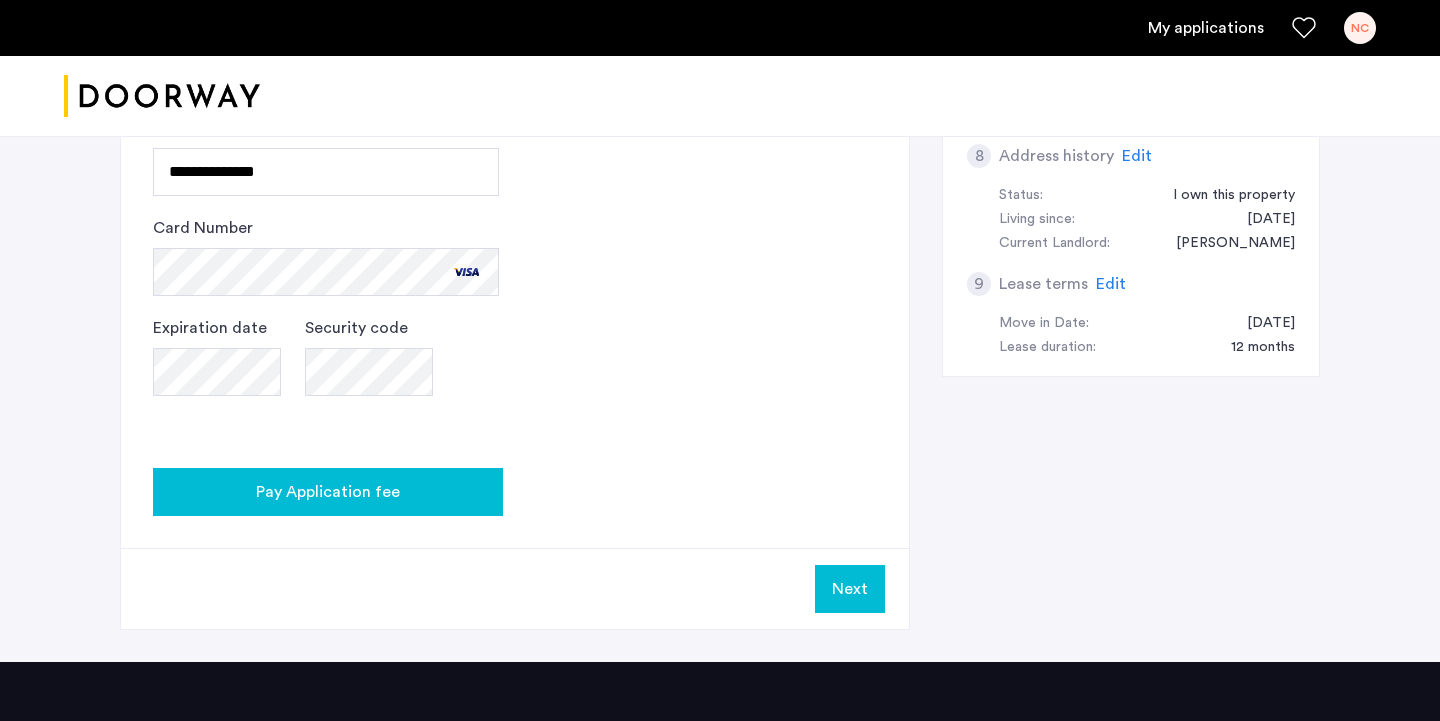 click on "Pay Application fee" 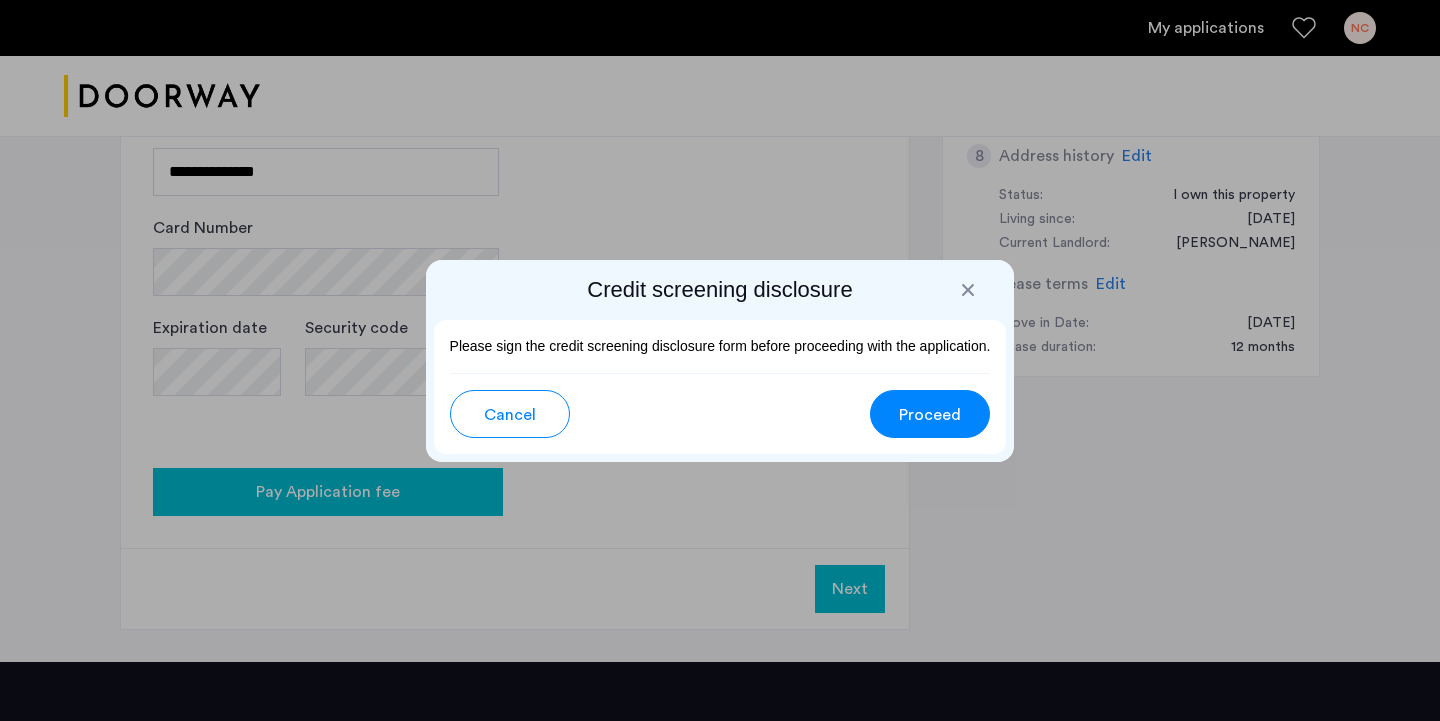 scroll, scrollTop: 0, scrollLeft: 0, axis: both 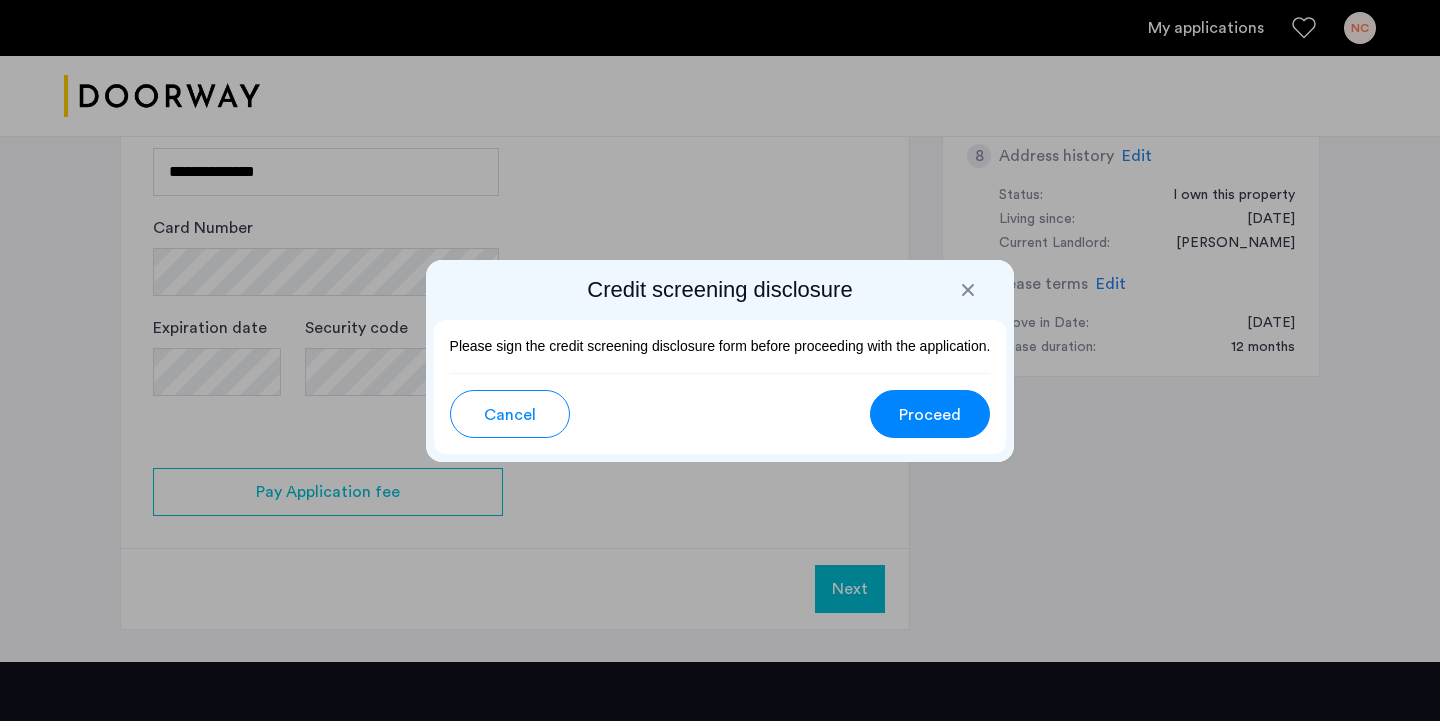 click on "Proceed" at bounding box center [930, 415] 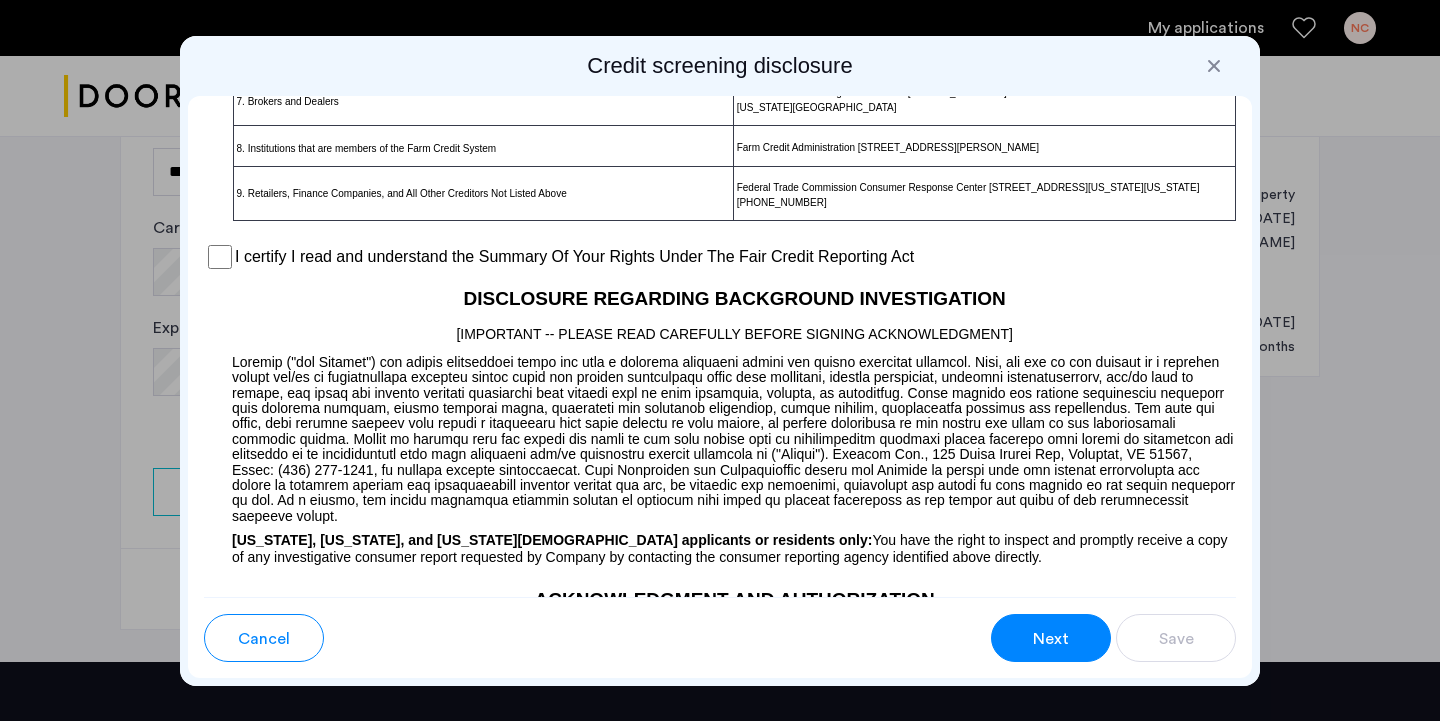 scroll, scrollTop: 1598, scrollLeft: 0, axis: vertical 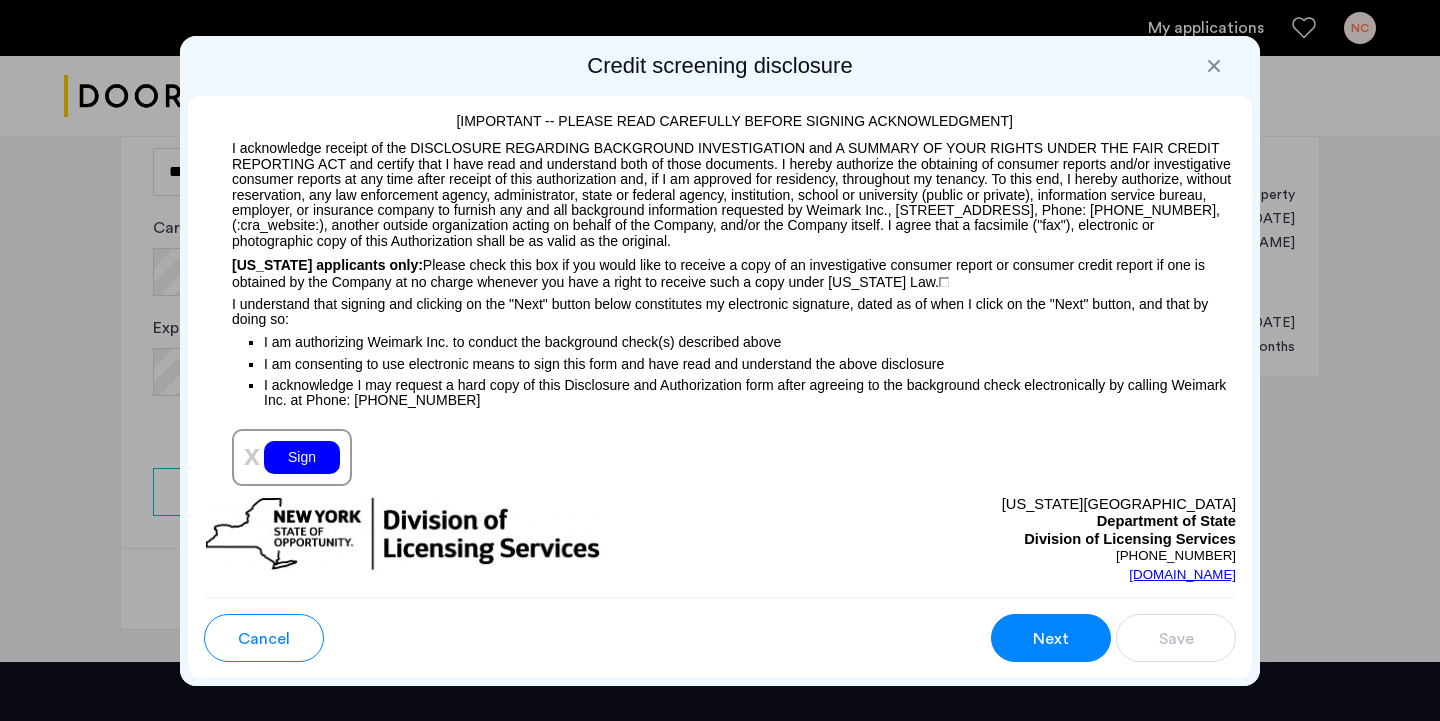 click on "Sign" at bounding box center (302, 457) 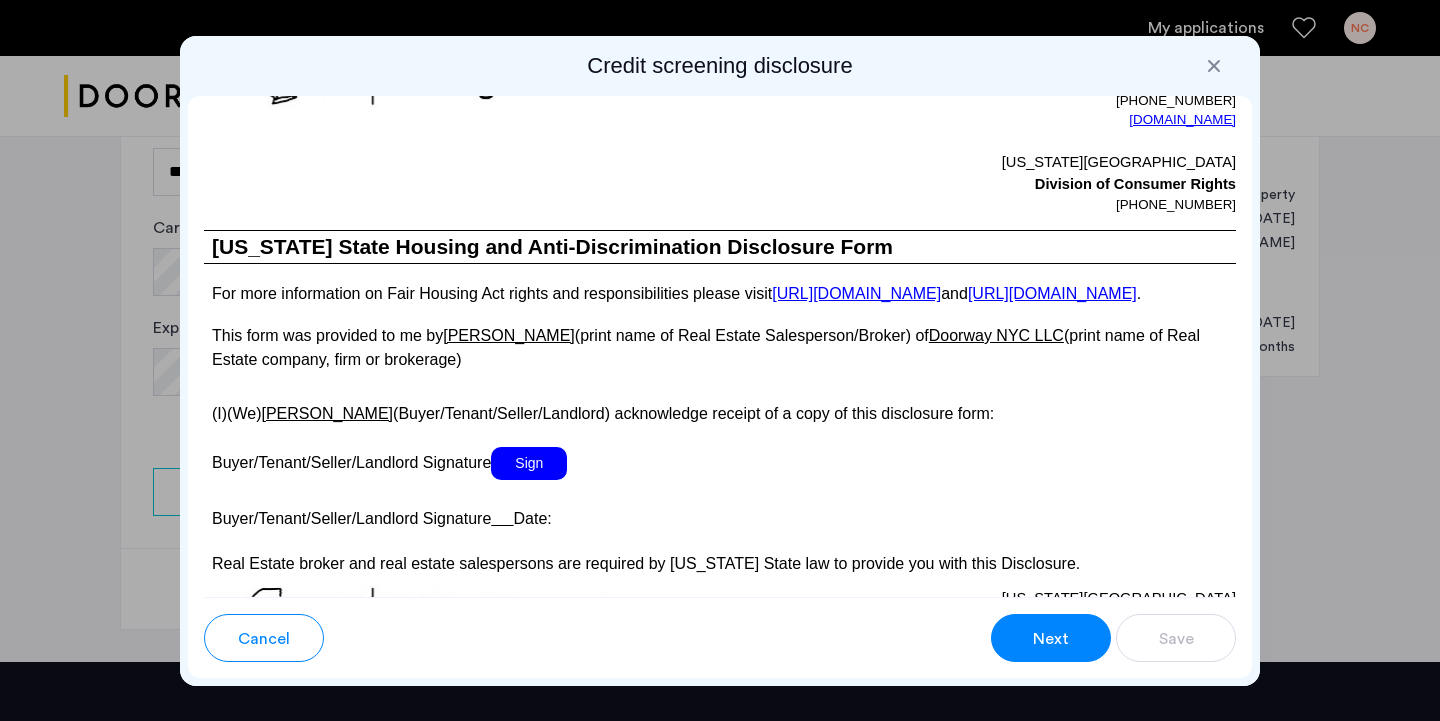 scroll, scrollTop: 3725, scrollLeft: 0, axis: vertical 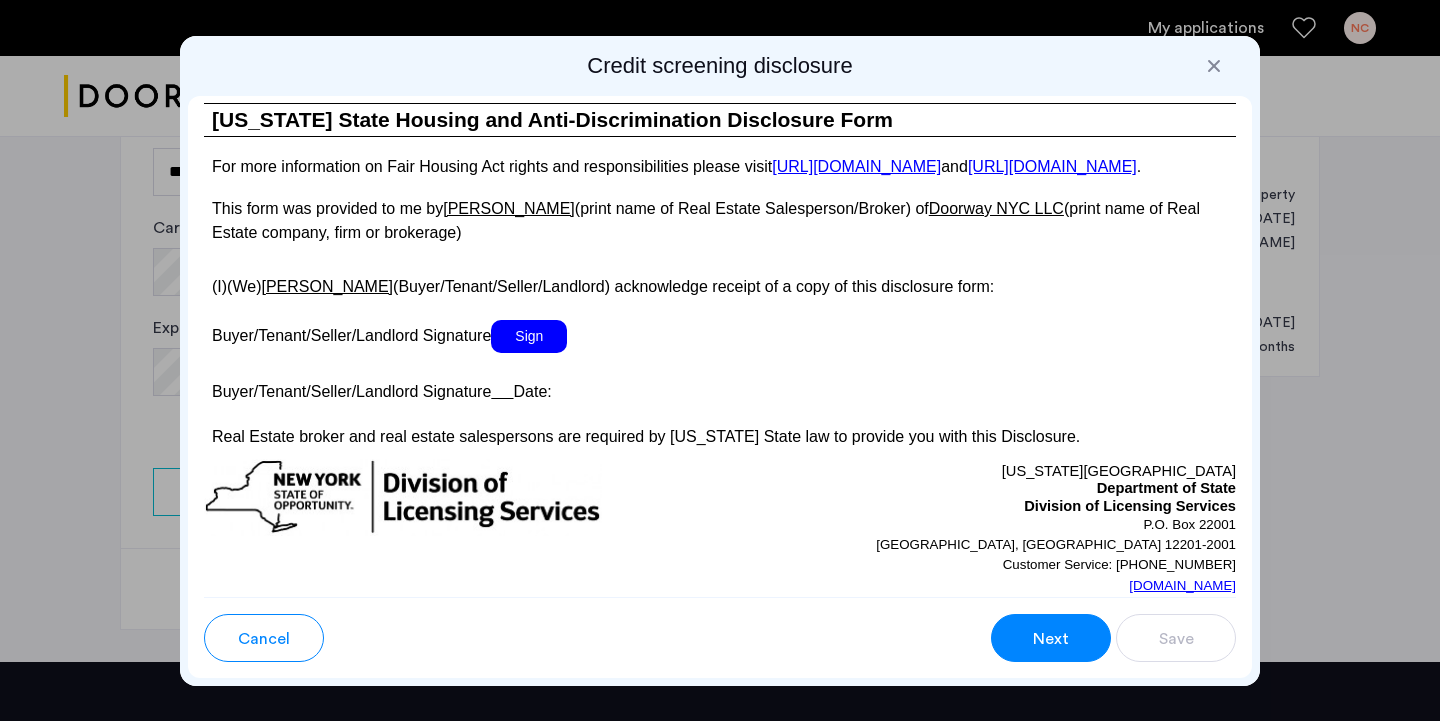 click on "Sign" at bounding box center (529, 336) 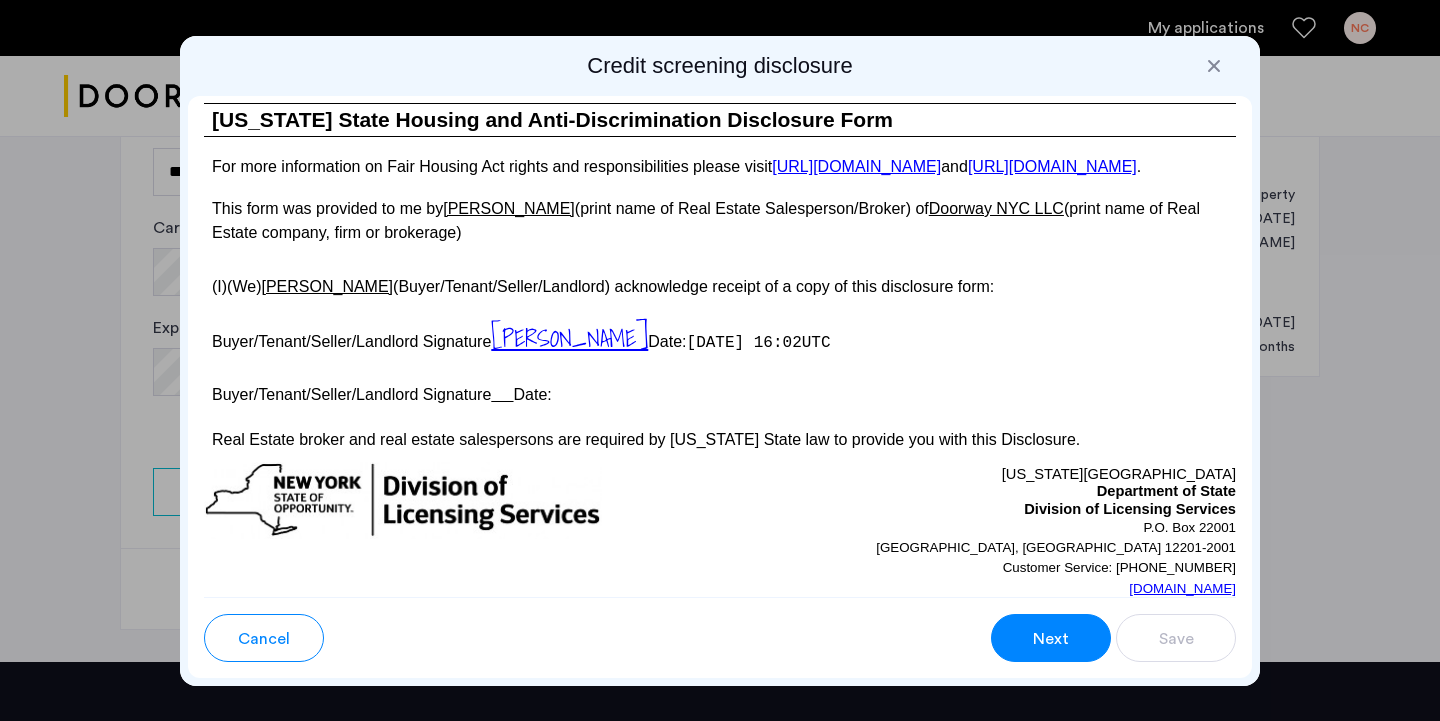 click on "Buyer/Tenant/Seller/Landlord Signature         Date:" at bounding box center (720, 391) 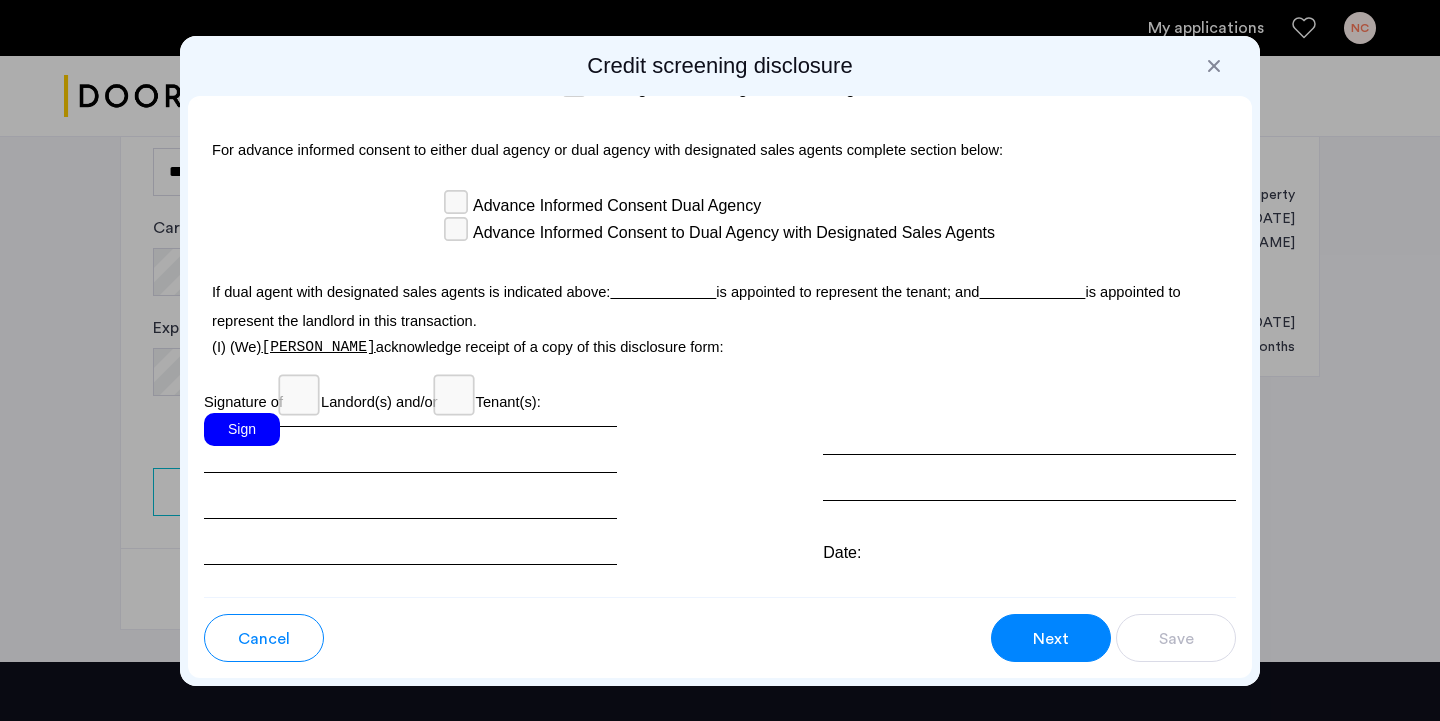 scroll, scrollTop: 5938, scrollLeft: 0, axis: vertical 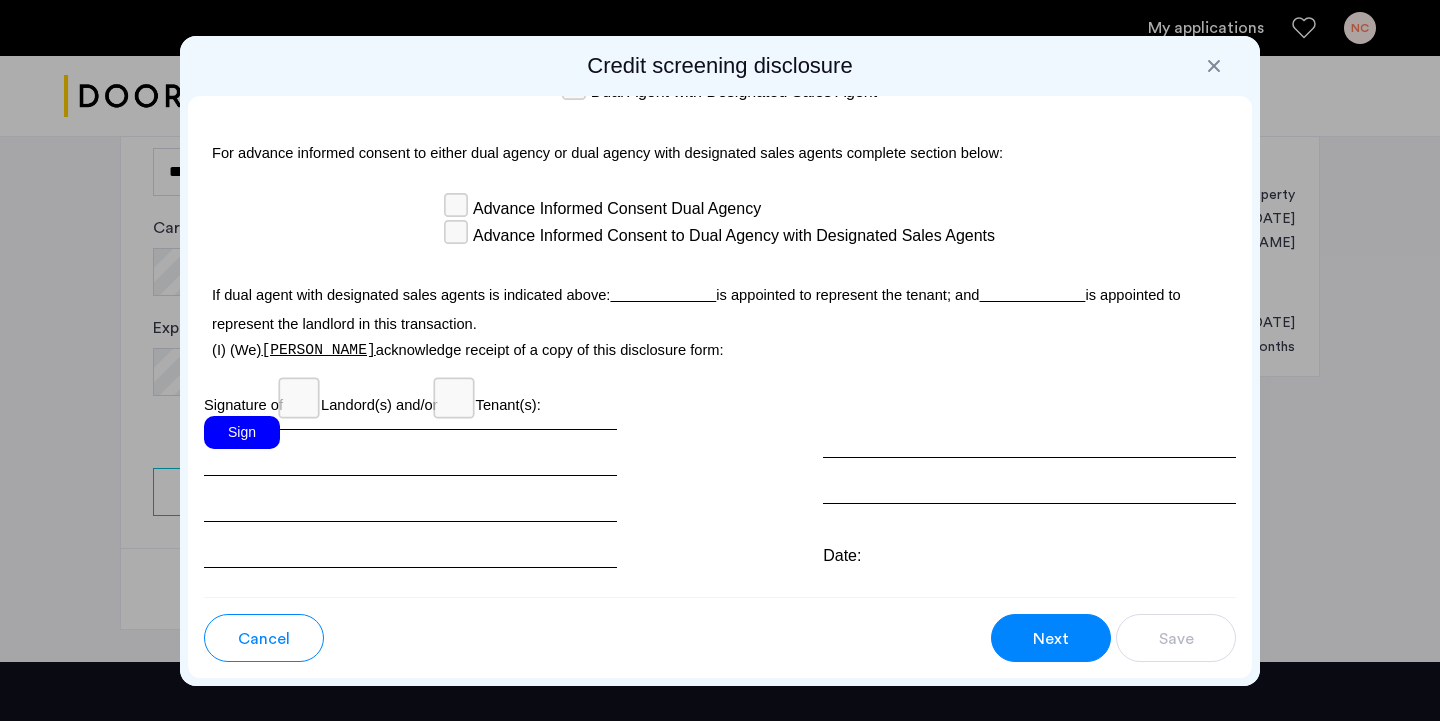 click on "Sign" at bounding box center (242, 432) 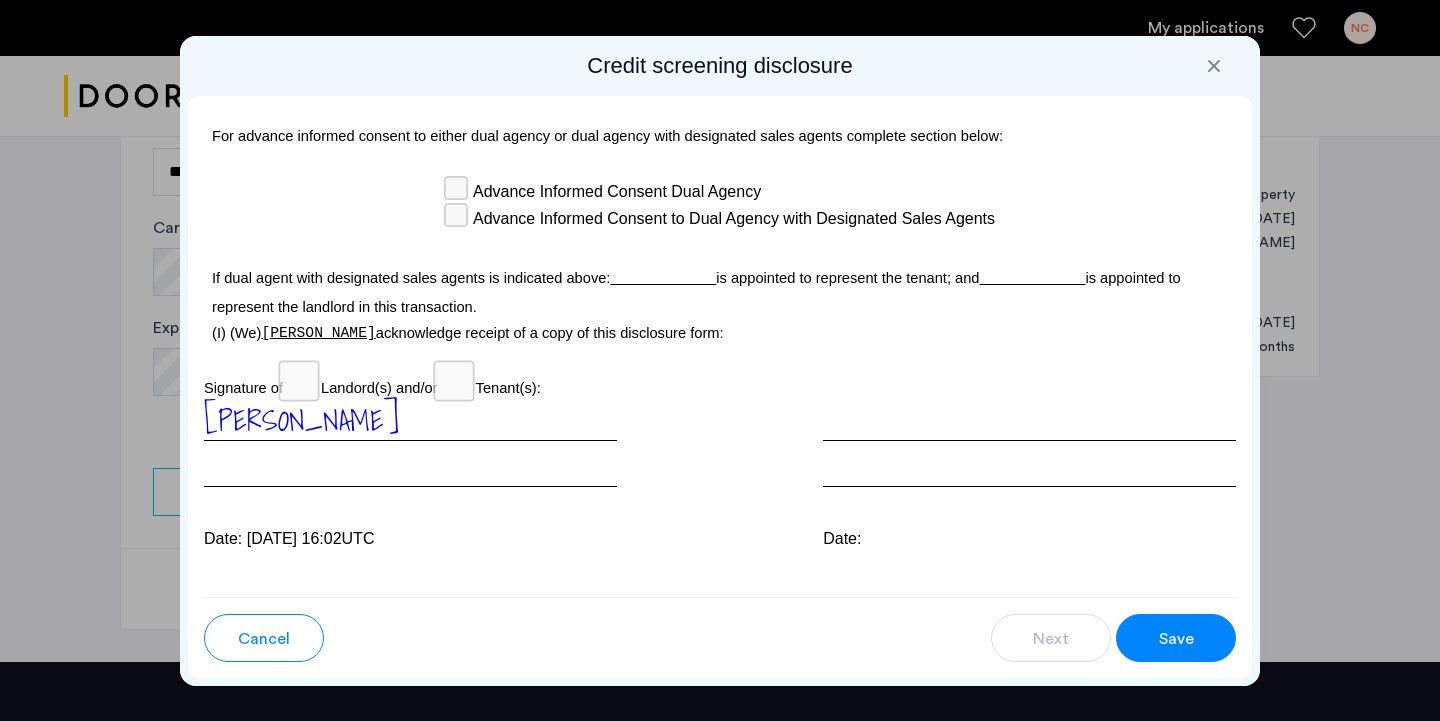scroll, scrollTop: 5952, scrollLeft: 0, axis: vertical 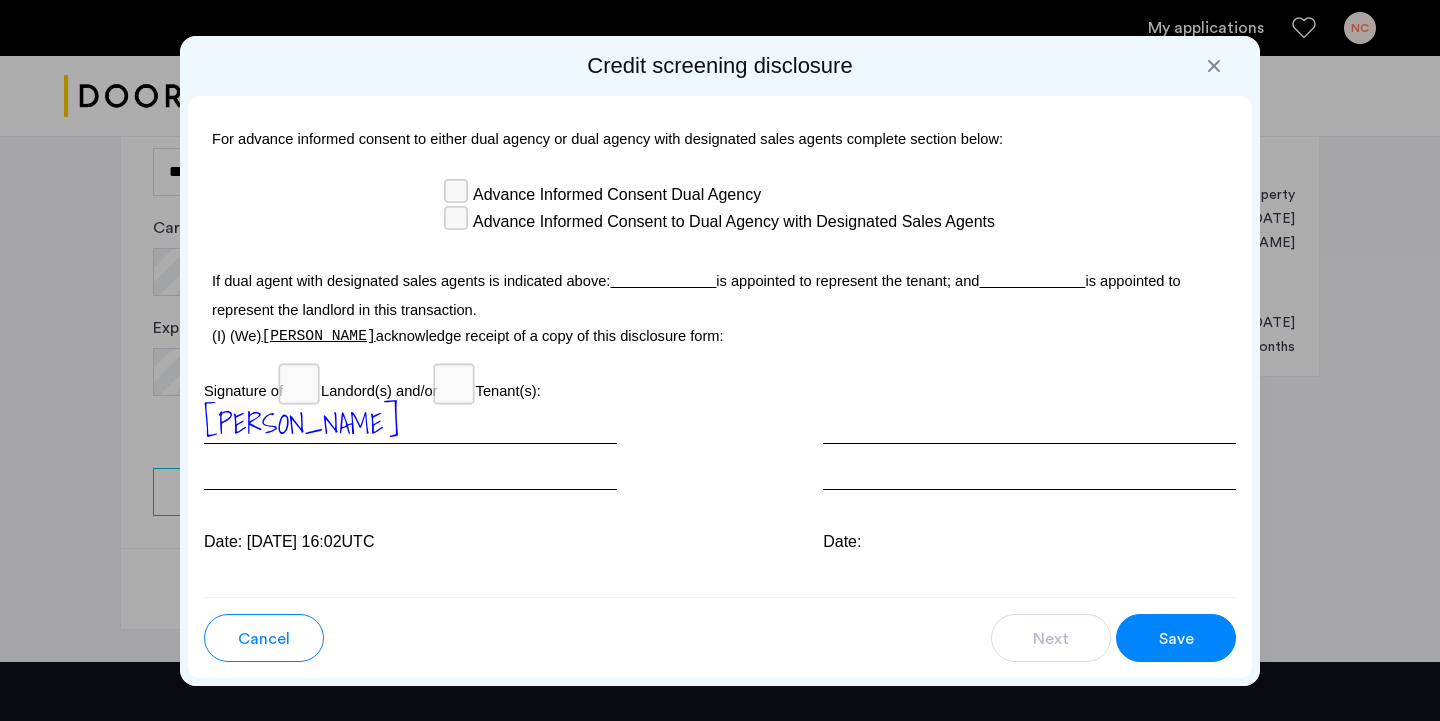 click on "Save" at bounding box center [1176, 639] 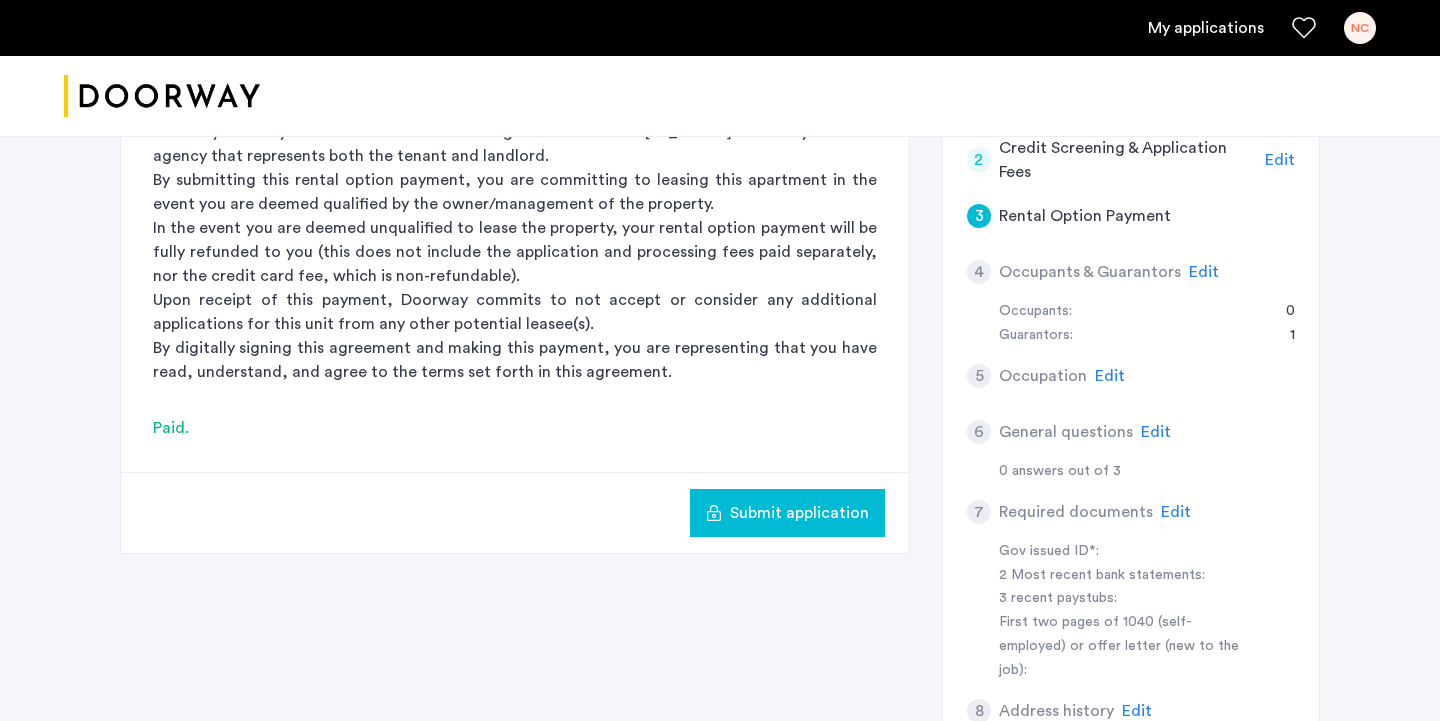 scroll, scrollTop: 489, scrollLeft: 0, axis: vertical 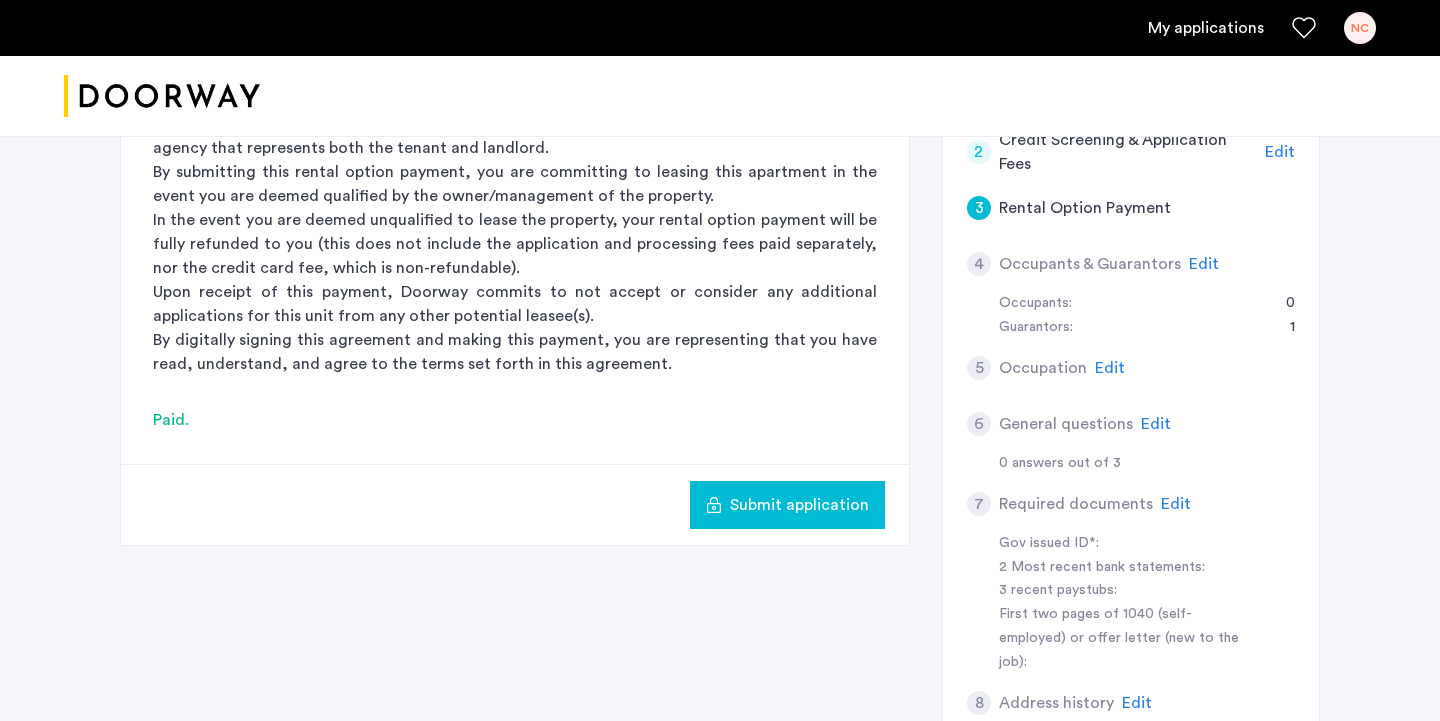 click on "Edit" 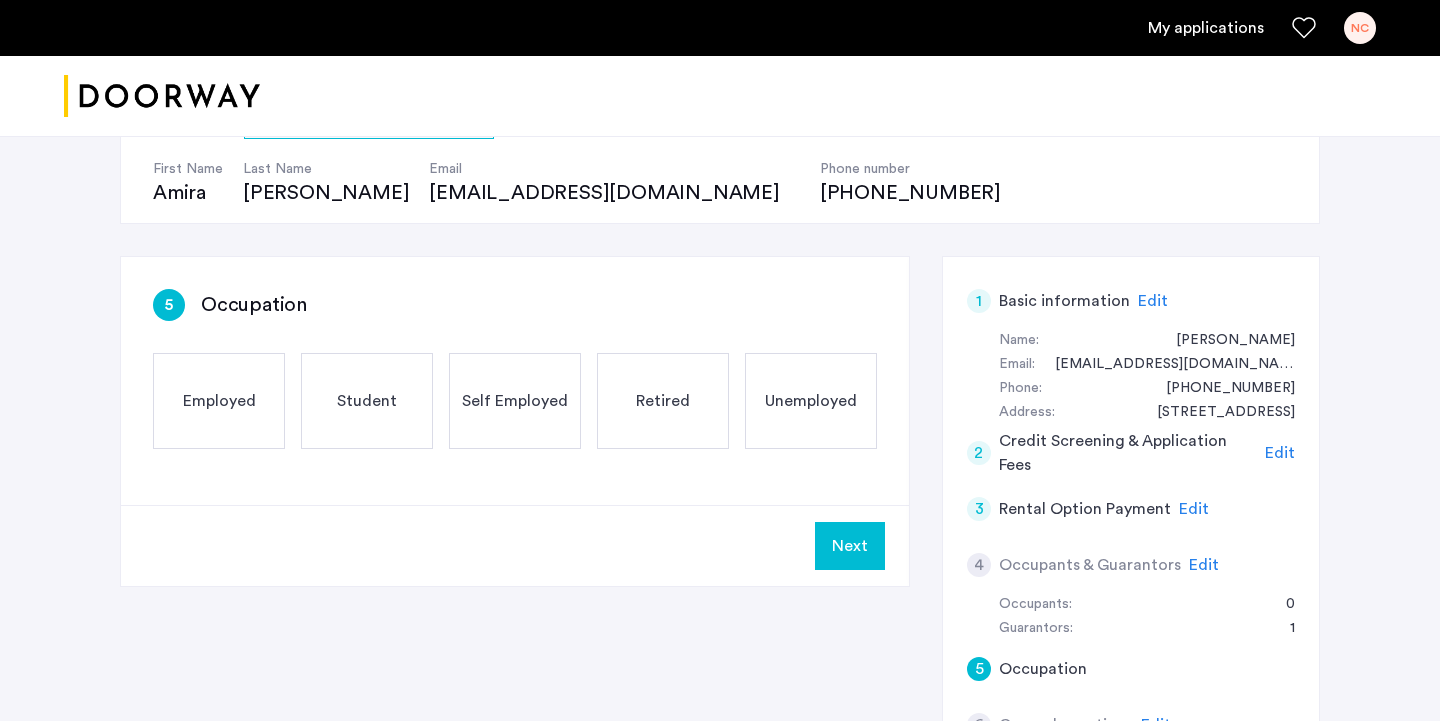 click on "Employed" 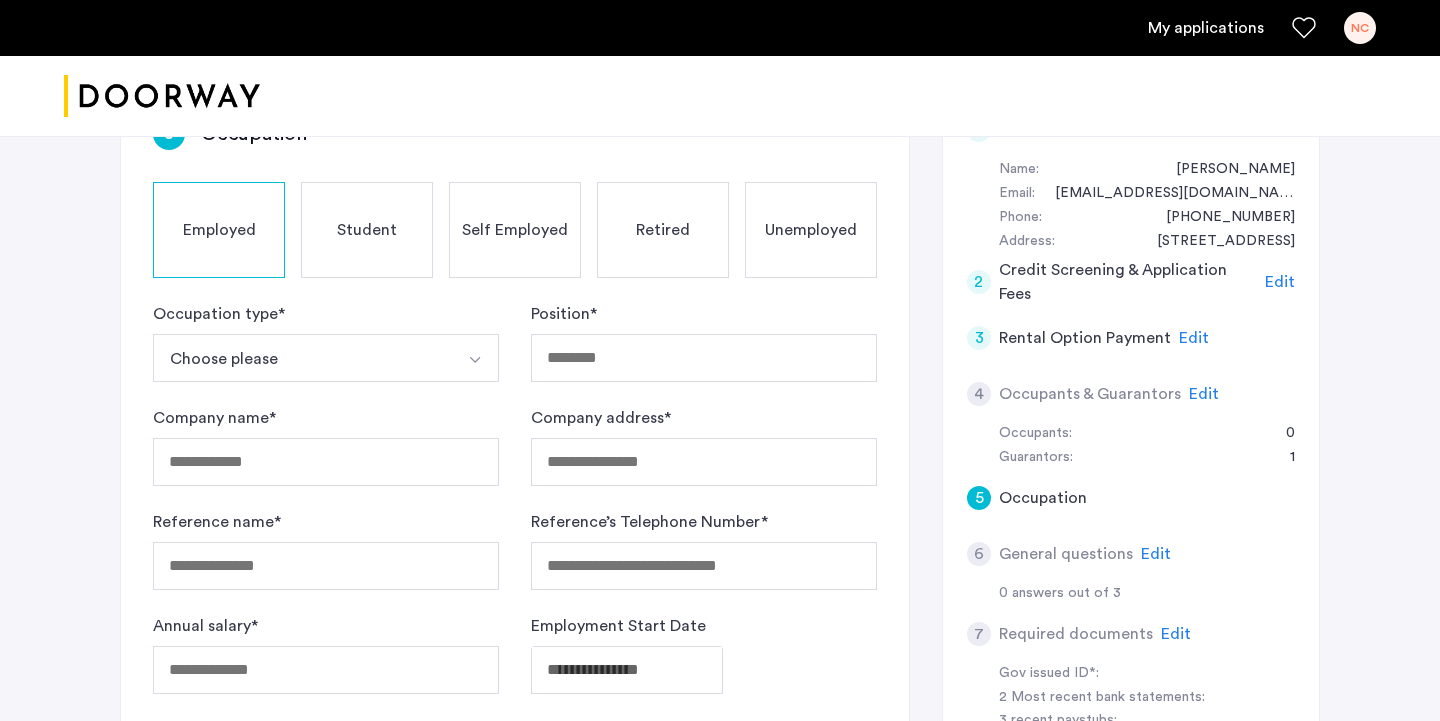 scroll, scrollTop: 376, scrollLeft: 0, axis: vertical 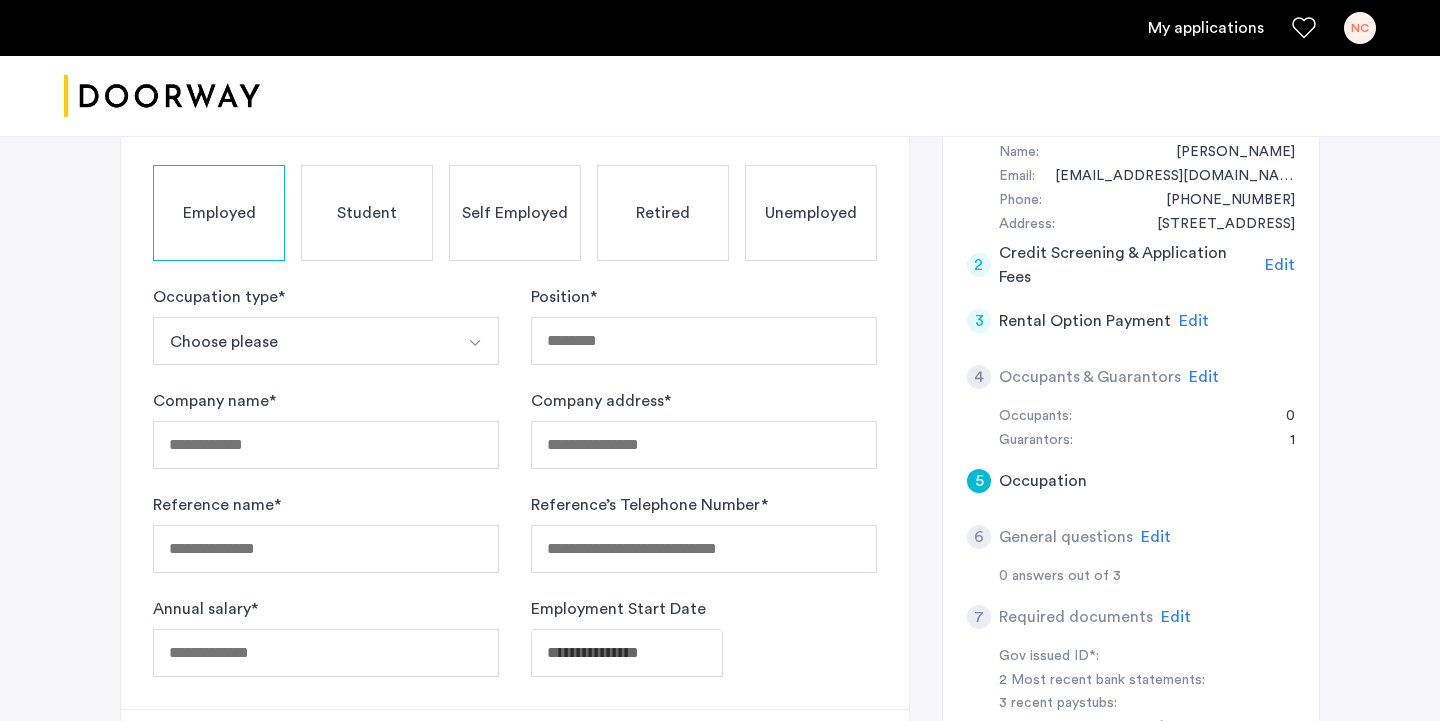 click on "Choose please" at bounding box center (302, 341) 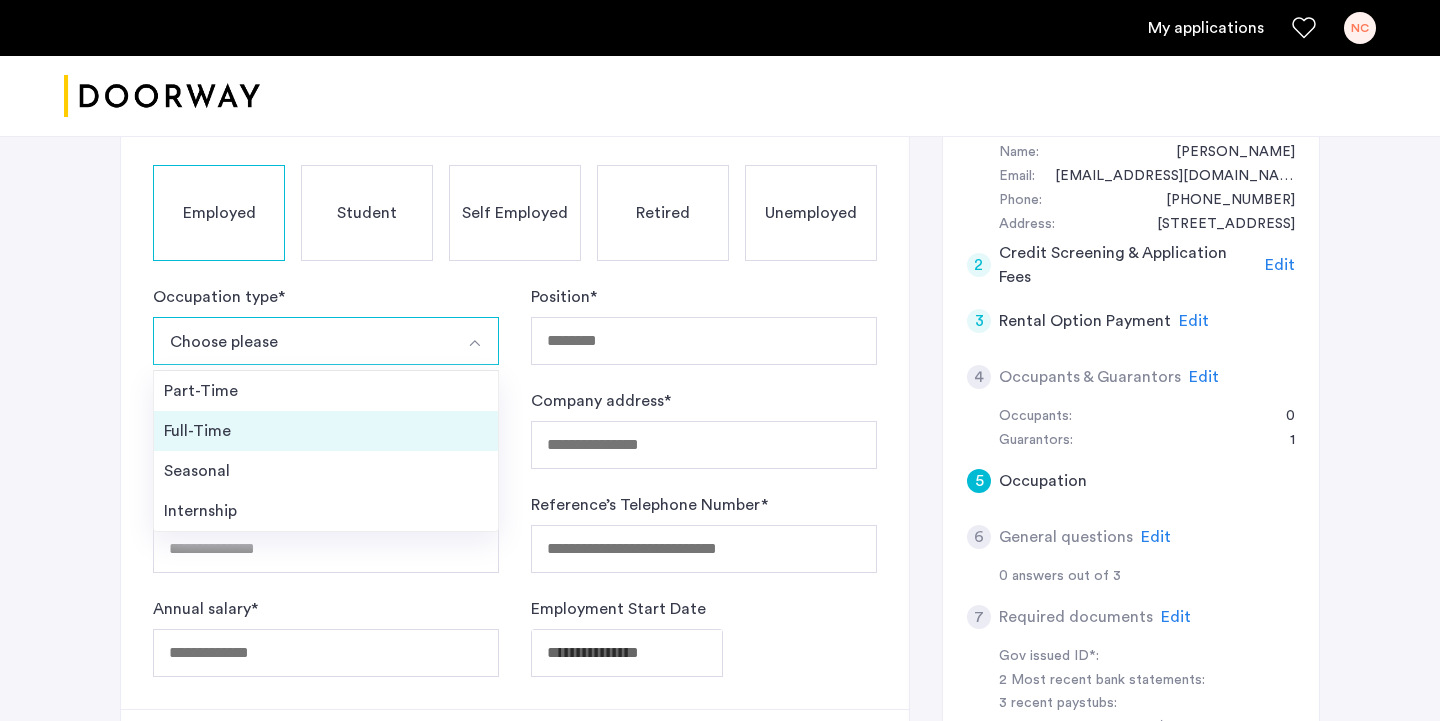 click on "Full-Time" at bounding box center [326, 431] 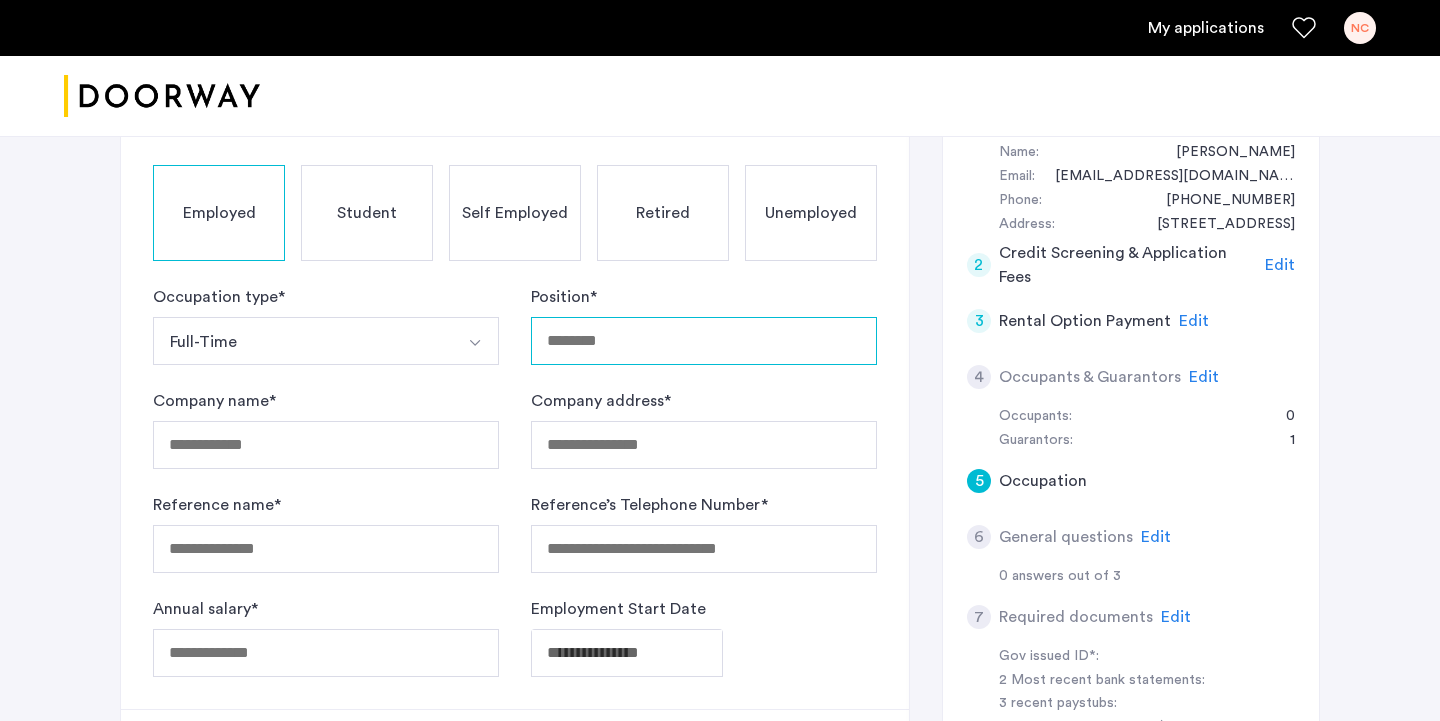 click on "Position  *" at bounding box center [704, 341] 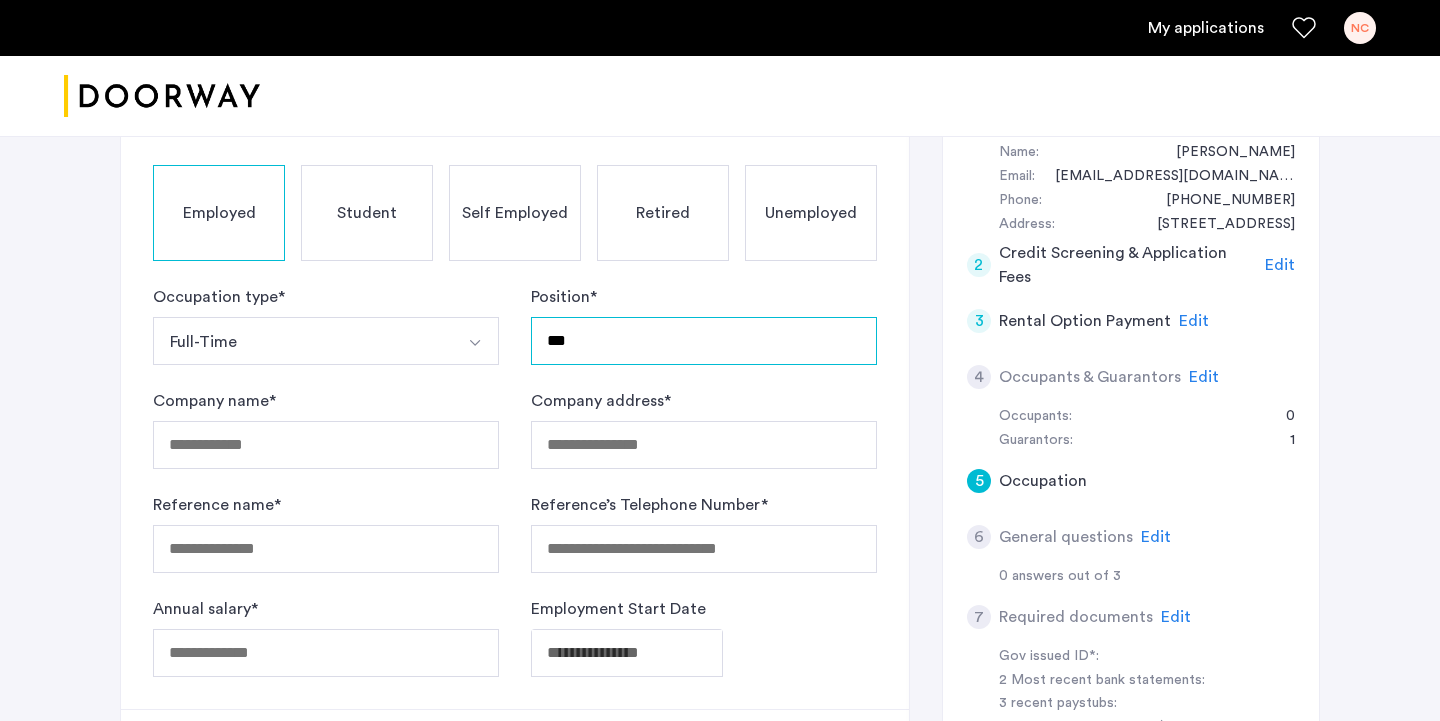 type on "***" 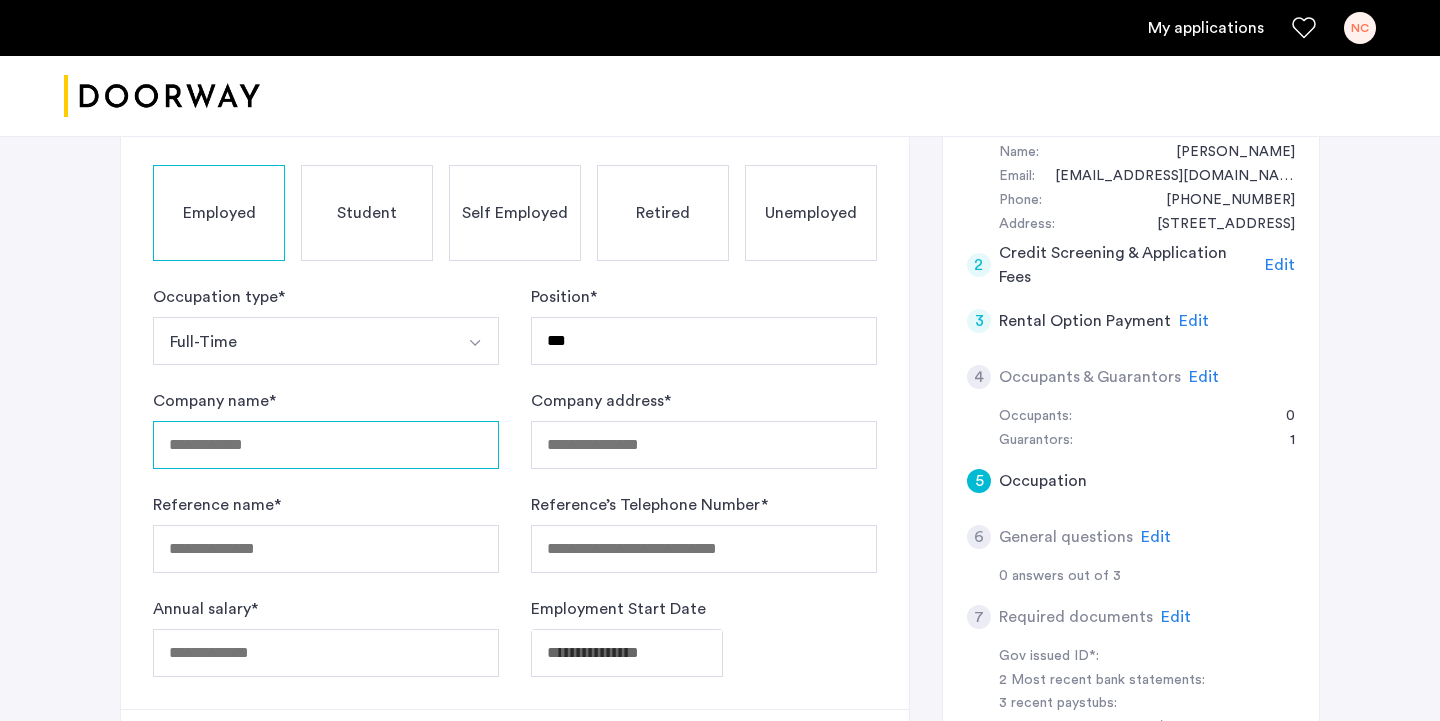 click on "Company name  *" at bounding box center [326, 445] 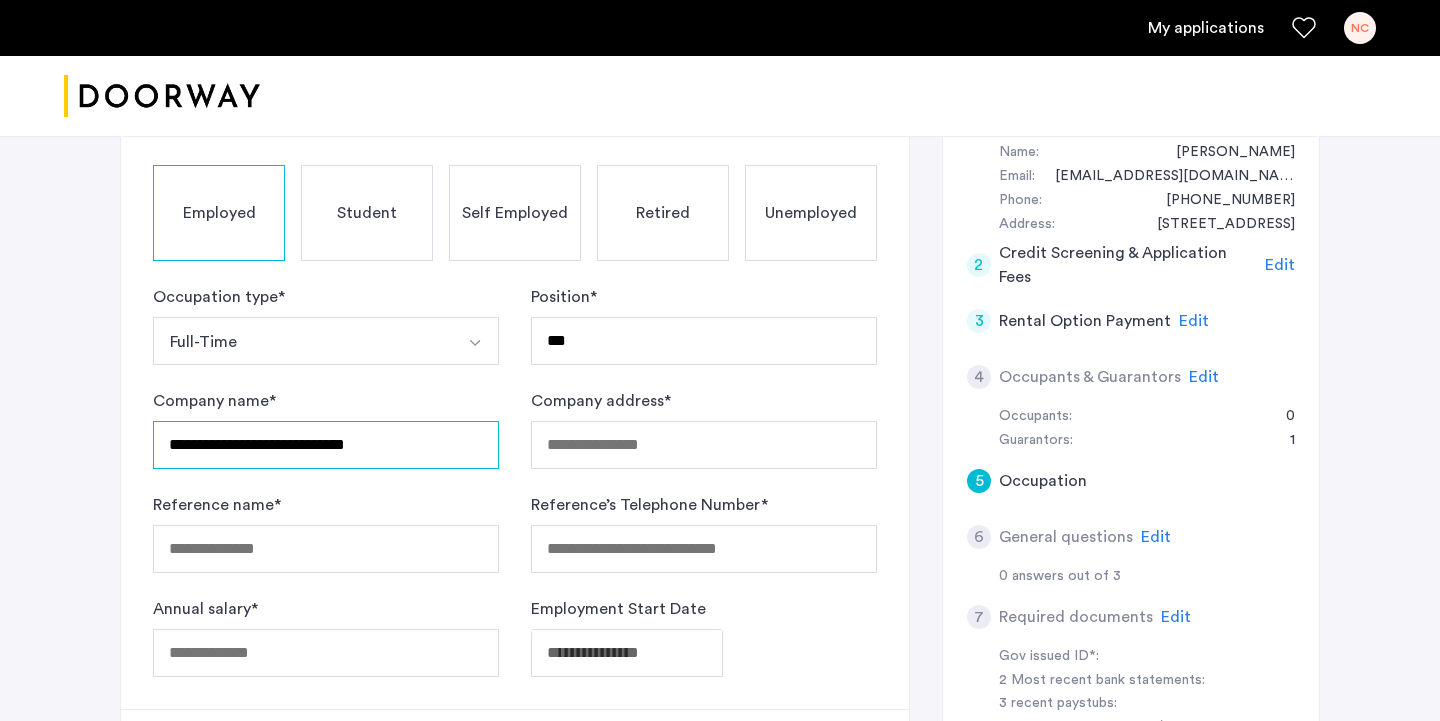 type on "**********" 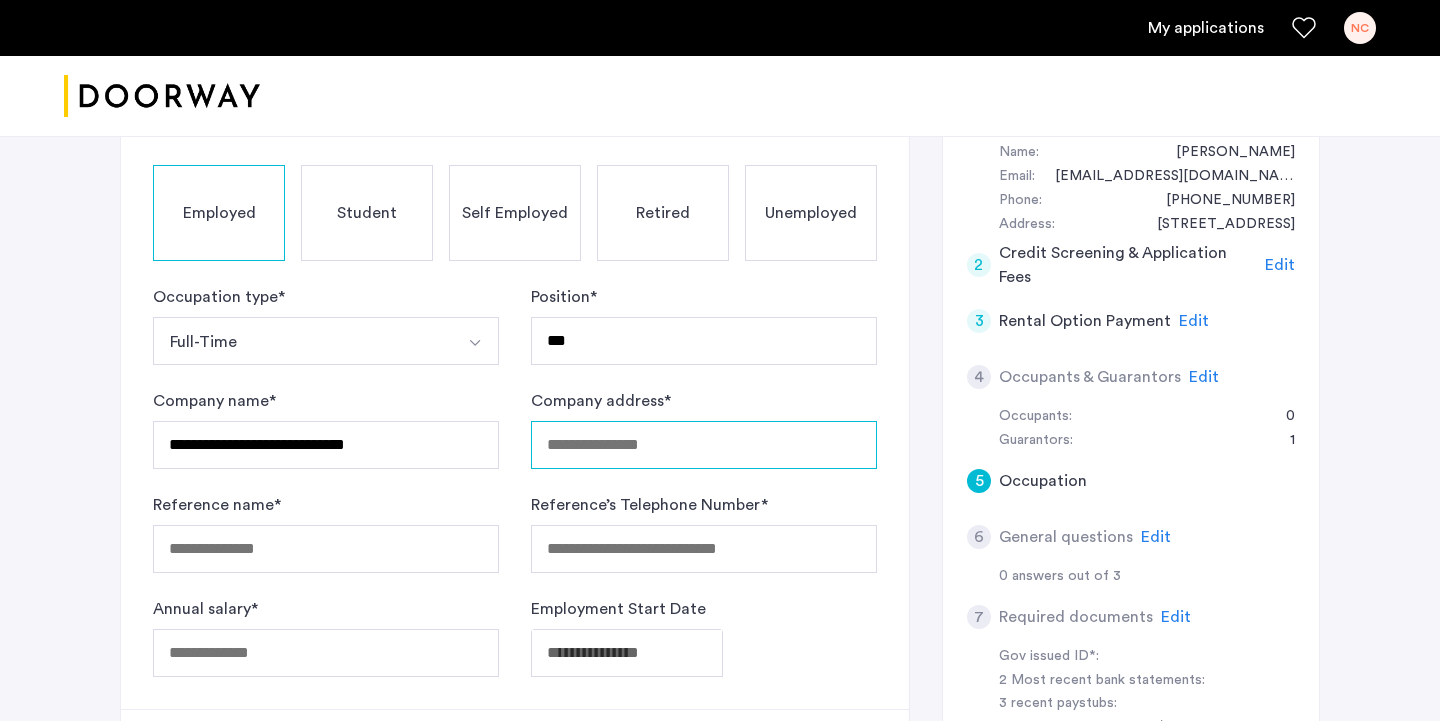 click on "Company address  *" at bounding box center [704, 445] 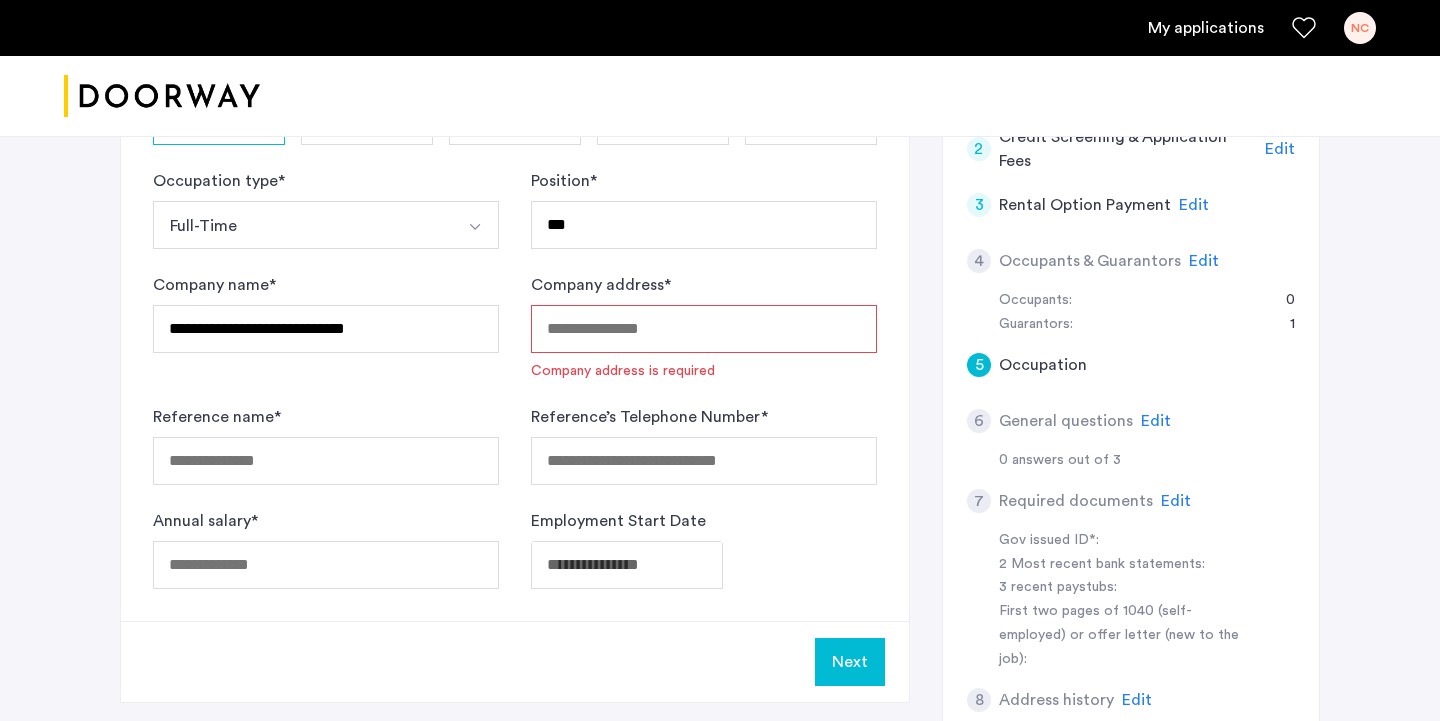 scroll, scrollTop: 510, scrollLeft: 0, axis: vertical 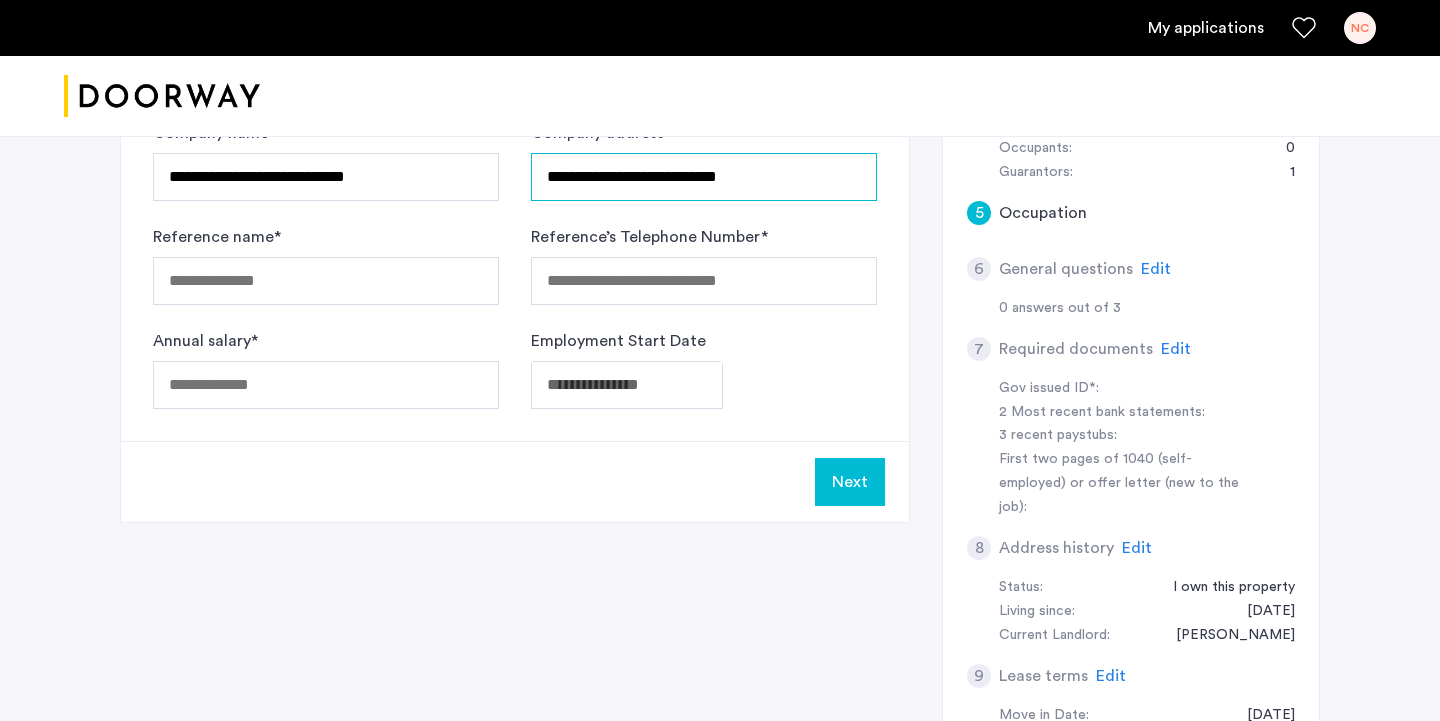 type on "**********" 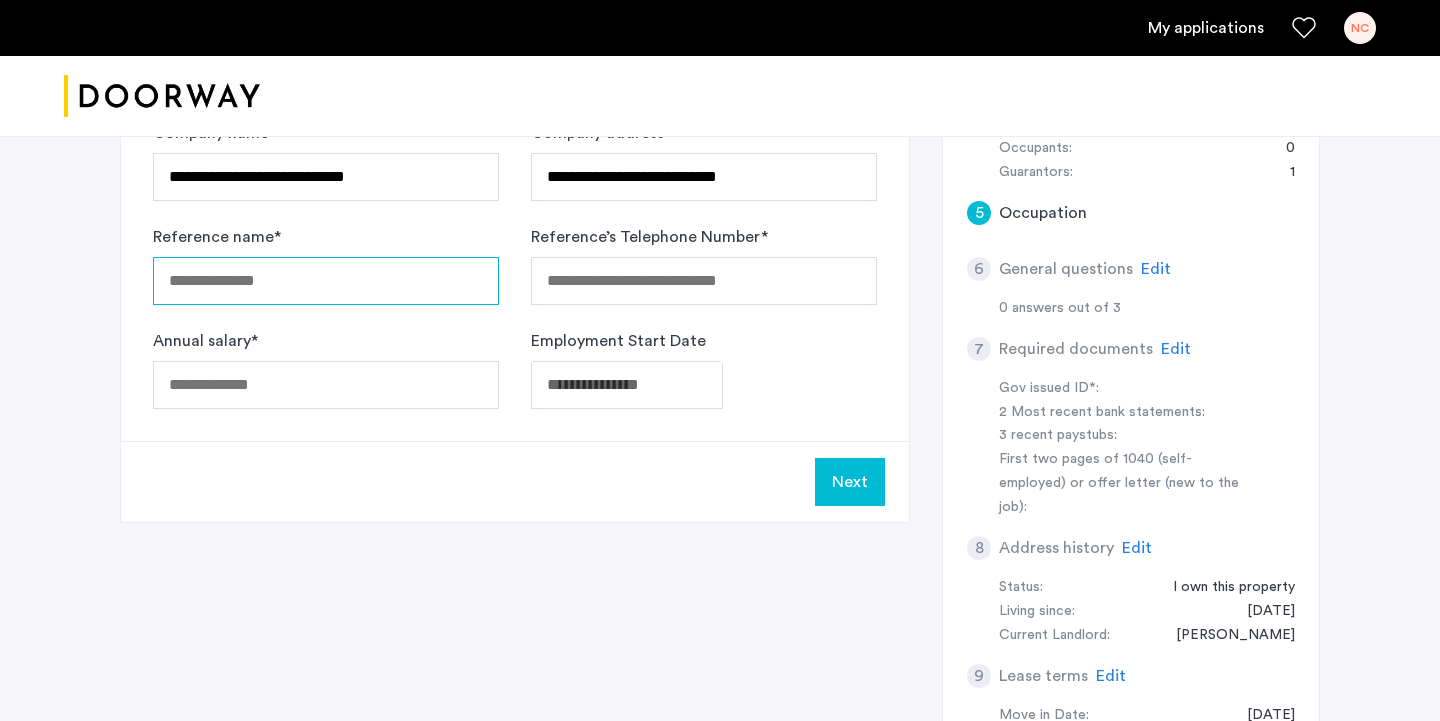 click on "Reference name  *" at bounding box center [326, 281] 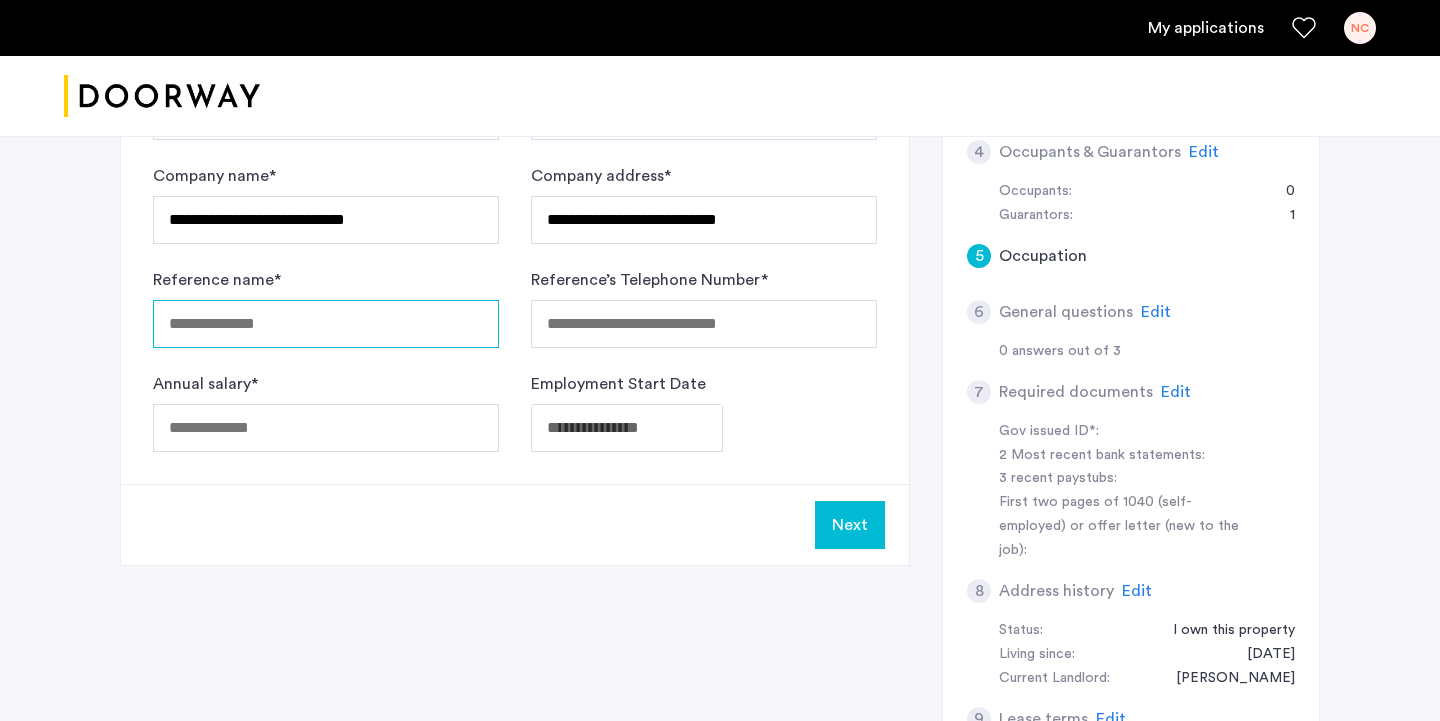 scroll, scrollTop: 604, scrollLeft: 0, axis: vertical 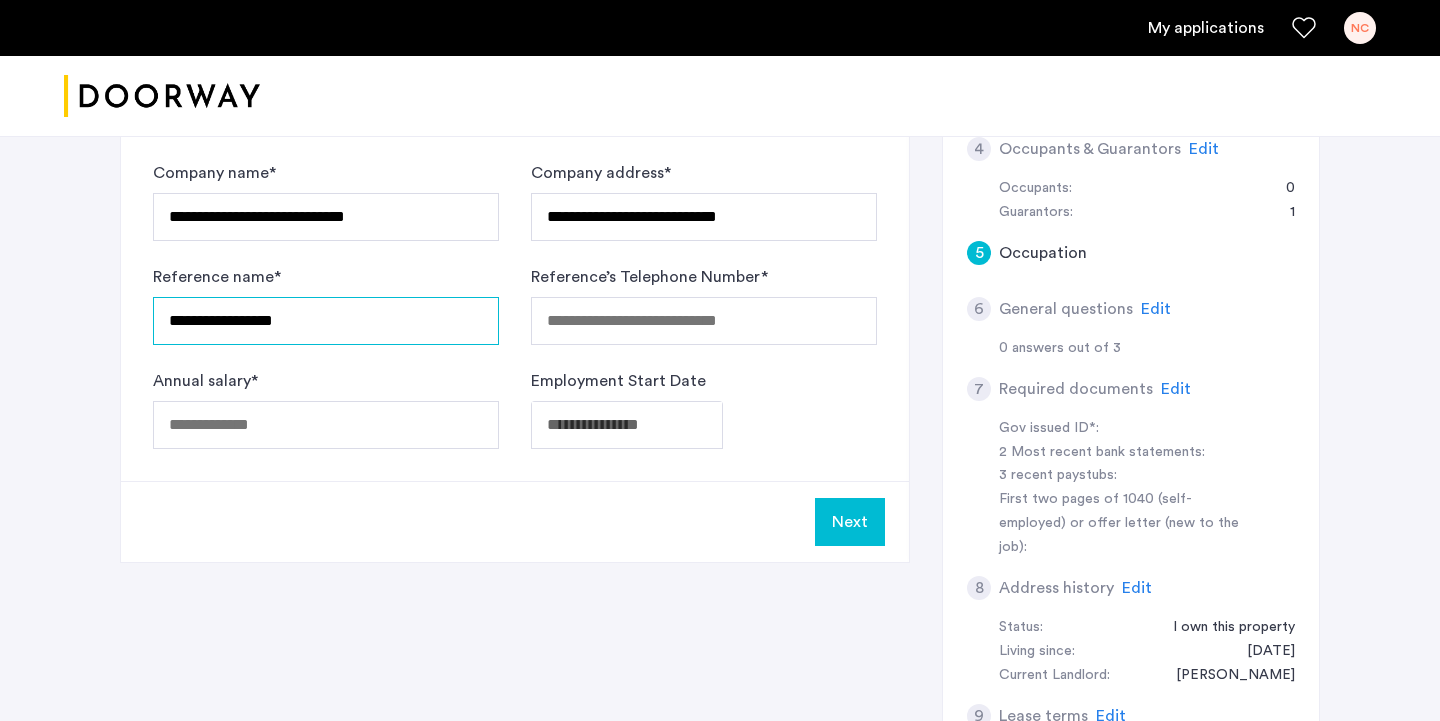 type on "**********" 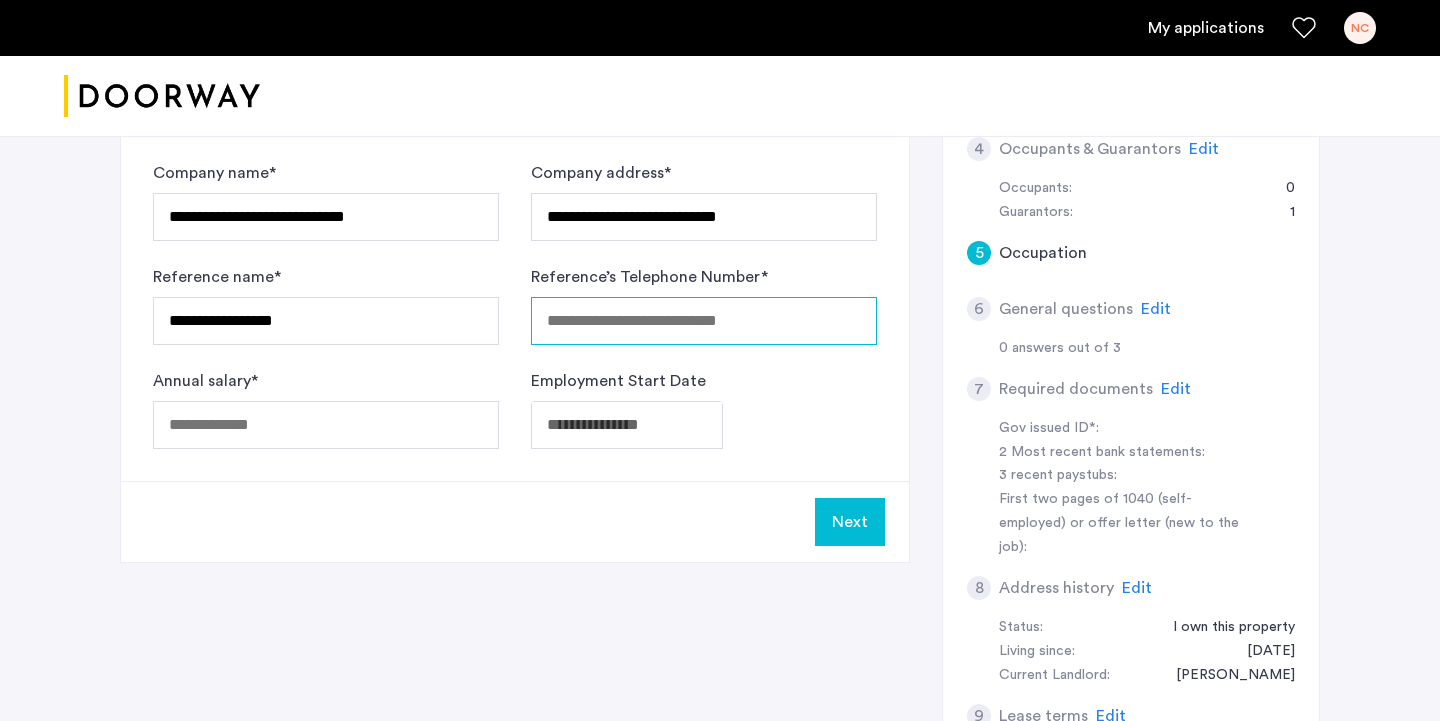 click on "Reference’s Telephone Number  *" at bounding box center [704, 321] 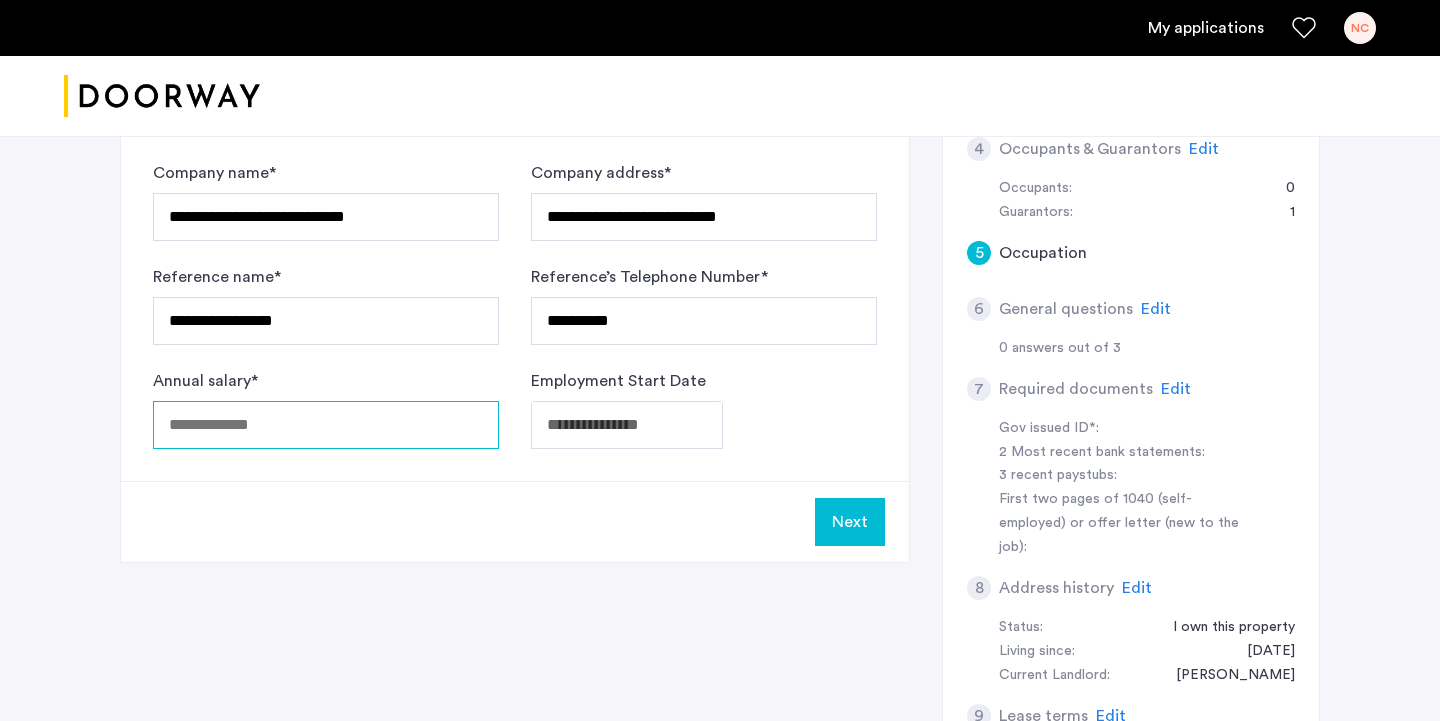 click on "Annual salary  *" at bounding box center [326, 425] 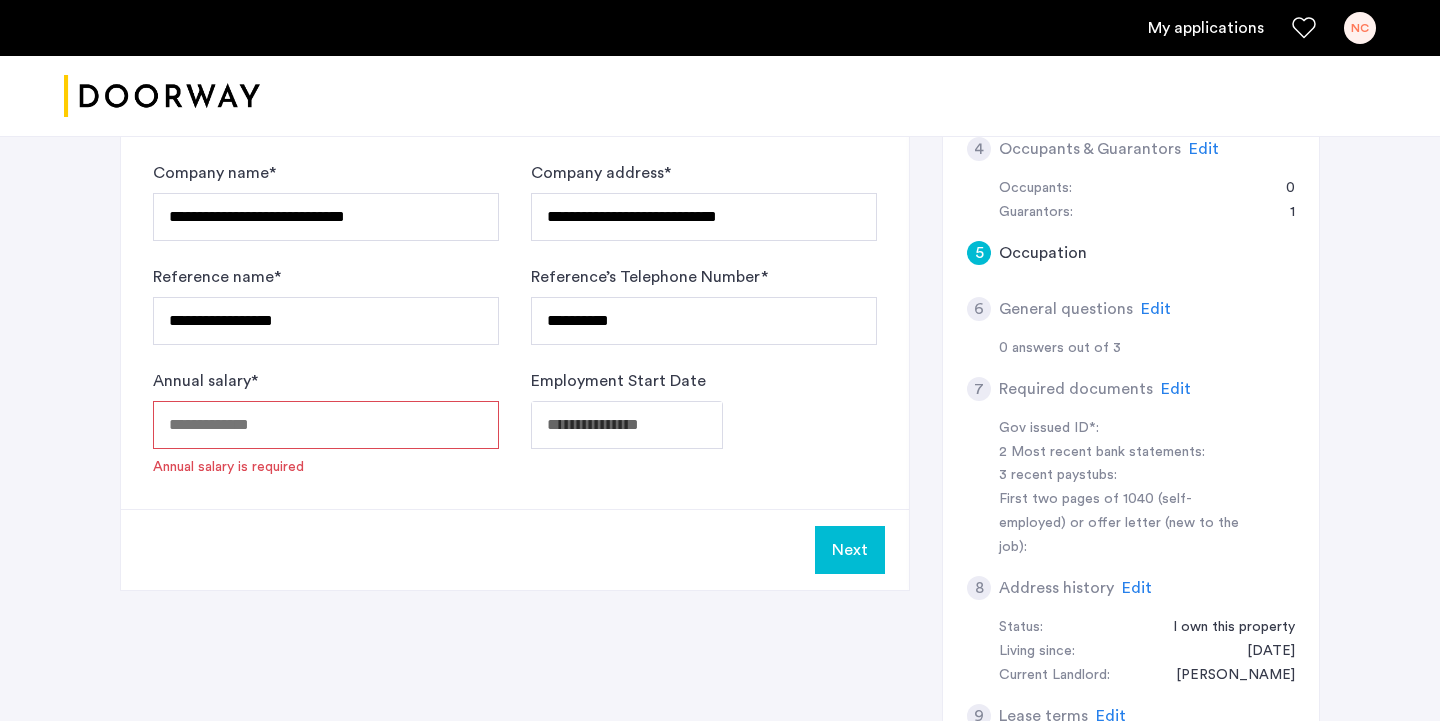 click on "Annual salary  *" at bounding box center (326, 425) 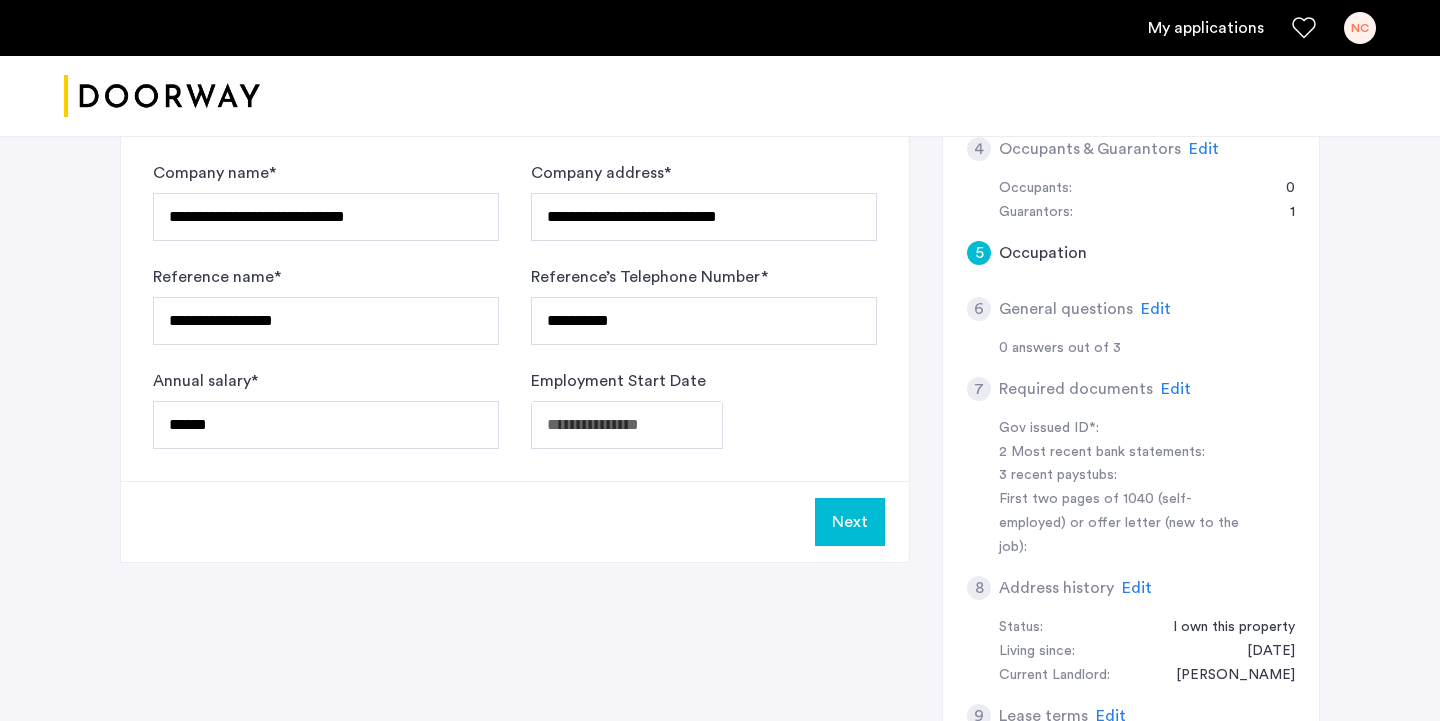 click on "**********" at bounding box center (720, -244) 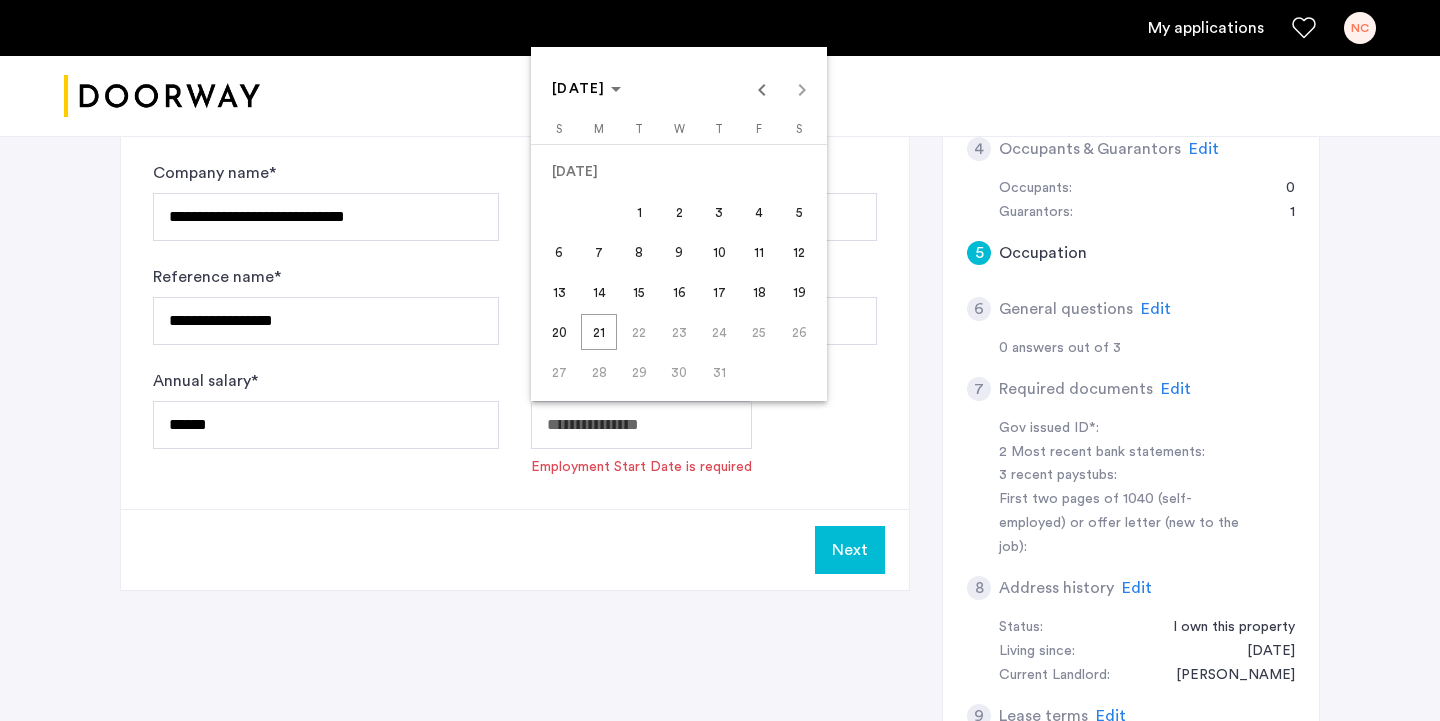 click at bounding box center [720, 360] 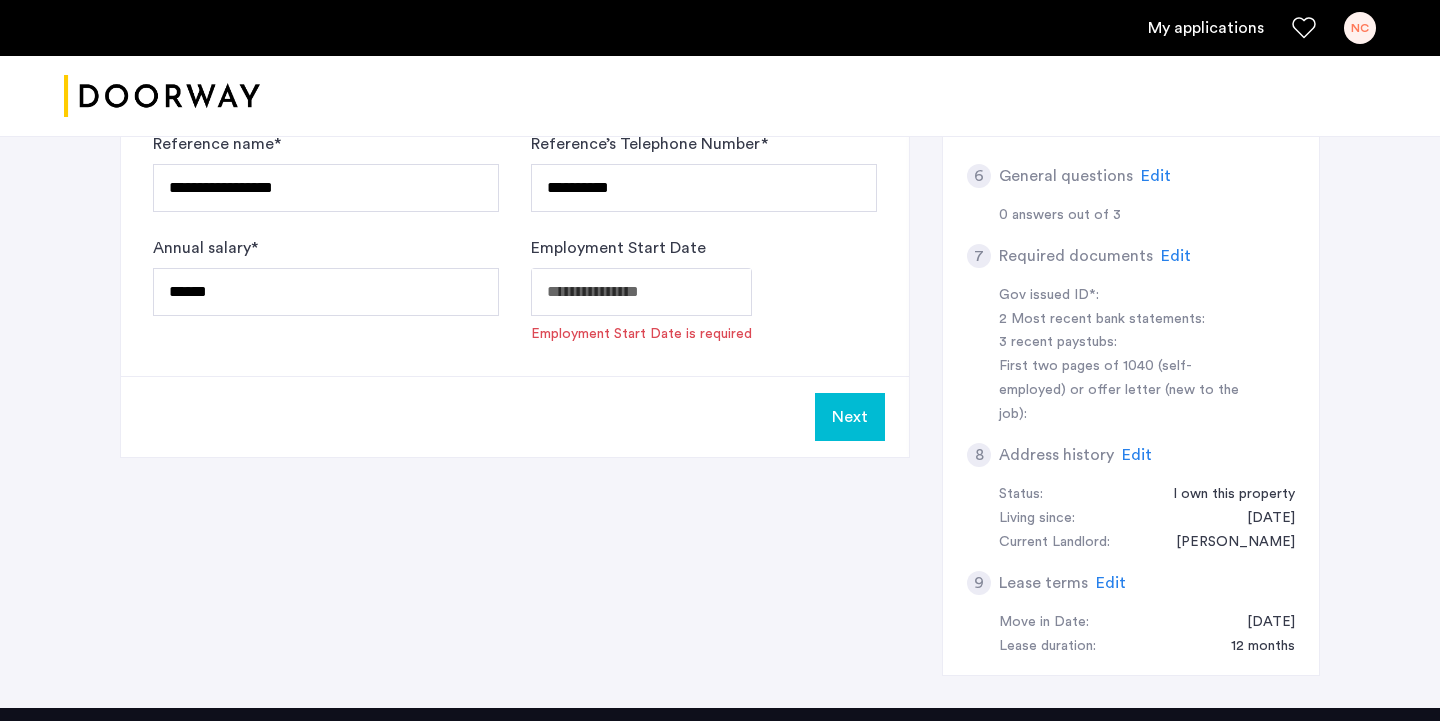 scroll, scrollTop: 738, scrollLeft: 0, axis: vertical 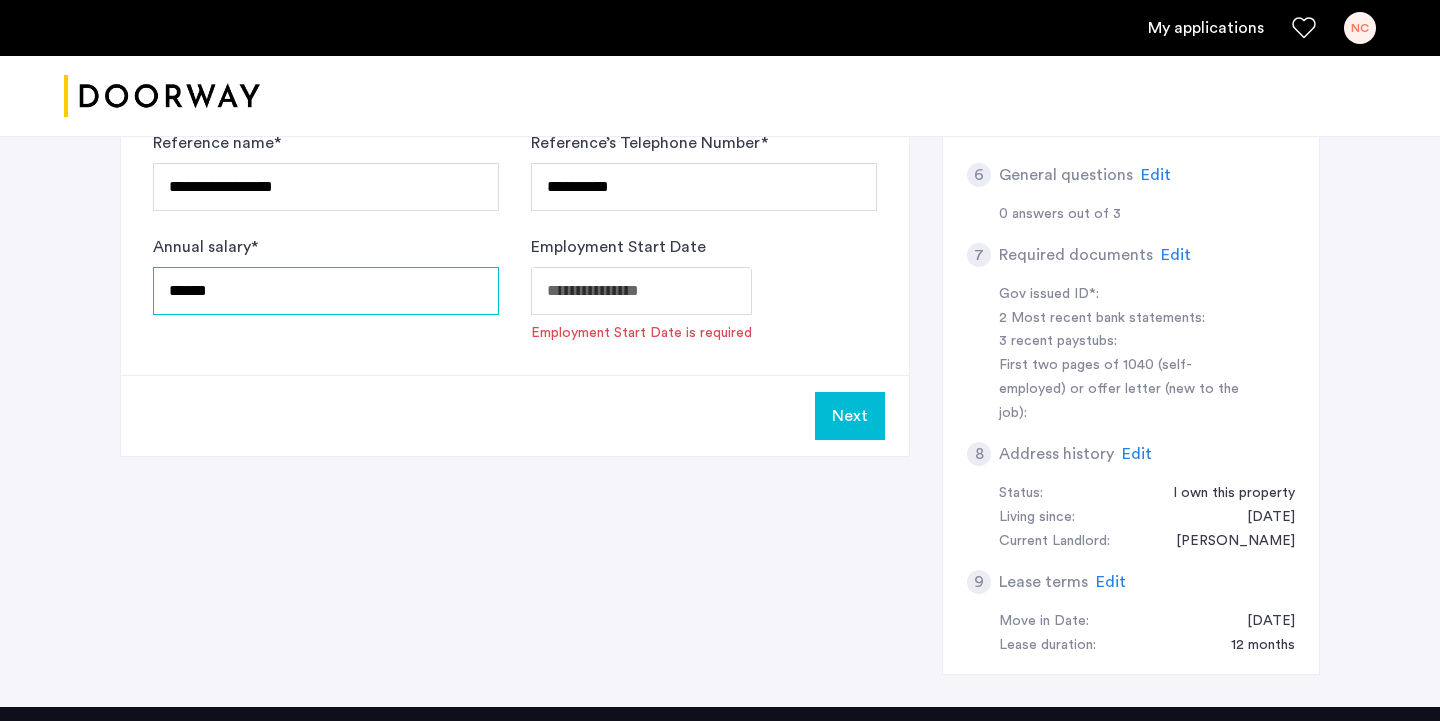 drag, startPoint x: 245, startPoint y: 302, endPoint x: 86, endPoint y: 285, distance: 159.90622 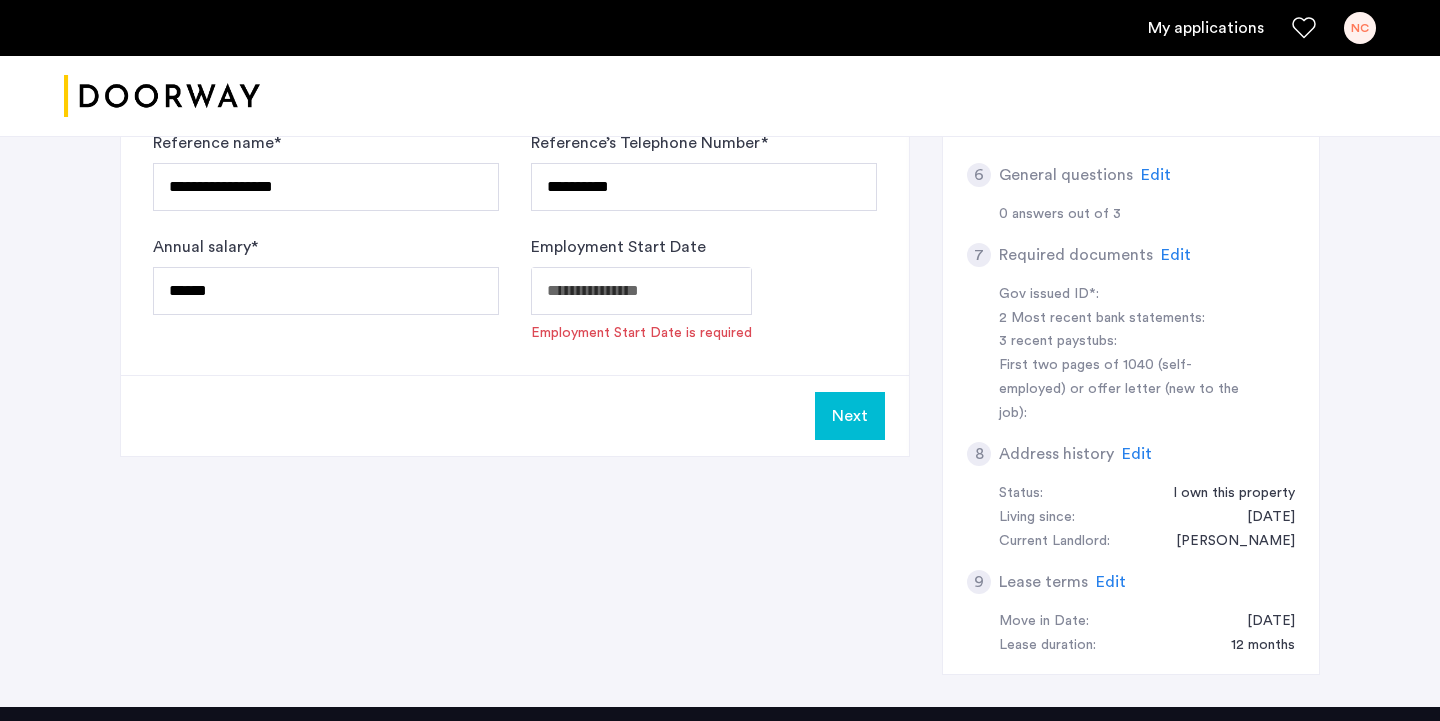 click on "**********" 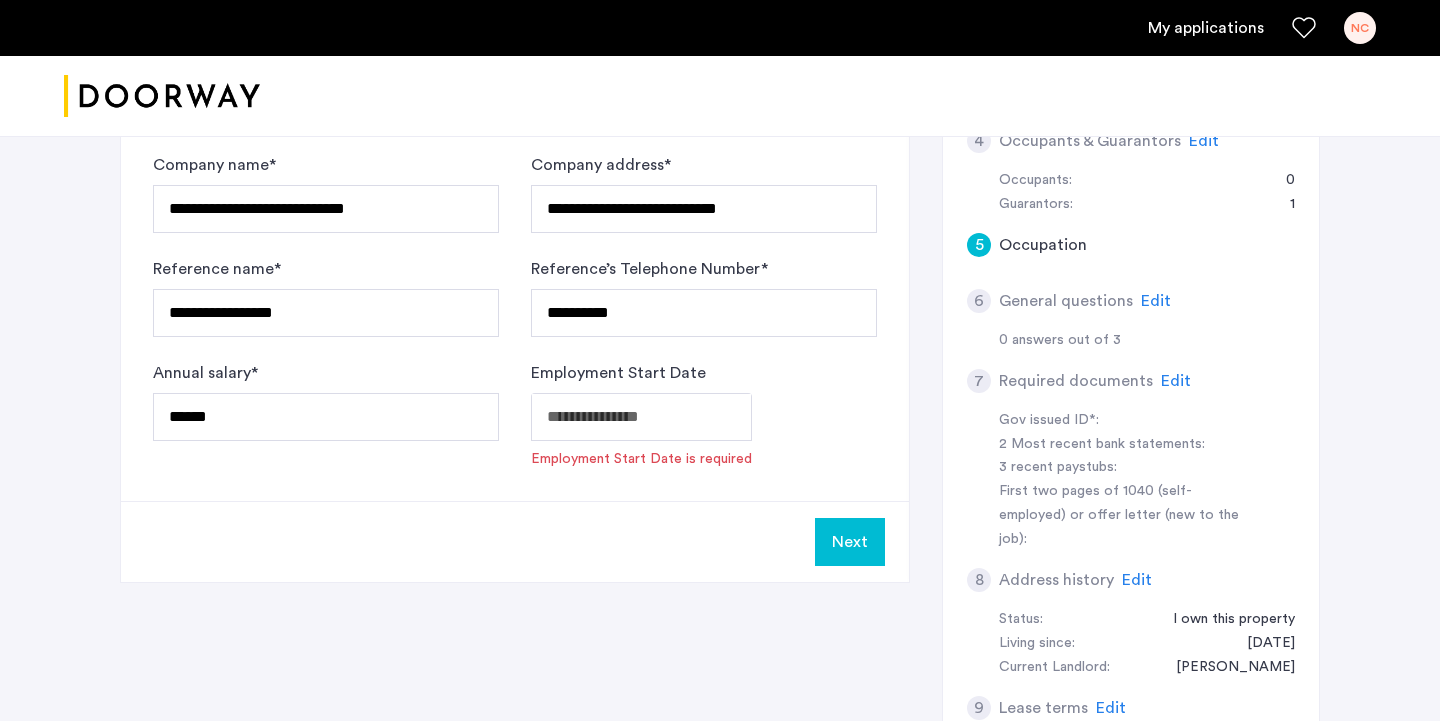 scroll, scrollTop: 591, scrollLeft: 0, axis: vertical 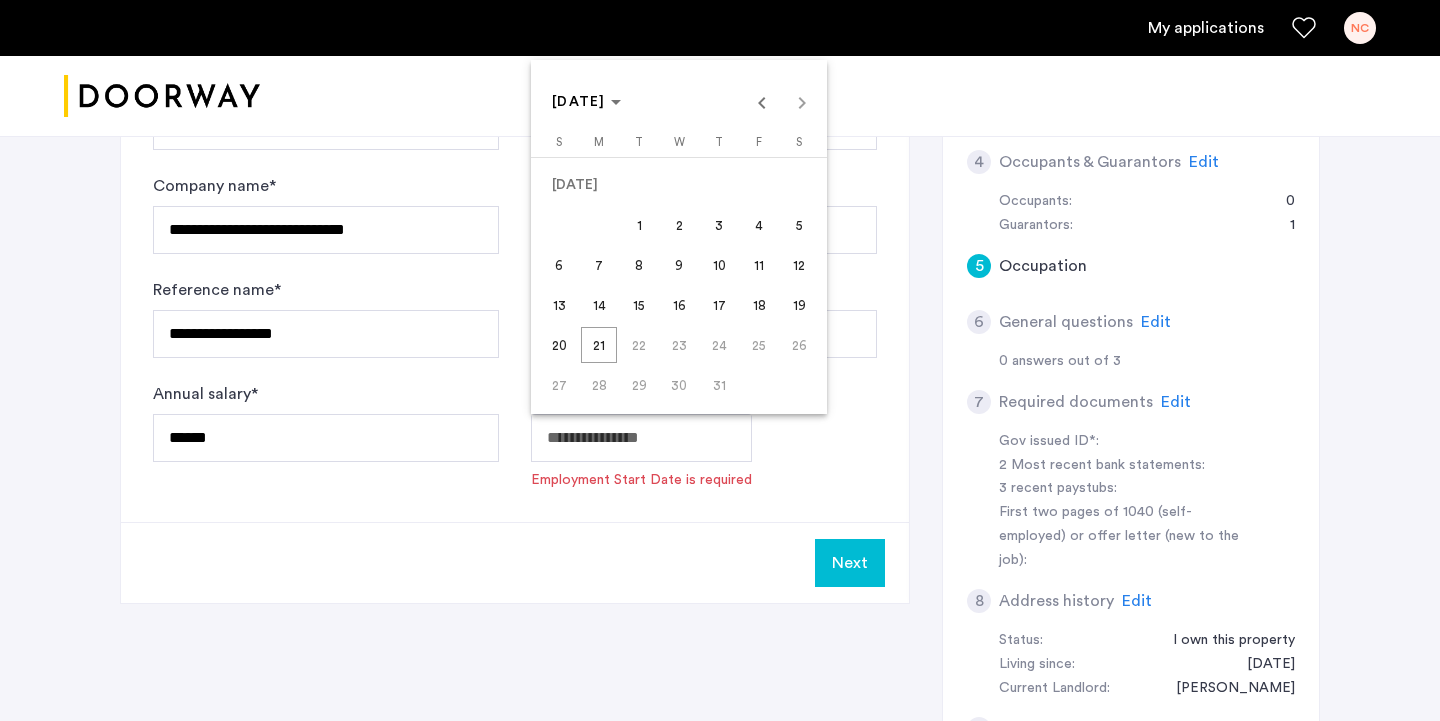 click on "**********" at bounding box center [720, -231] 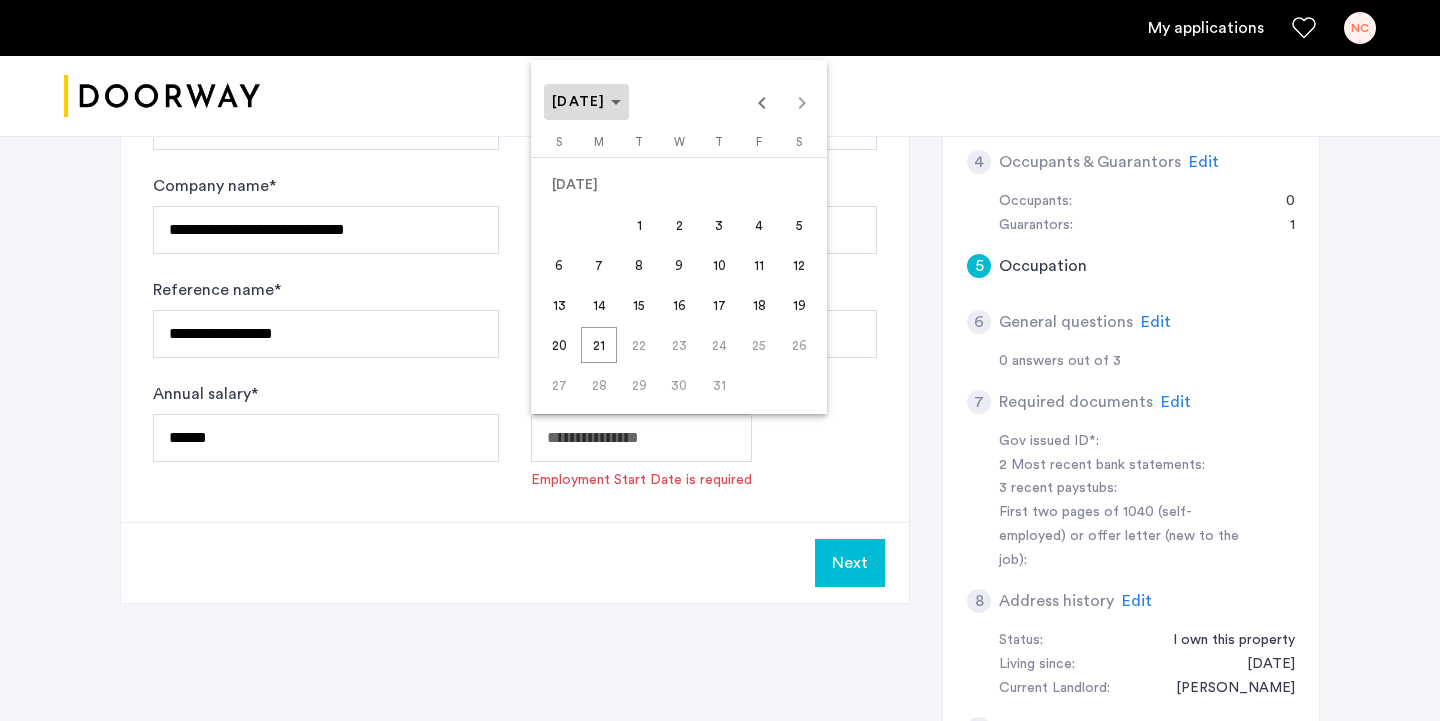 click on "[DATE]" at bounding box center (586, 102) 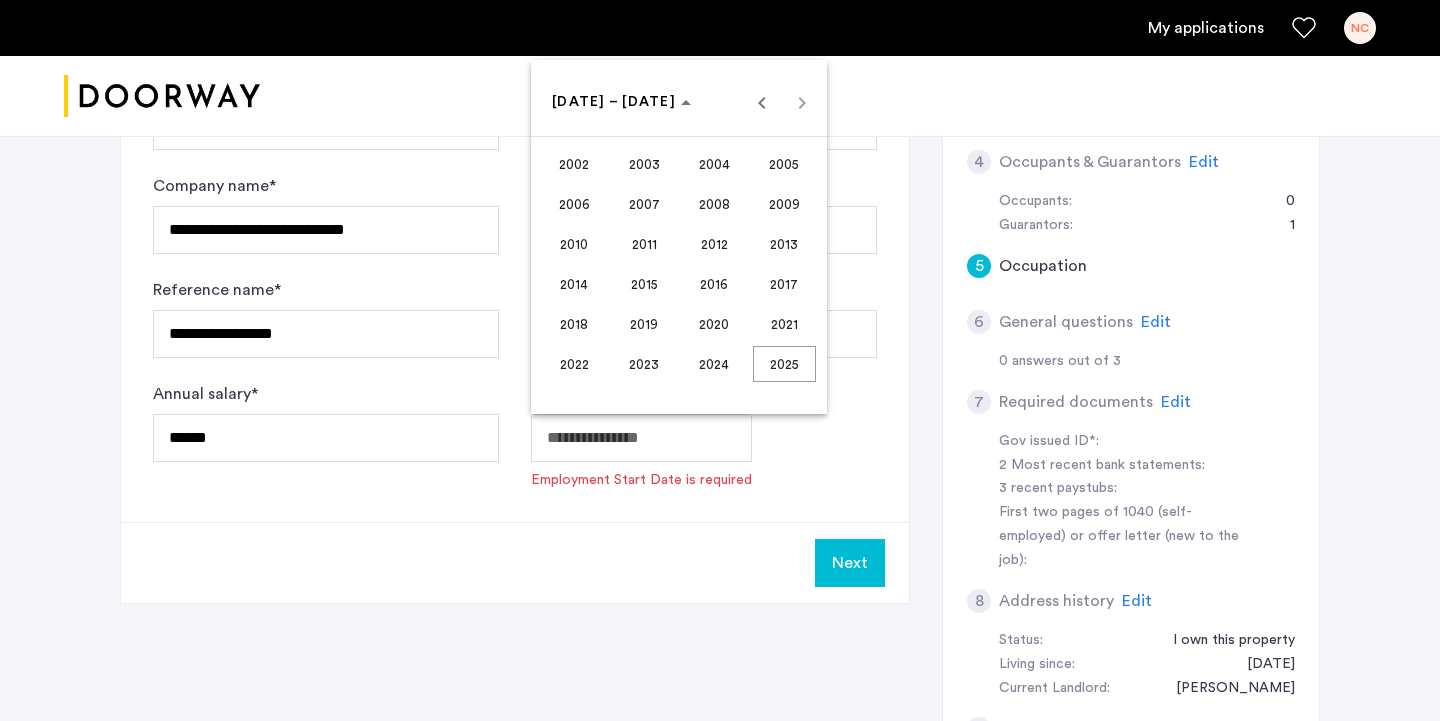 click on "[DATE] to [DATE] [DATE] – [DATE]  2002   2003   2004   2005   2006   2007   2008   2009   2010   2011   2012   2013   2014   2015   2016   2017   2018   2019   2020   2021   2022   2023   2024   2025" at bounding box center [679, 237] 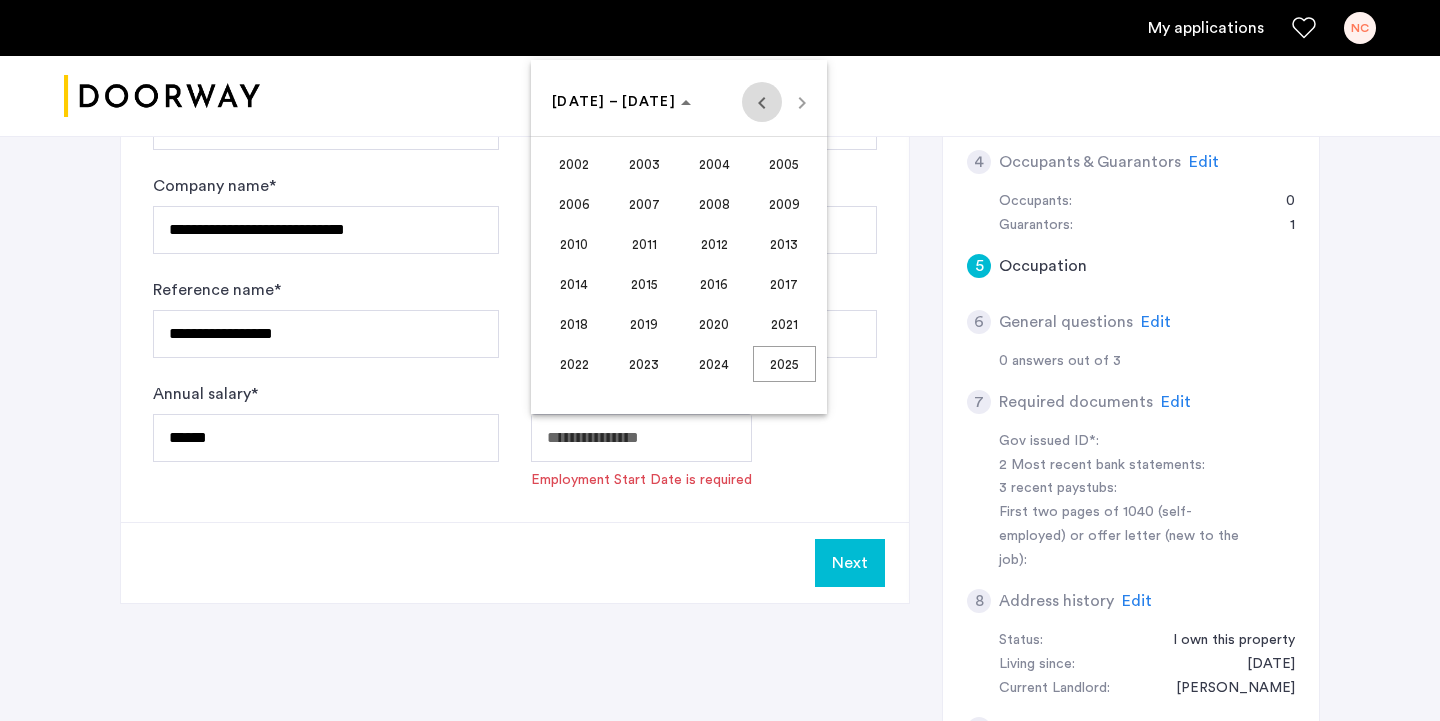 click at bounding box center (762, 102) 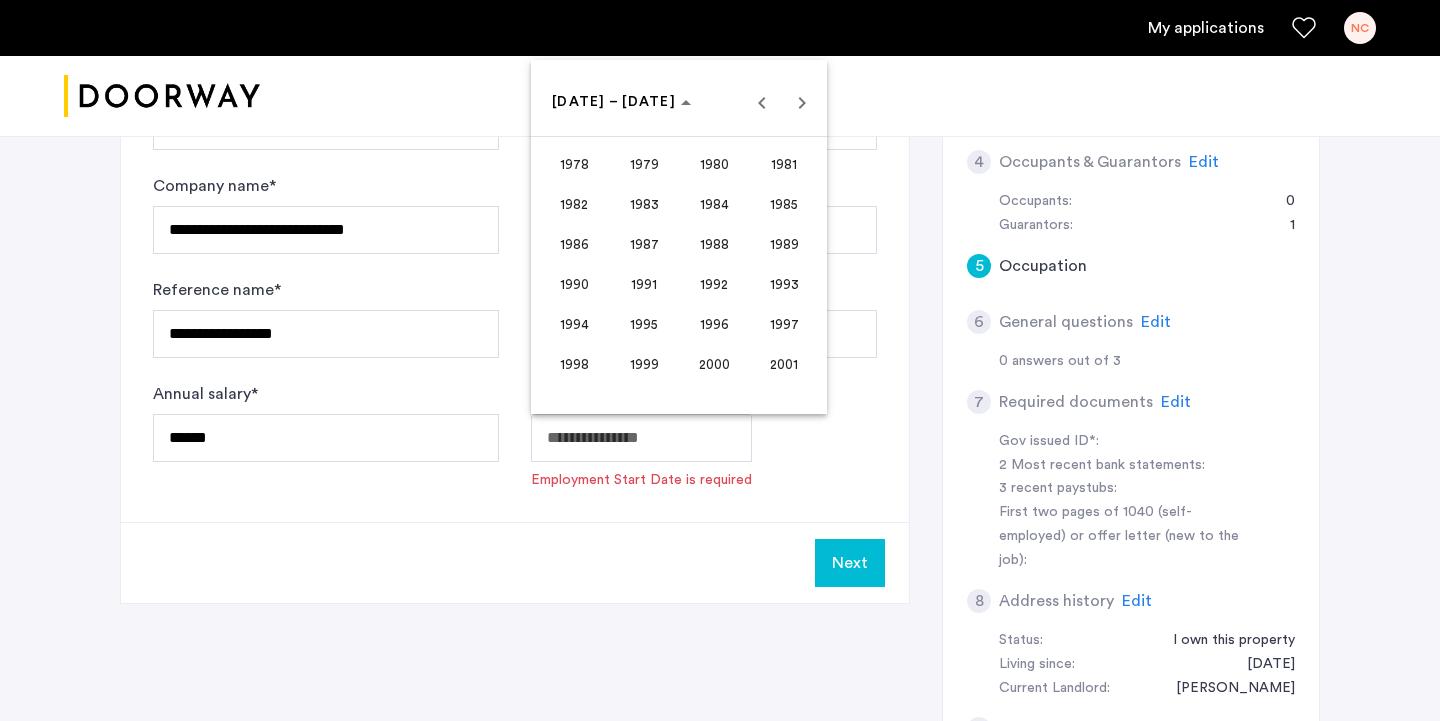 click on "1998" at bounding box center (574, 364) 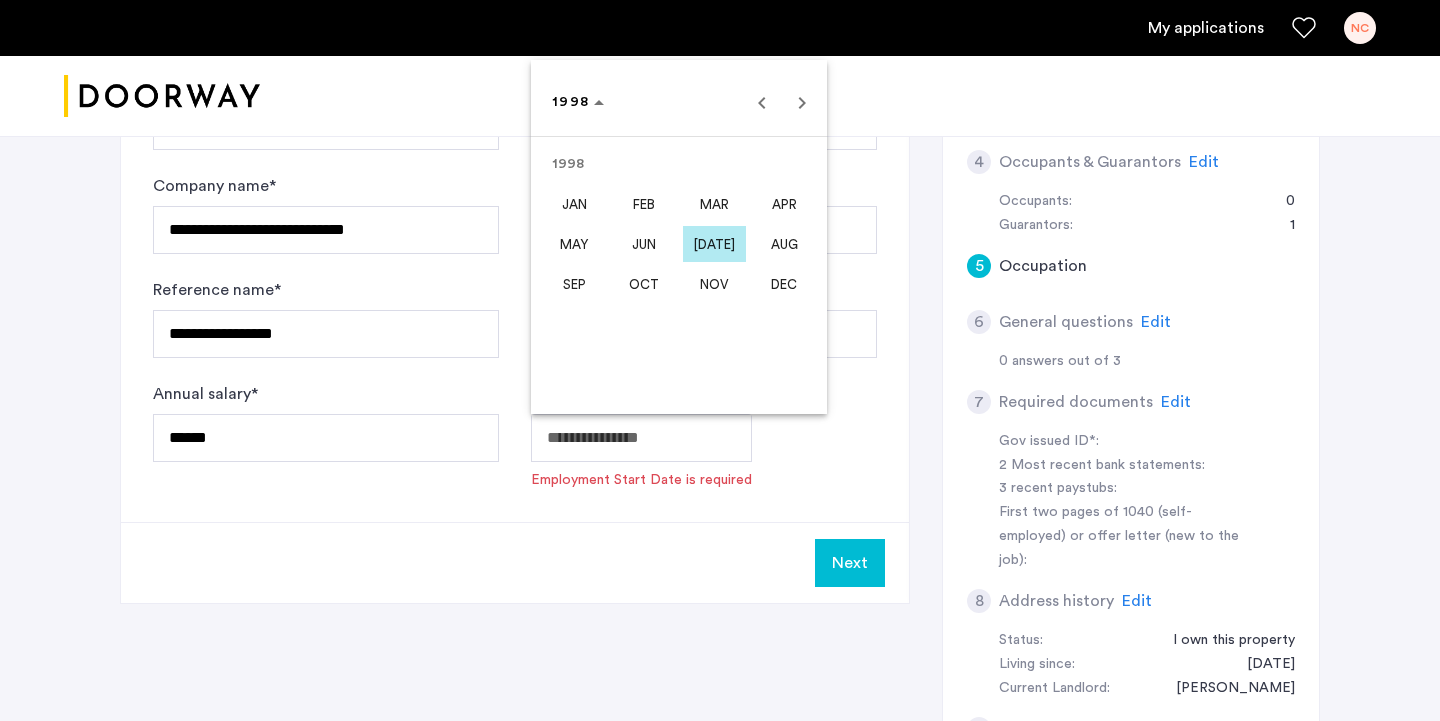 click on "JAN" at bounding box center (574, 204) 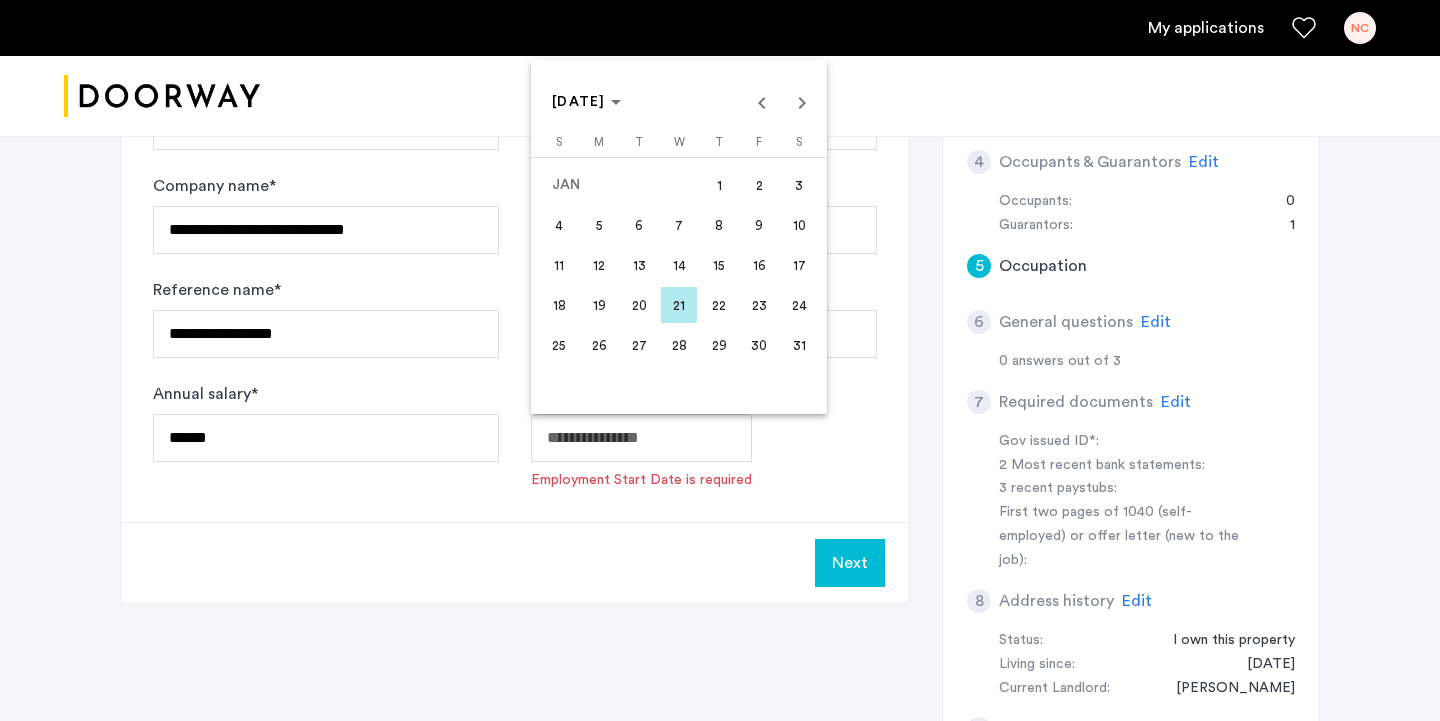 click on "1" at bounding box center (719, 185) 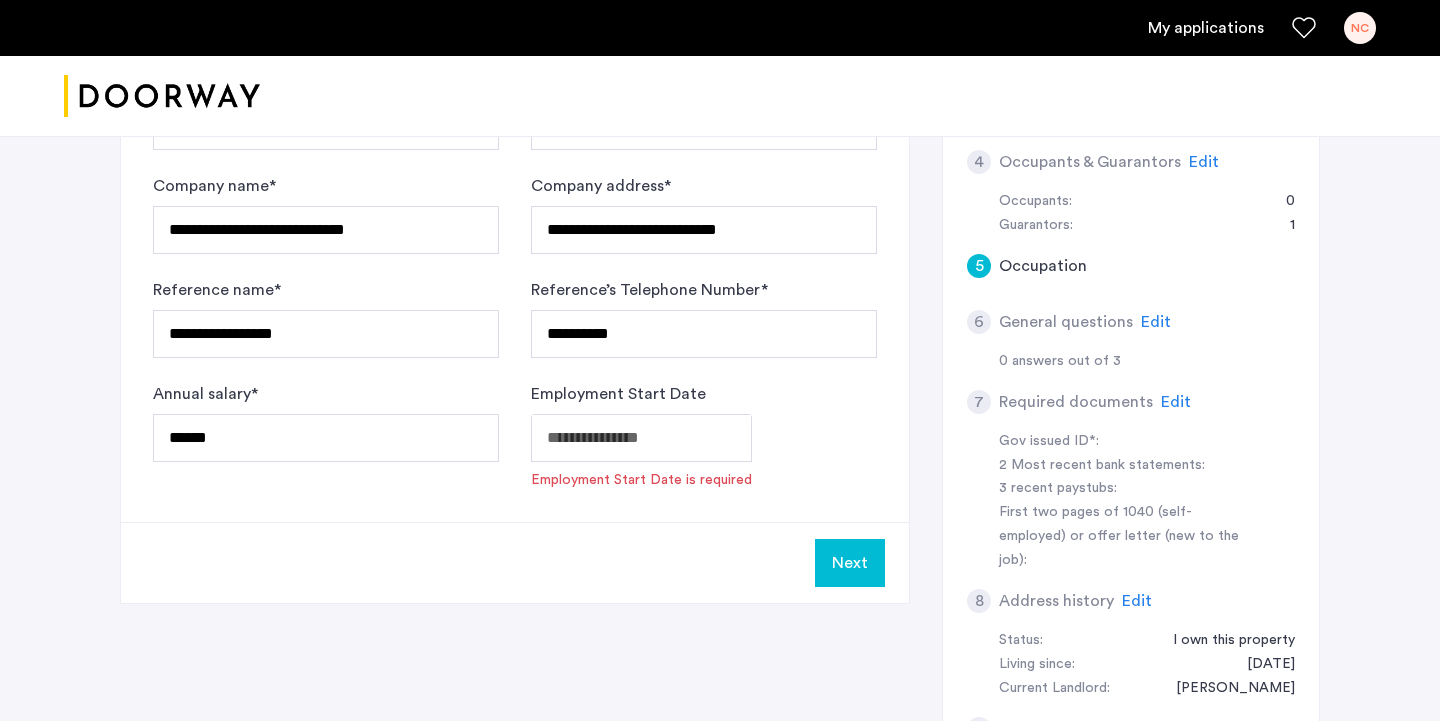 type on "**********" 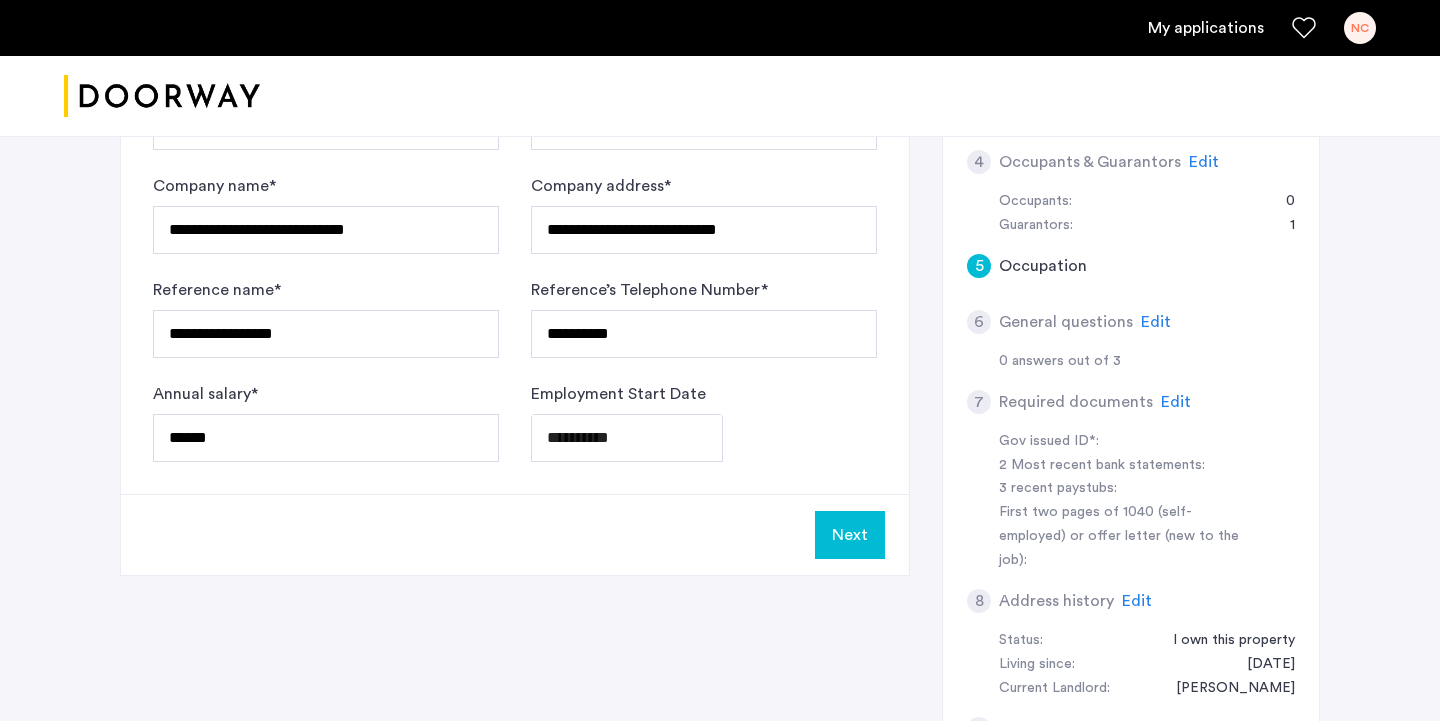 click on "Next" 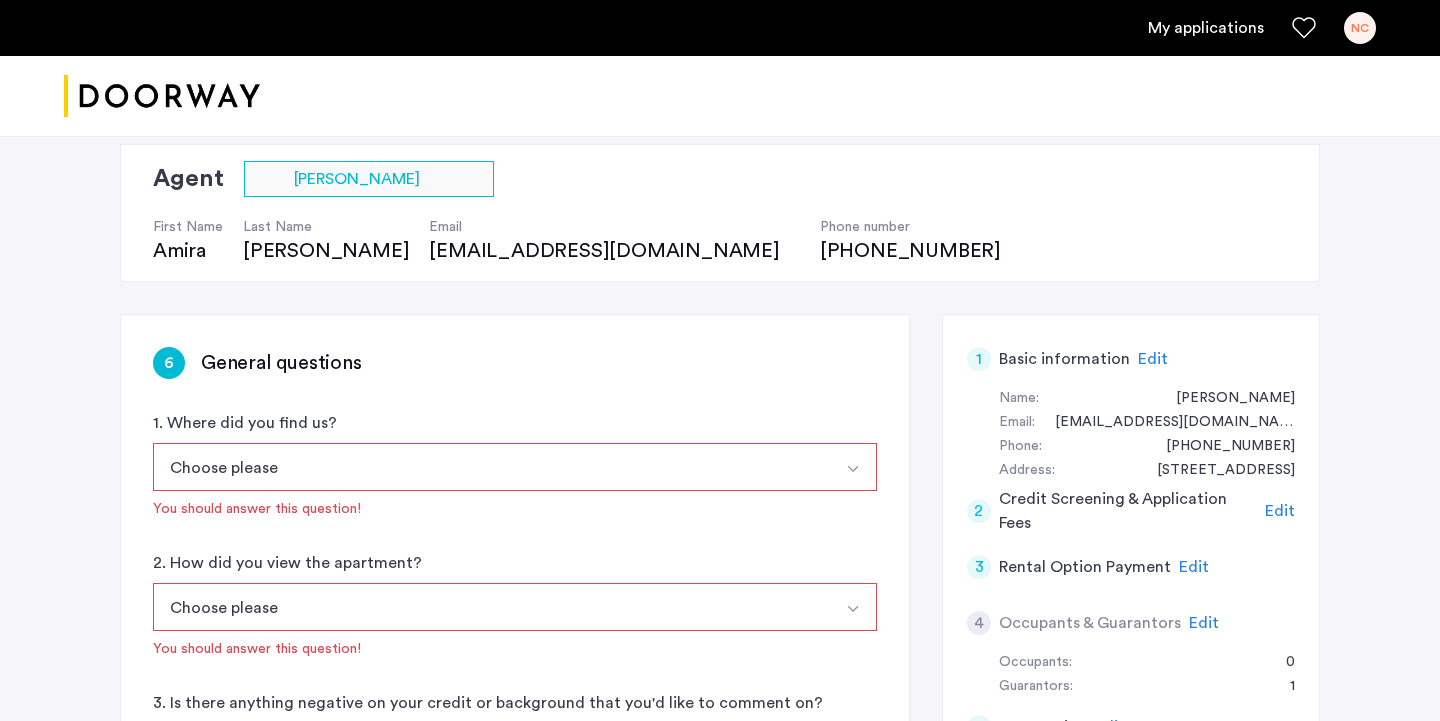 scroll, scrollTop: 137, scrollLeft: 0, axis: vertical 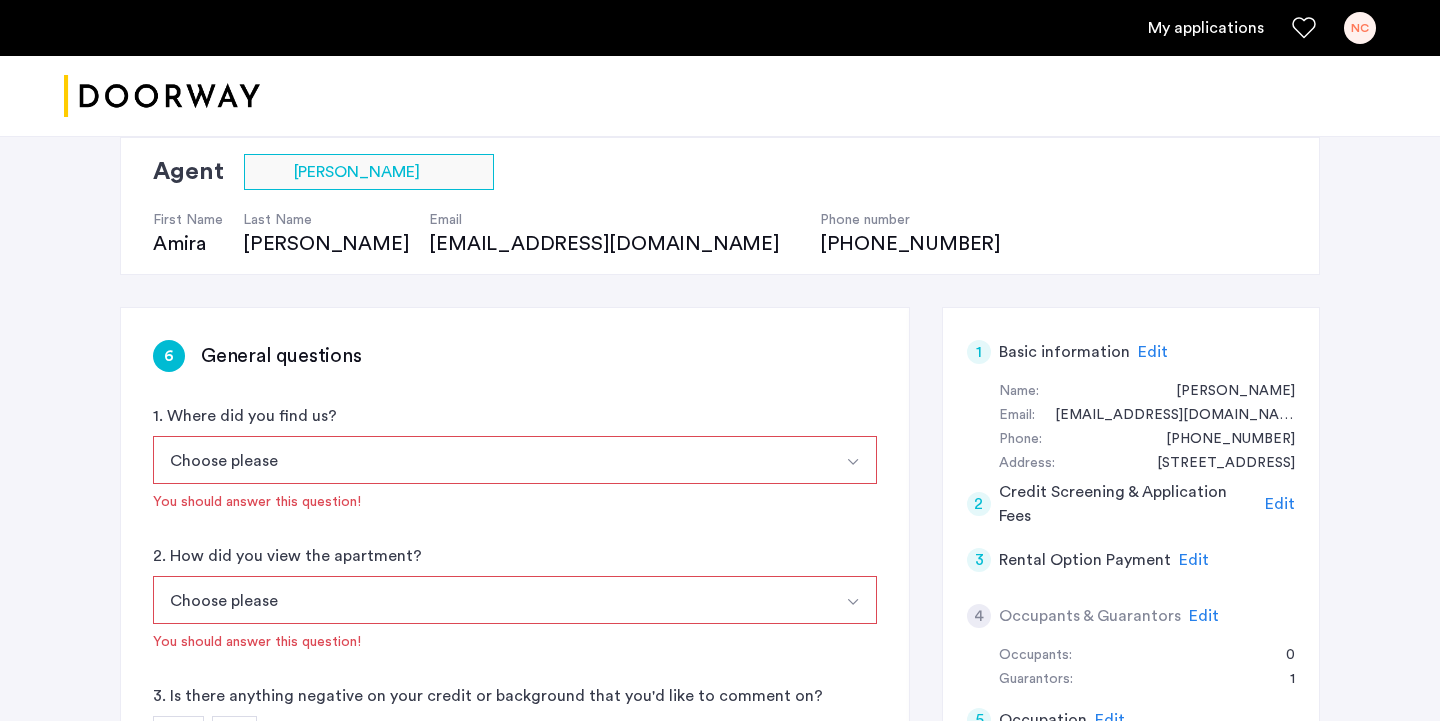 click on "Choose please" at bounding box center (491, 460) 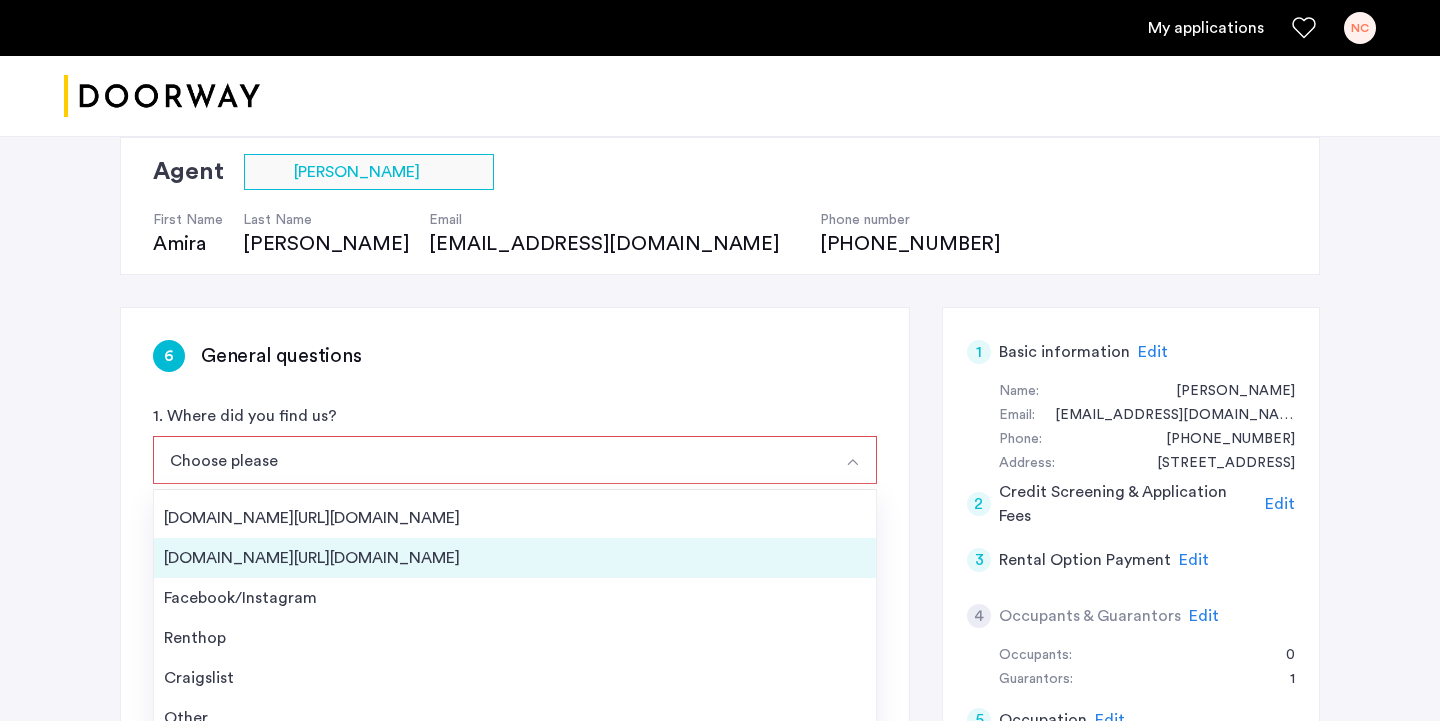 scroll, scrollTop: 0, scrollLeft: 0, axis: both 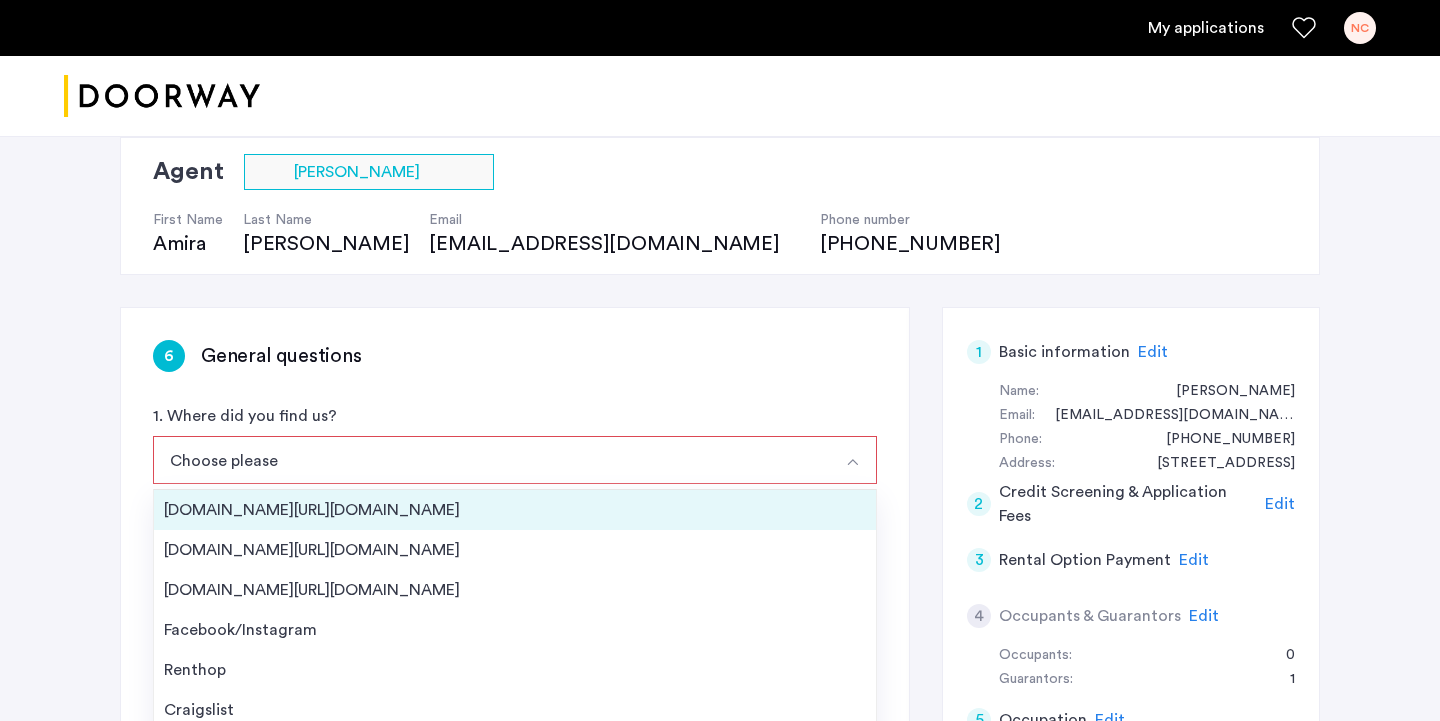 click on "[DOMAIN_NAME][URL][DOMAIN_NAME]" at bounding box center [515, 510] 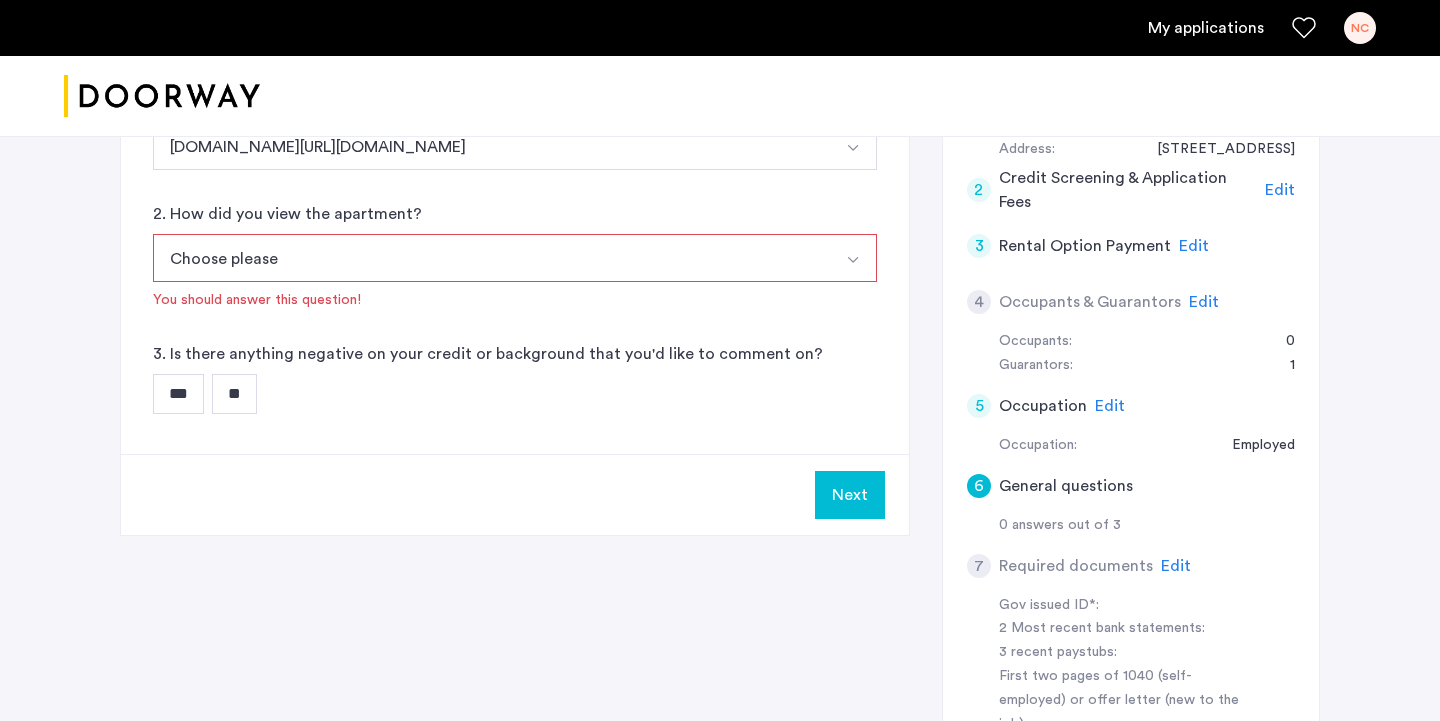 scroll, scrollTop: 449, scrollLeft: 0, axis: vertical 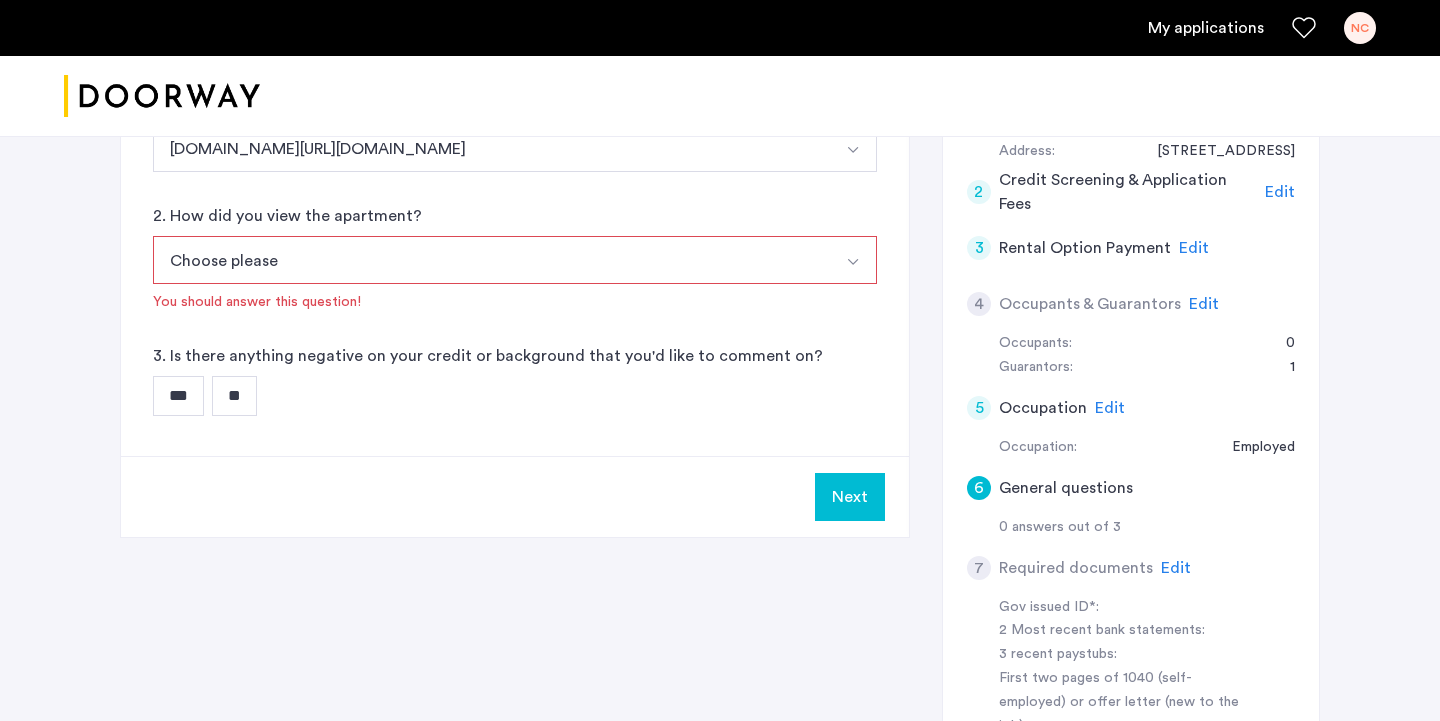 click on "Choose please" at bounding box center (491, 260) 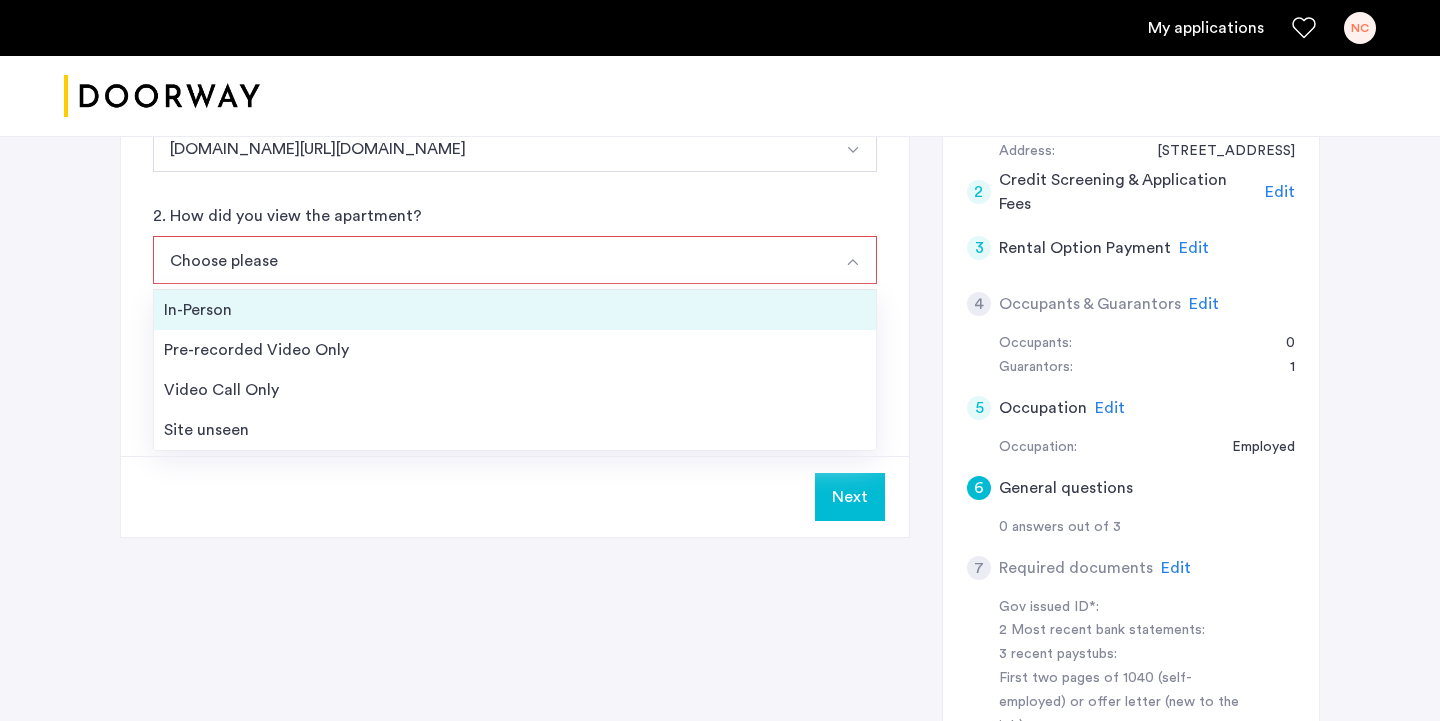 click on "In-Person" at bounding box center (515, 310) 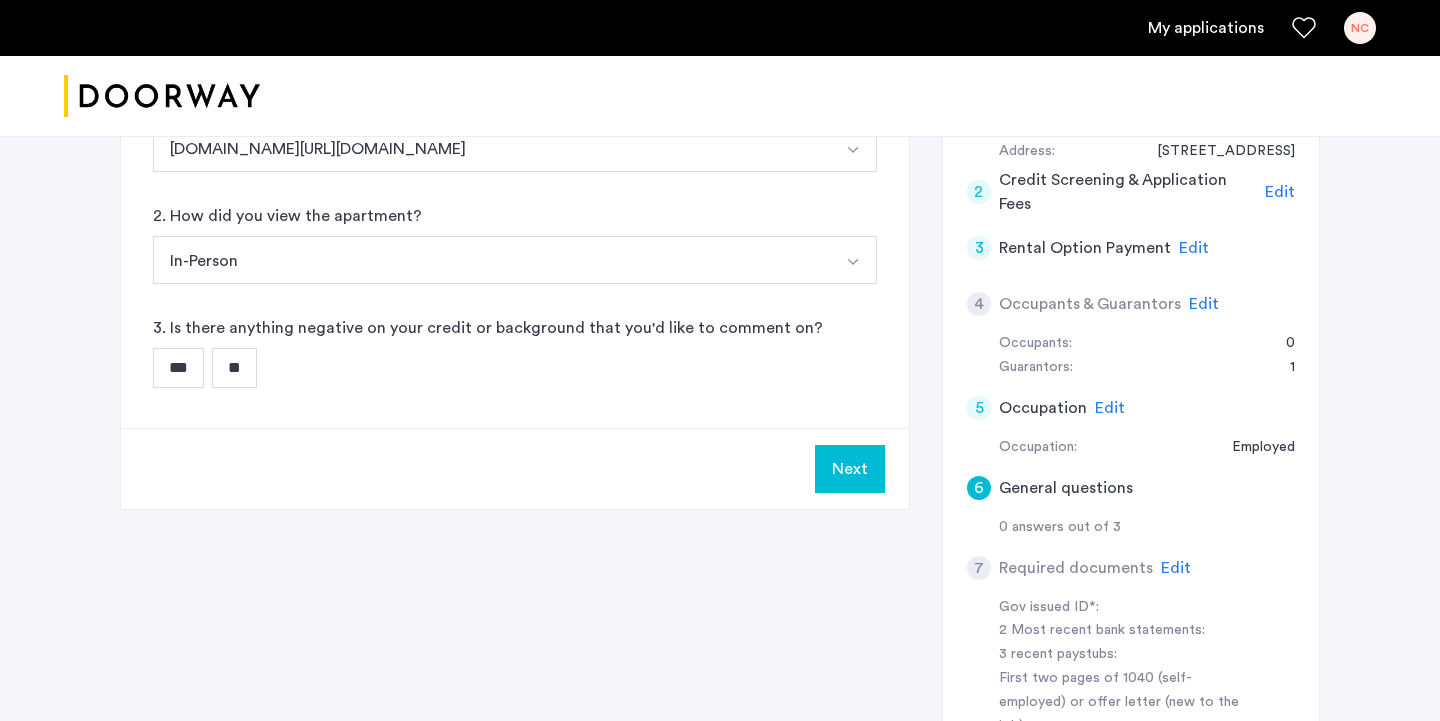 click on "**" at bounding box center [234, 368] 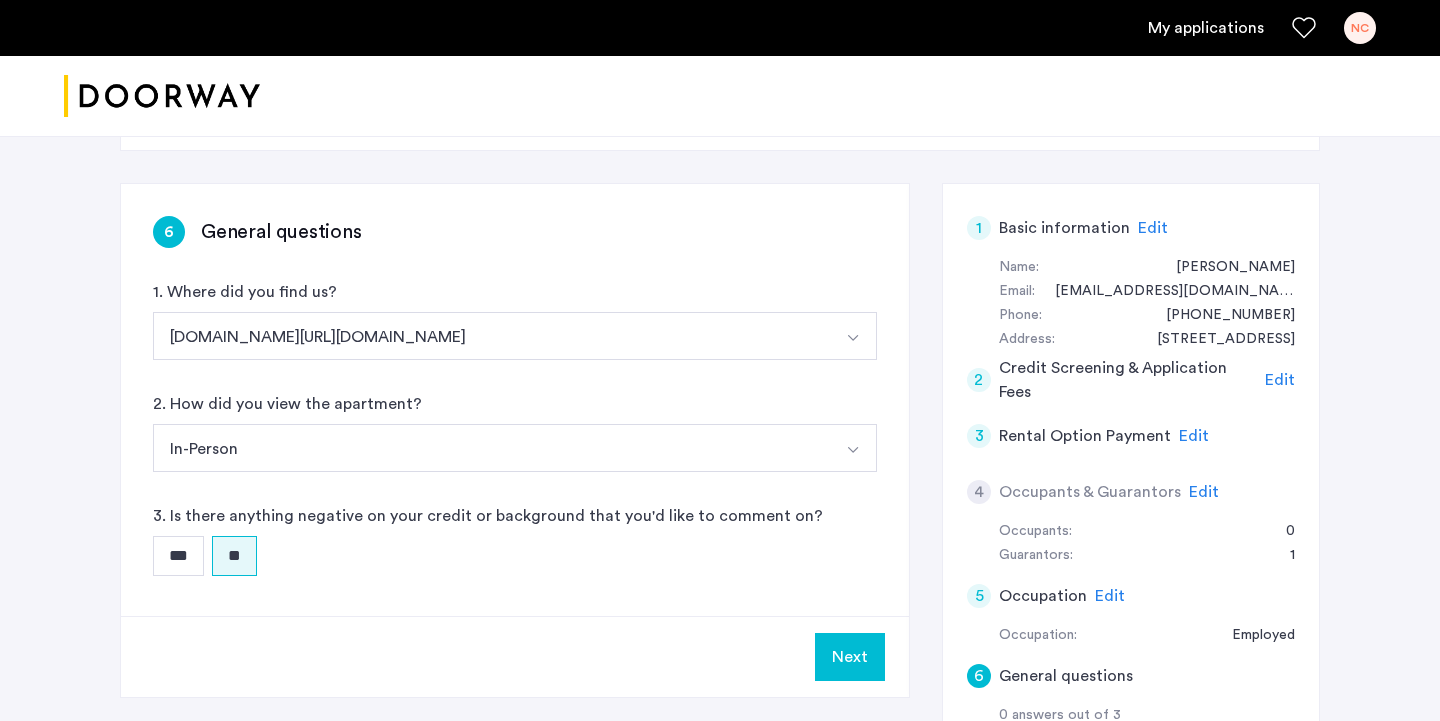 scroll, scrollTop: 247, scrollLeft: 0, axis: vertical 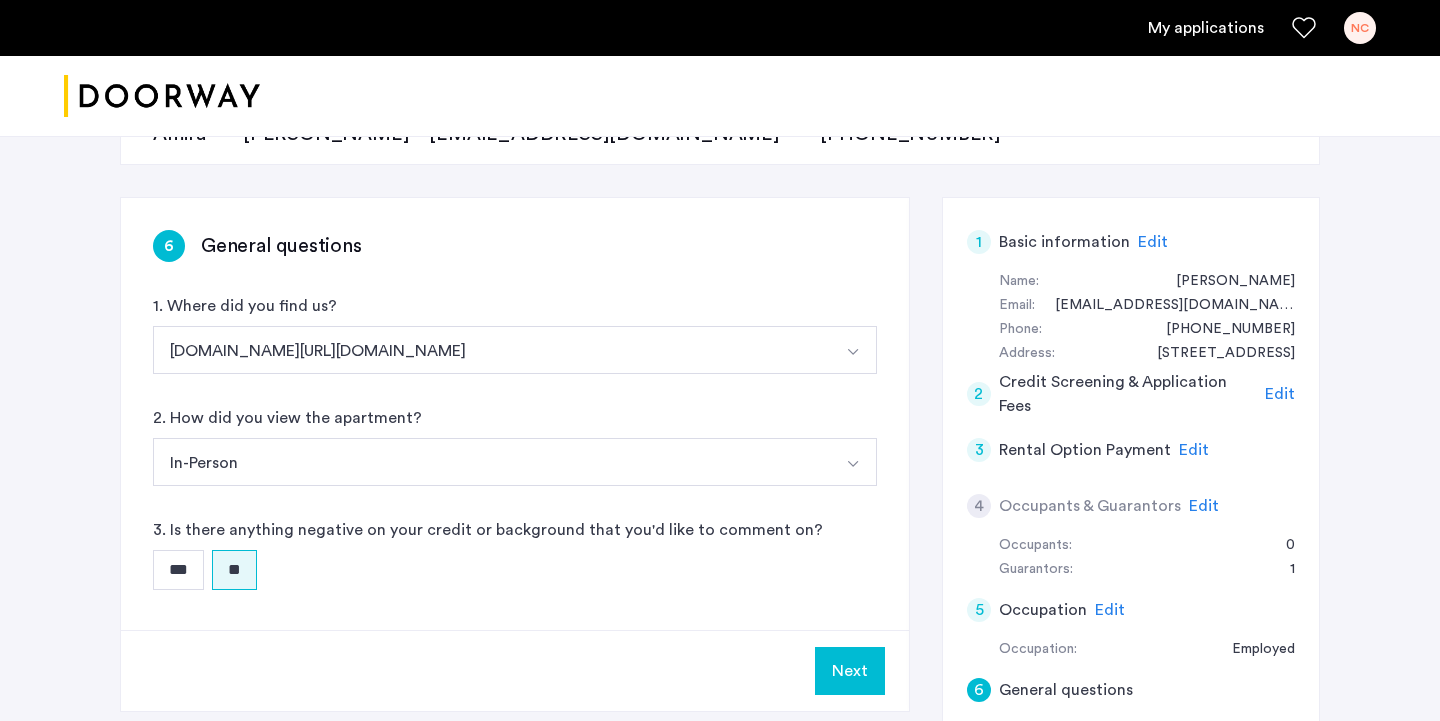 click on "In-Person" at bounding box center (491, 462) 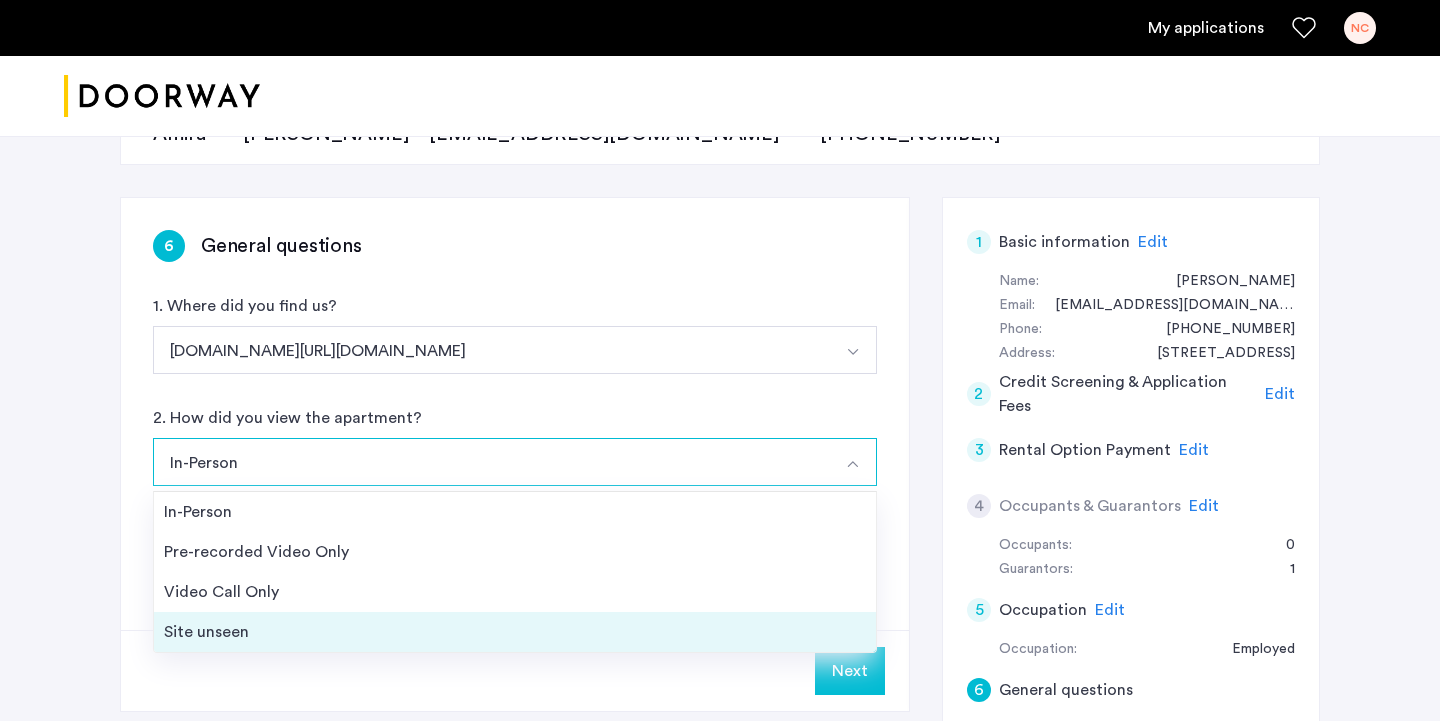 click on "Site unseen" at bounding box center [515, 632] 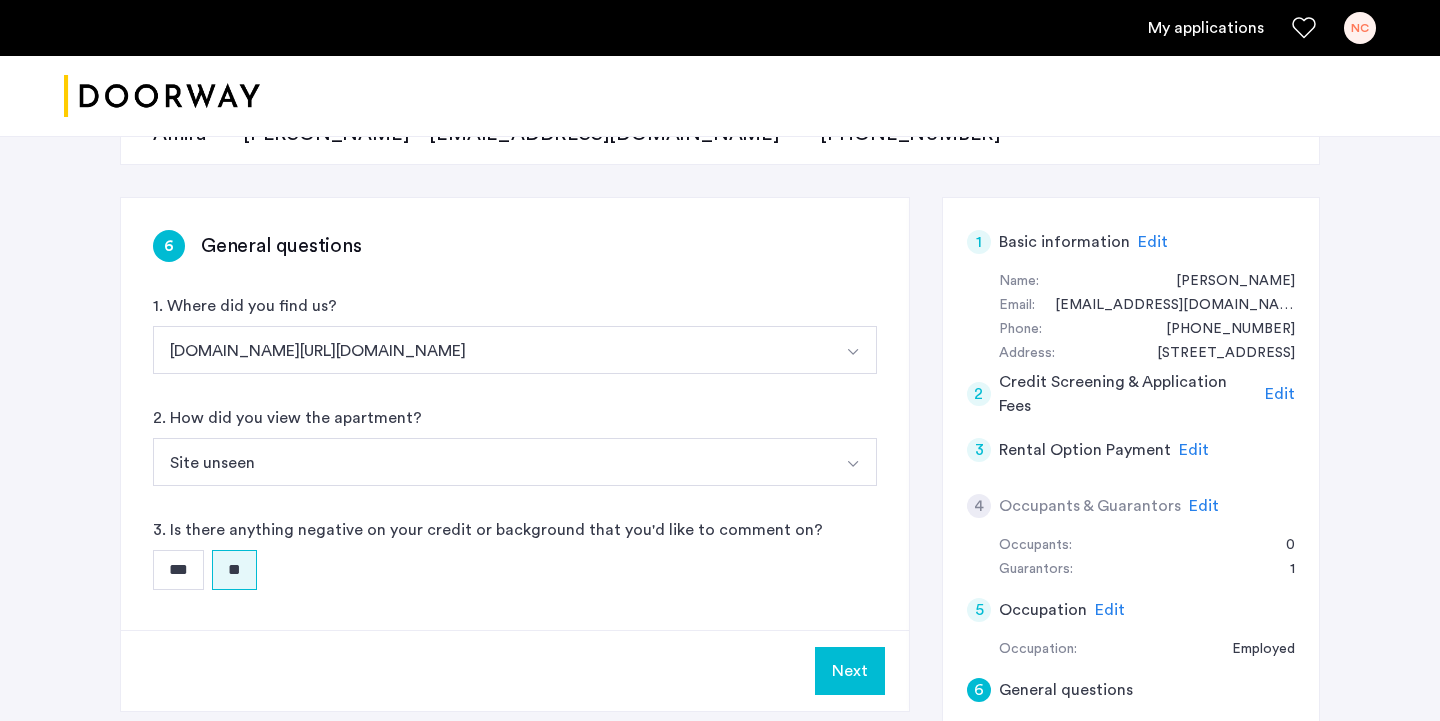 click on "[DOMAIN_NAME][URL][DOMAIN_NAME]" at bounding box center [491, 350] 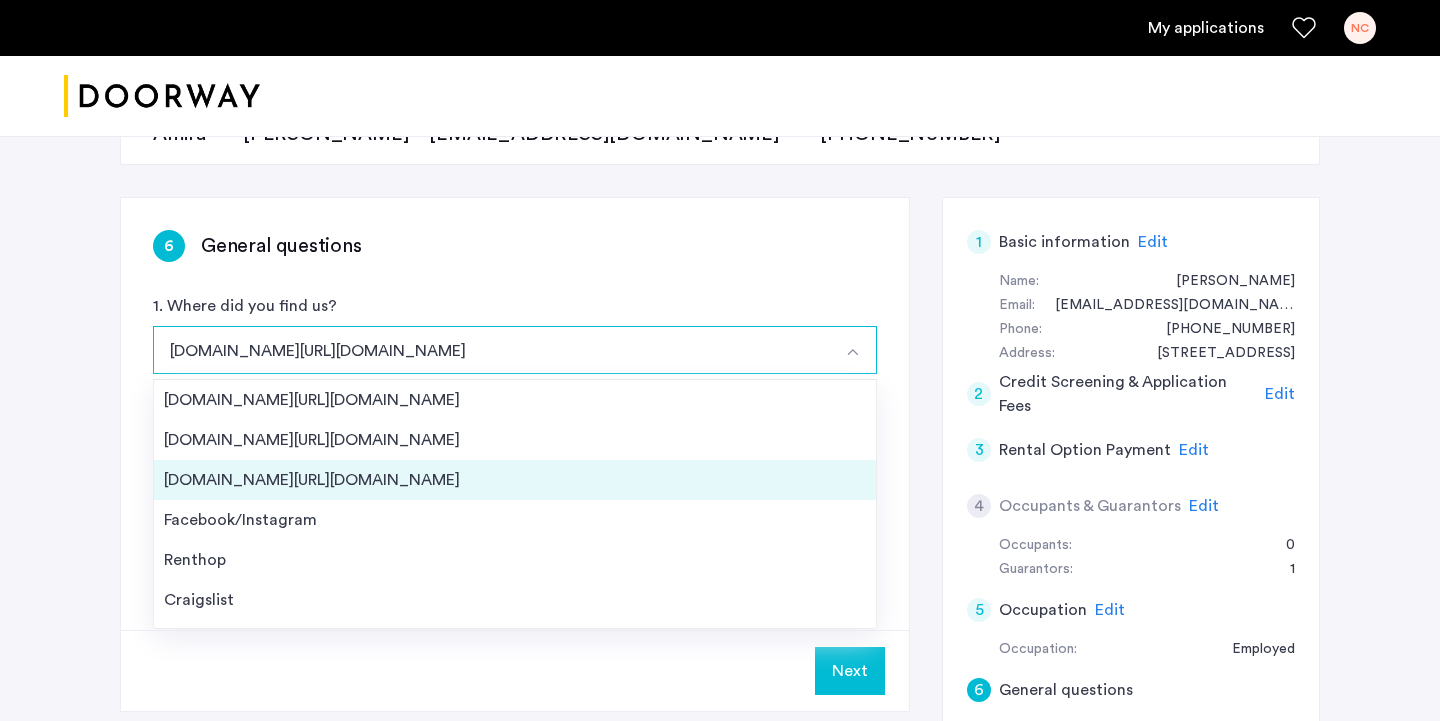 scroll, scrollTop: 32, scrollLeft: 0, axis: vertical 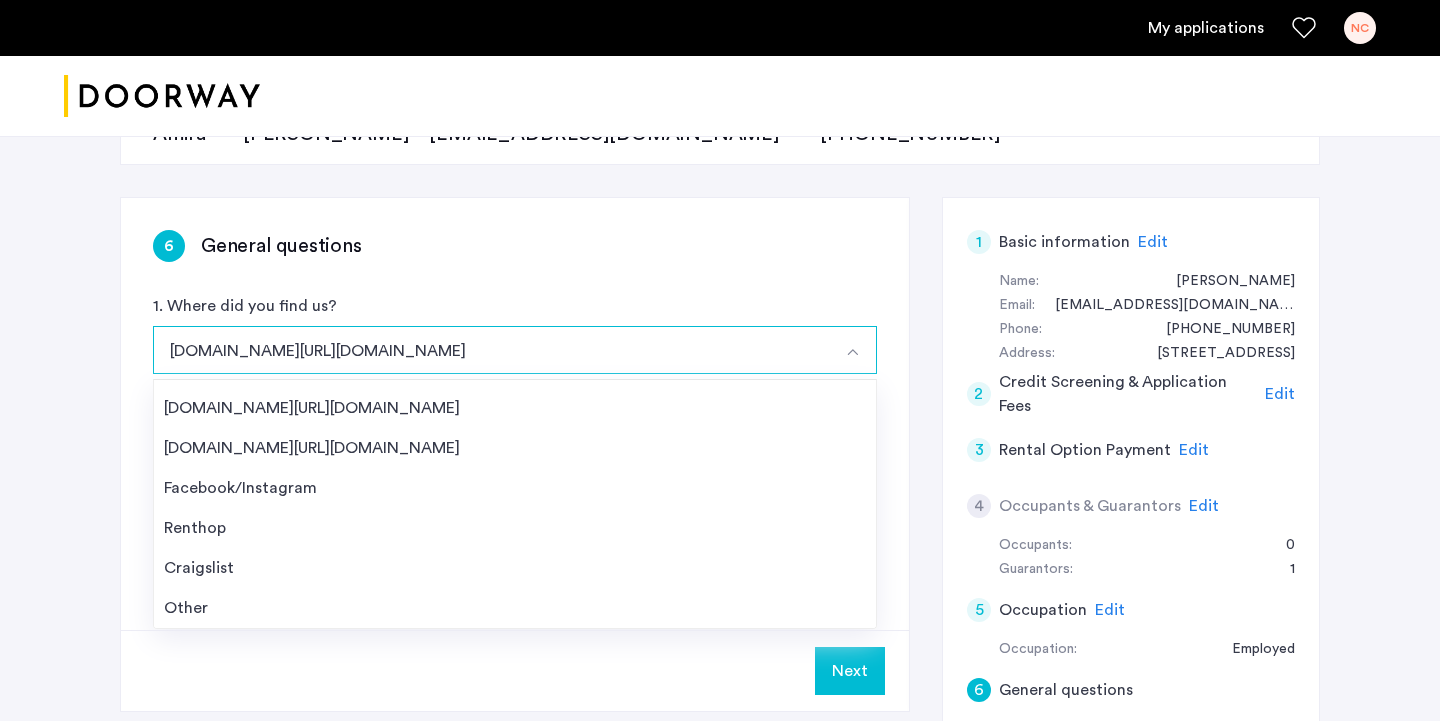 click on "[STREET_ADDRESS][PERSON_NAME]  | Application Id: #7964 $3200  /month Agent Select agent × [PERSON_NAME] First Name [PERSON_NAME]  Last Name [PERSON_NAME] Email [PERSON_NAME][EMAIL_ADDRESS][DOMAIN_NAME] Phone number [PHONE_NUMBER] 6 General questions 1. Where did you find us? [DOMAIN_NAME][URL][DOMAIN_NAME] [DOMAIN_NAME][URL][DOMAIN_NAME] [DOMAIN_NAME][URL][DOMAIN_NAME] [DOMAIN_NAME][URL][DOMAIN_NAME] Facebook/Instagram Renthop Craigslist Other 2. How did you view the apartment? Site unseen In-Person Pre-recorded Video Only Video Call Only Site unseen 3. Is there anything negative on your credit or background that you'd like to comment on? *** ** Next 1 Basic information Edit First name [PERSON_NAME] Last name [PERSON_NAME] Email address [EMAIL_ADDRESS][DOMAIN_NAME] Phone number [PHONE_NUMBER] Date of birth [DEMOGRAPHIC_DATA] Your current address Street [STREET_ADDRESS][US_STATE] Credit Screening & Application Fees Edit 3 Rental Option Payment Edit Paid No further actions are necessary. Please continue your applying process. 4 5" 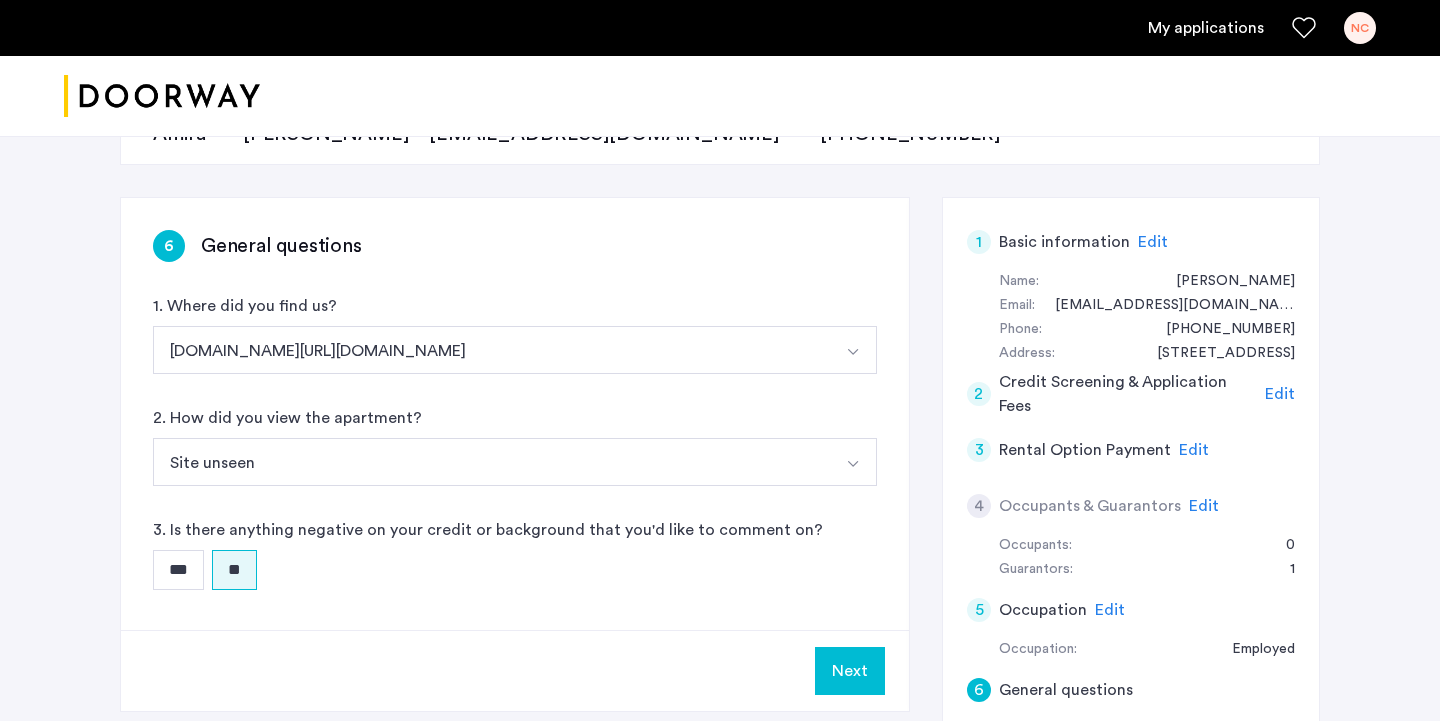 scroll, scrollTop: 417, scrollLeft: 0, axis: vertical 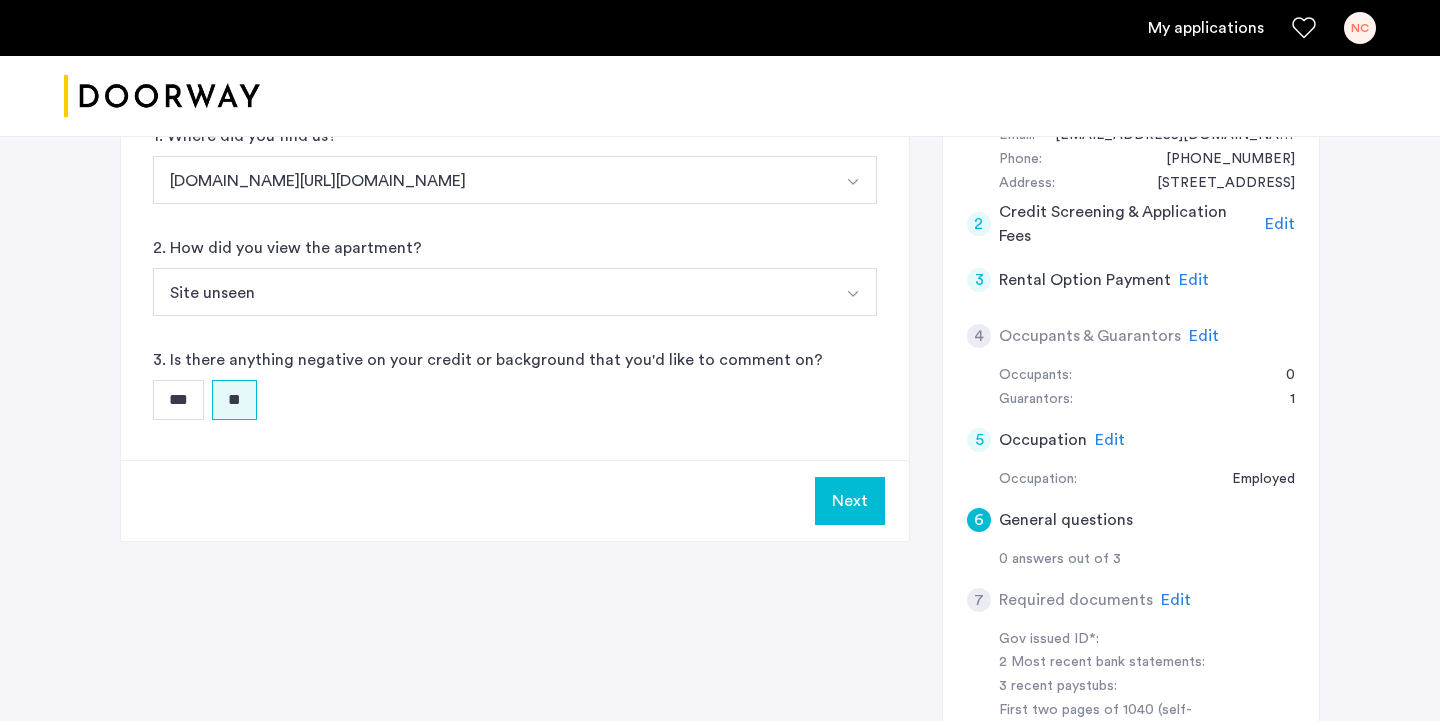 click on "Next" at bounding box center (850, 501) 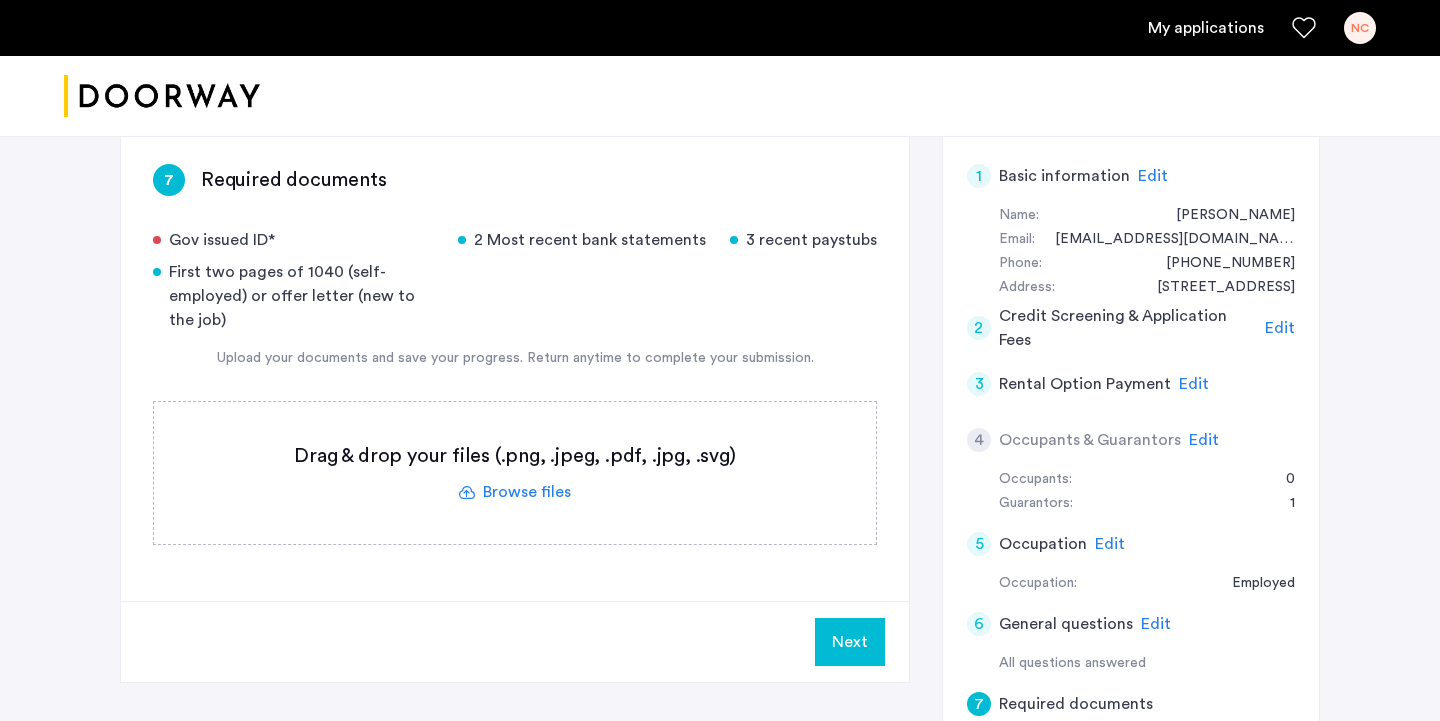 scroll, scrollTop: 314, scrollLeft: 0, axis: vertical 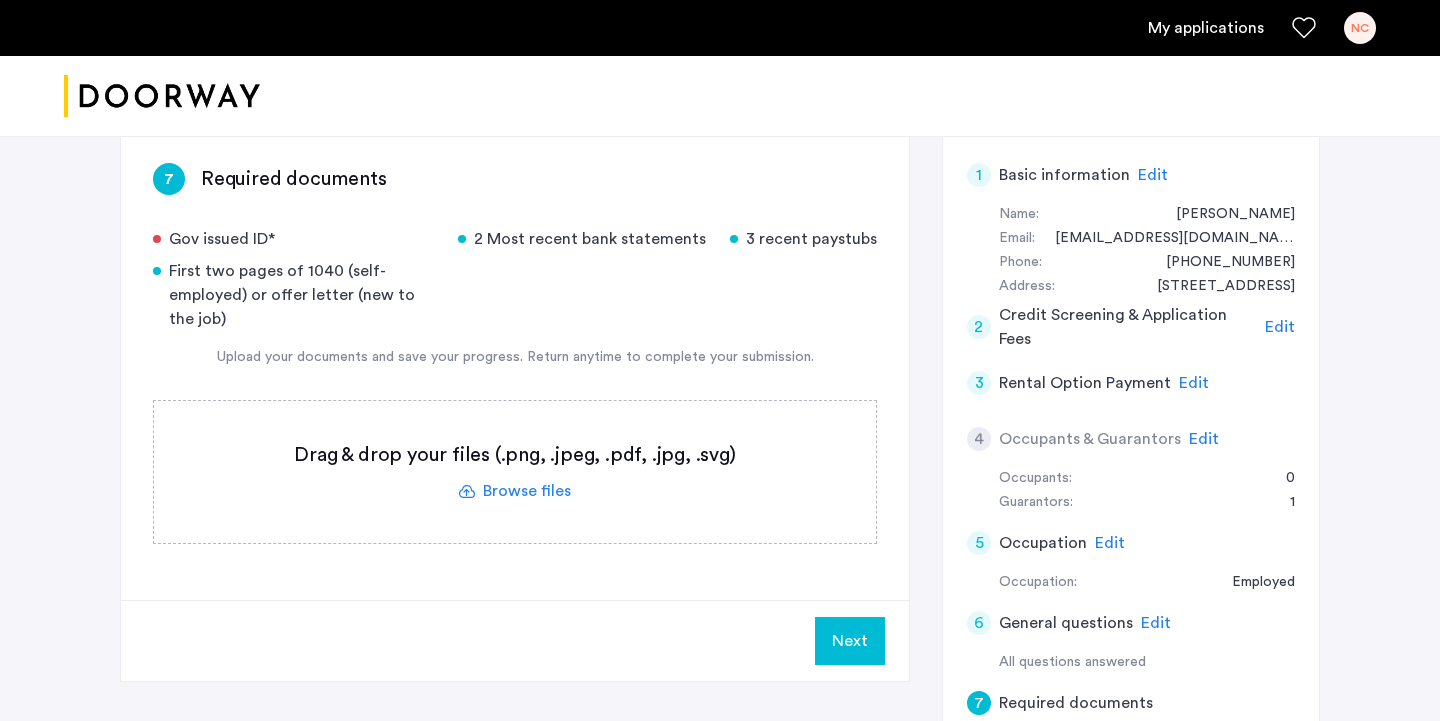click 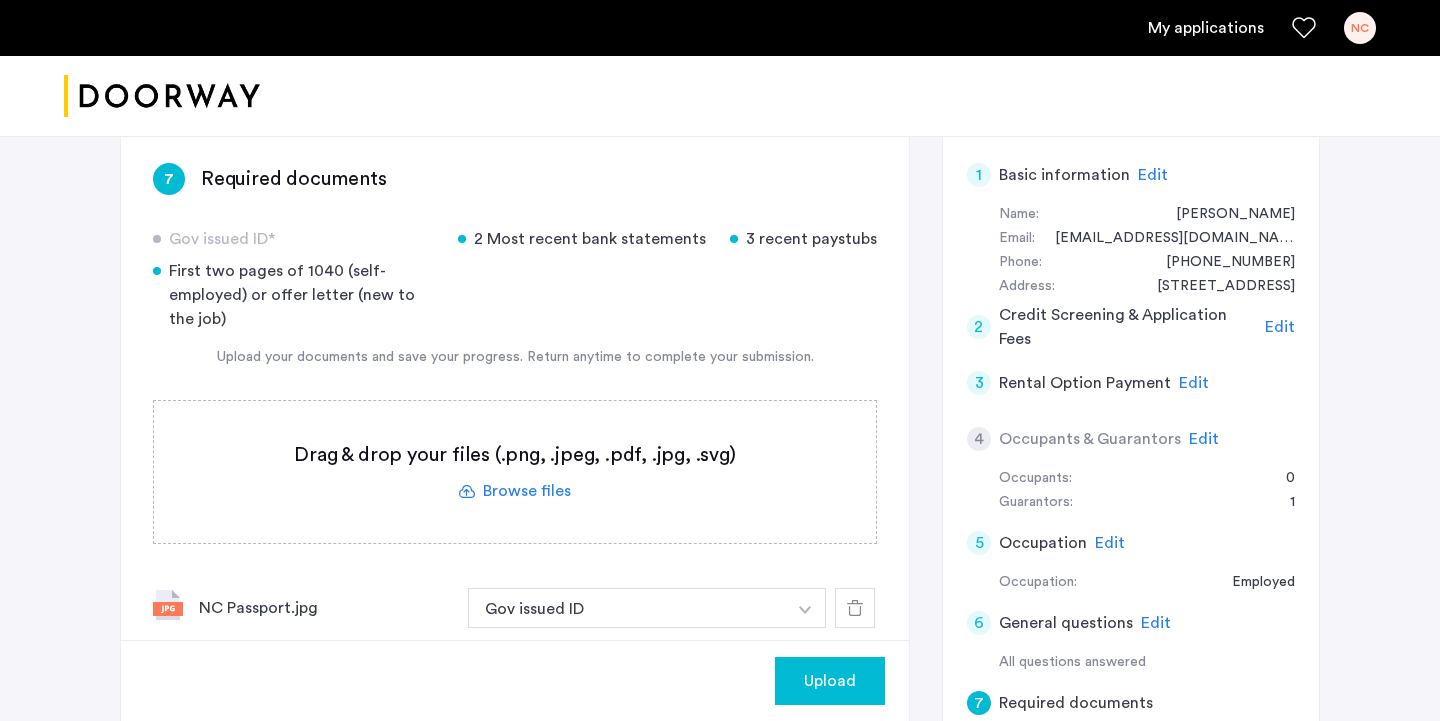 click 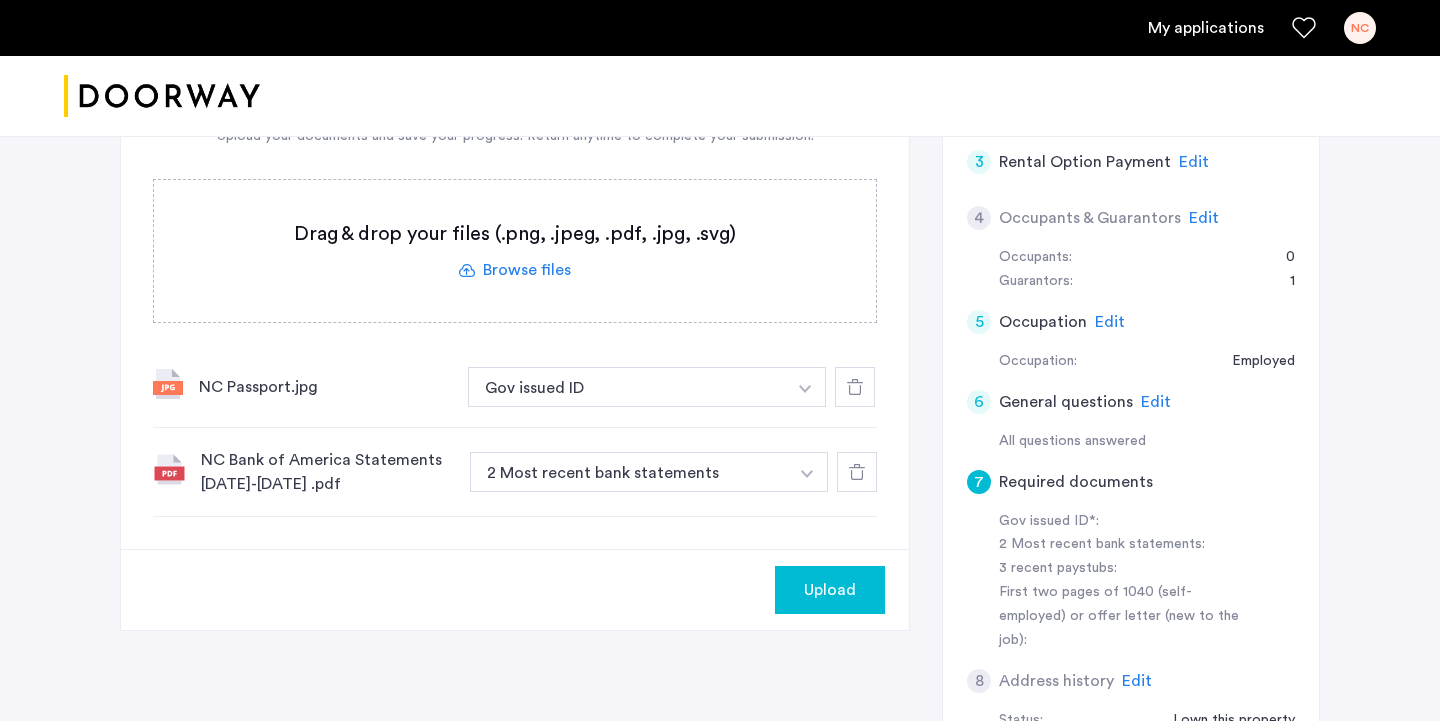 scroll, scrollTop: 499, scrollLeft: 0, axis: vertical 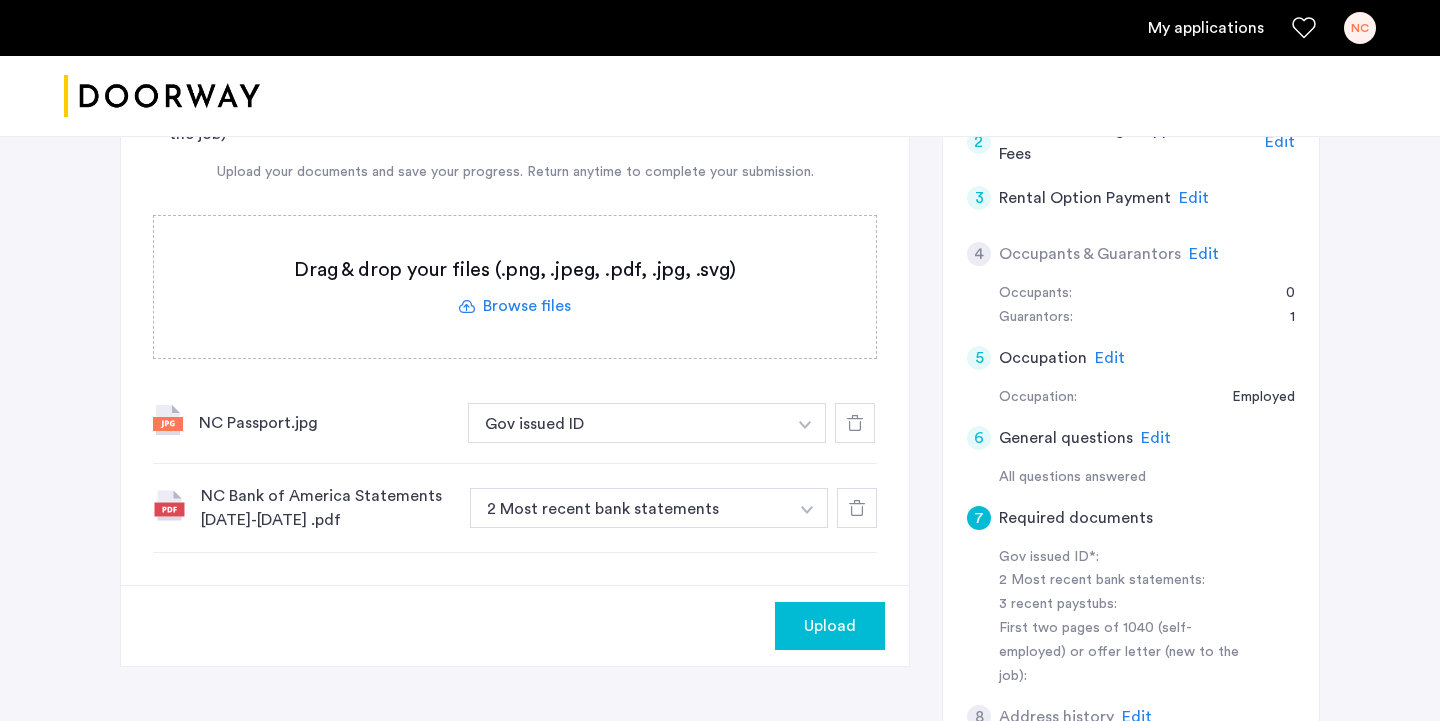 click 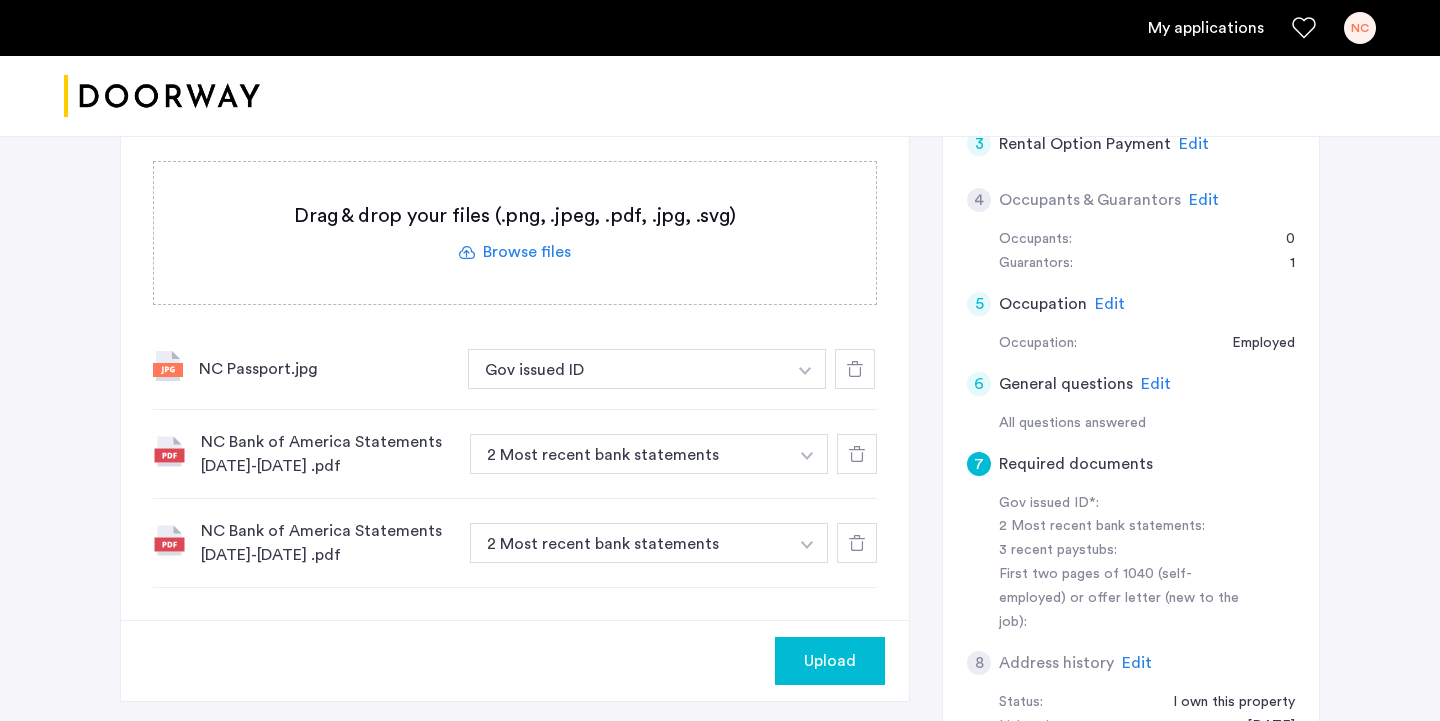 scroll, scrollTop: 546, scrollLeft: 0, axis: vertical 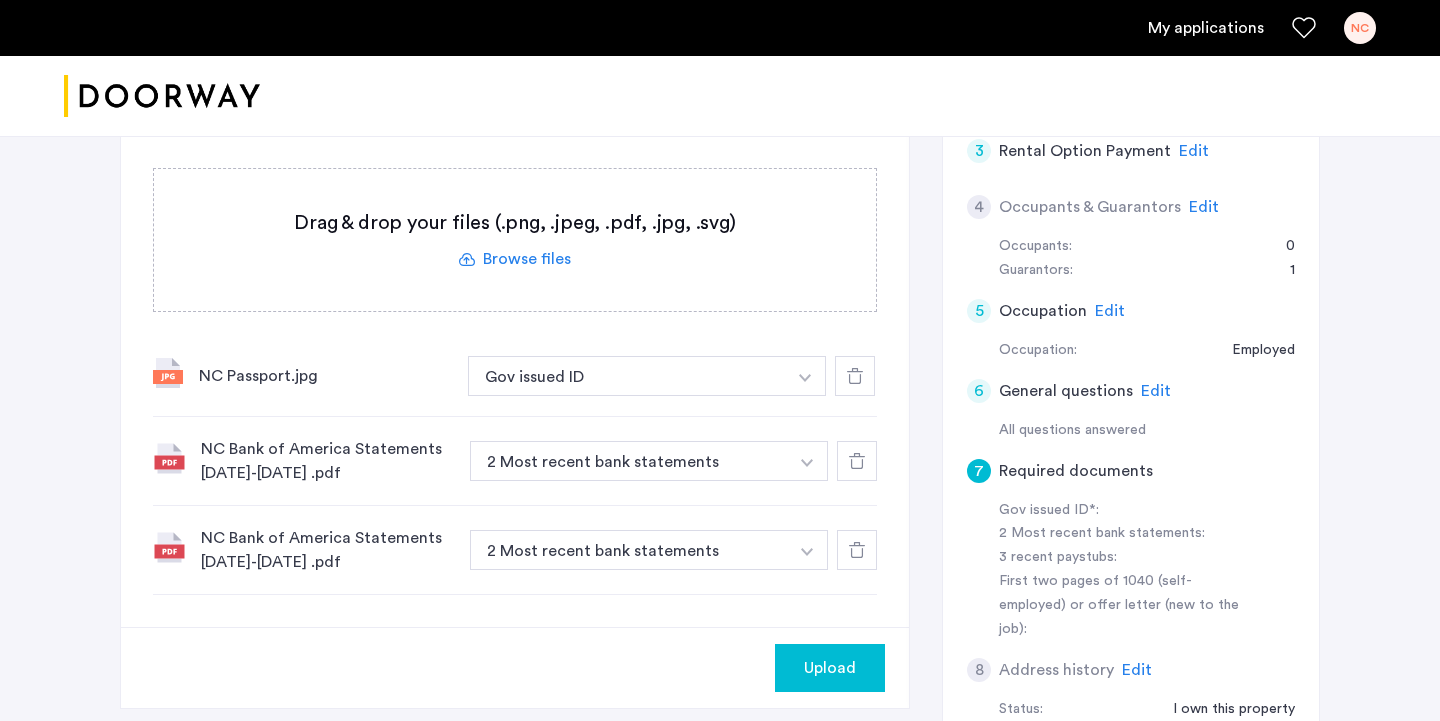 click 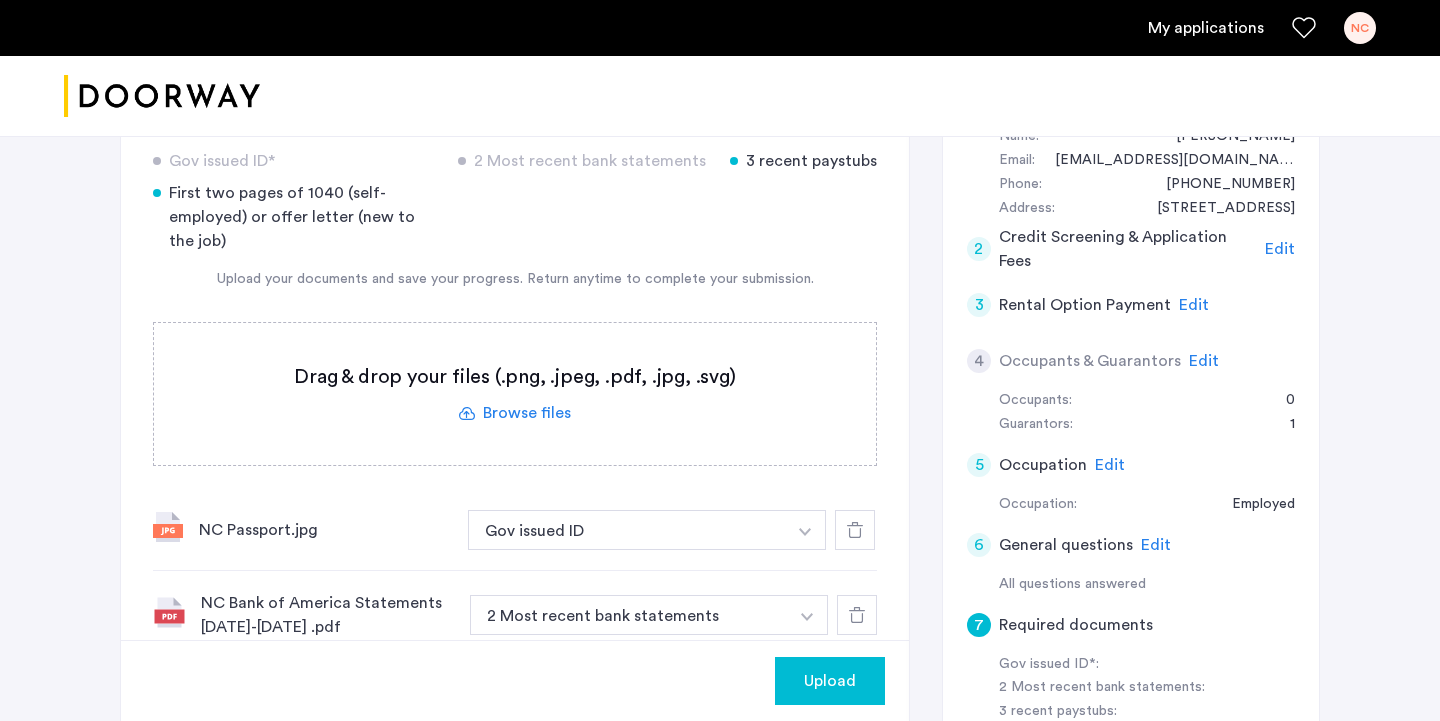scroll, scrollTop: 389, scrollLeft: 0, axis: vertical 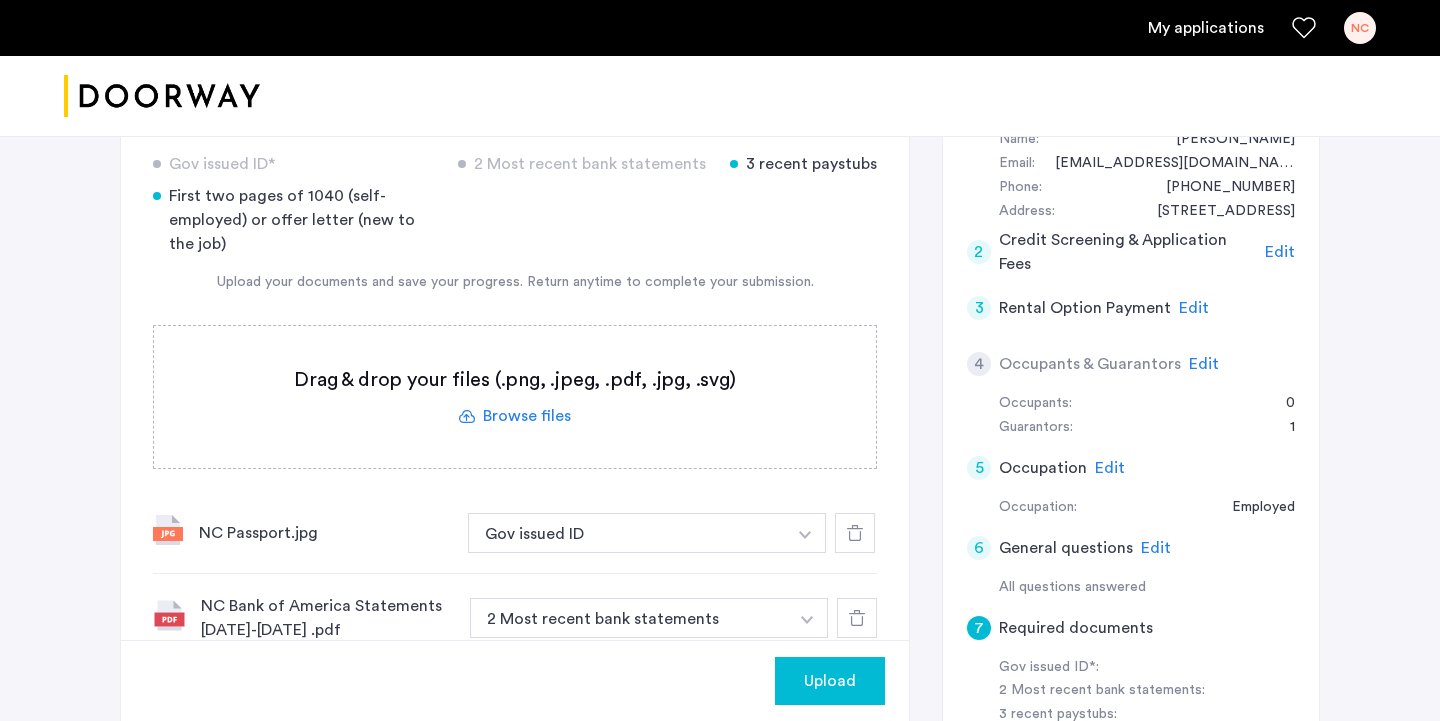 click 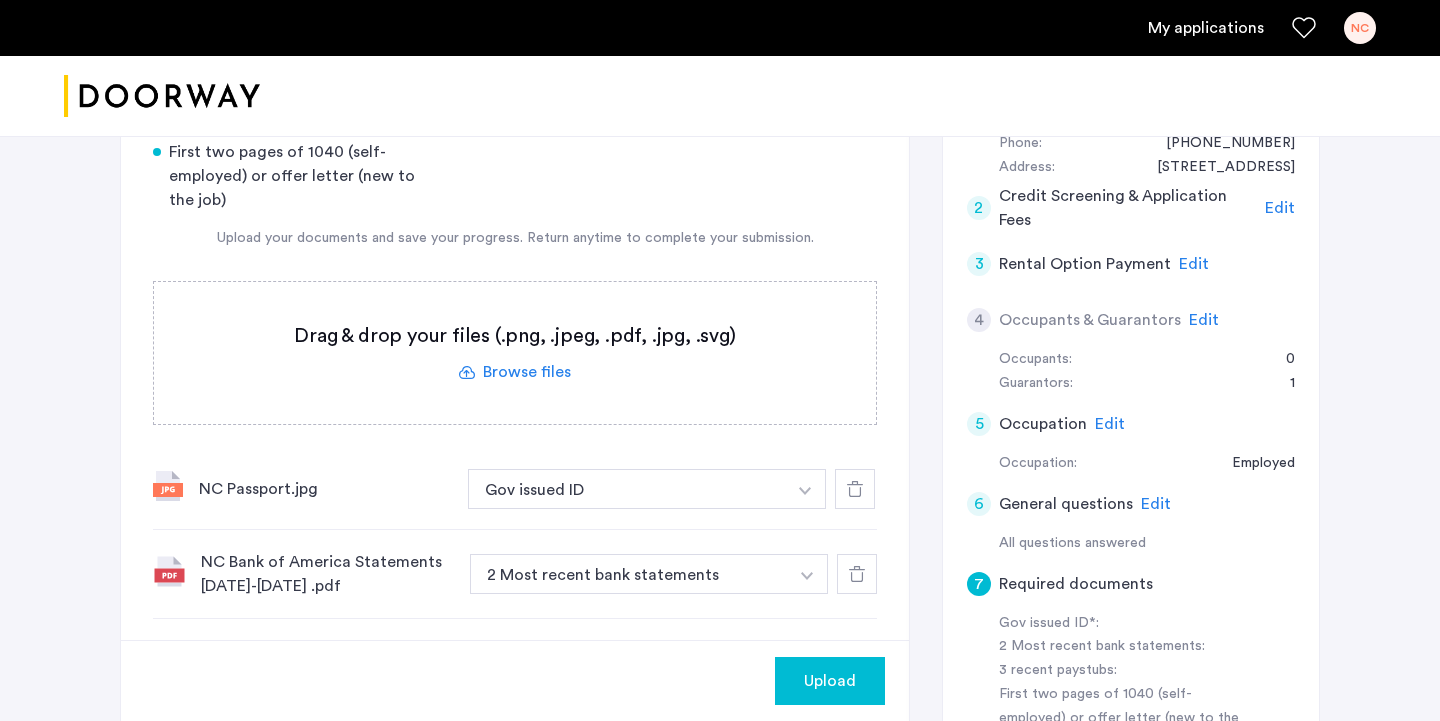 scroll, scrollTop: 431, scrollLeft: 0, axis: vertical 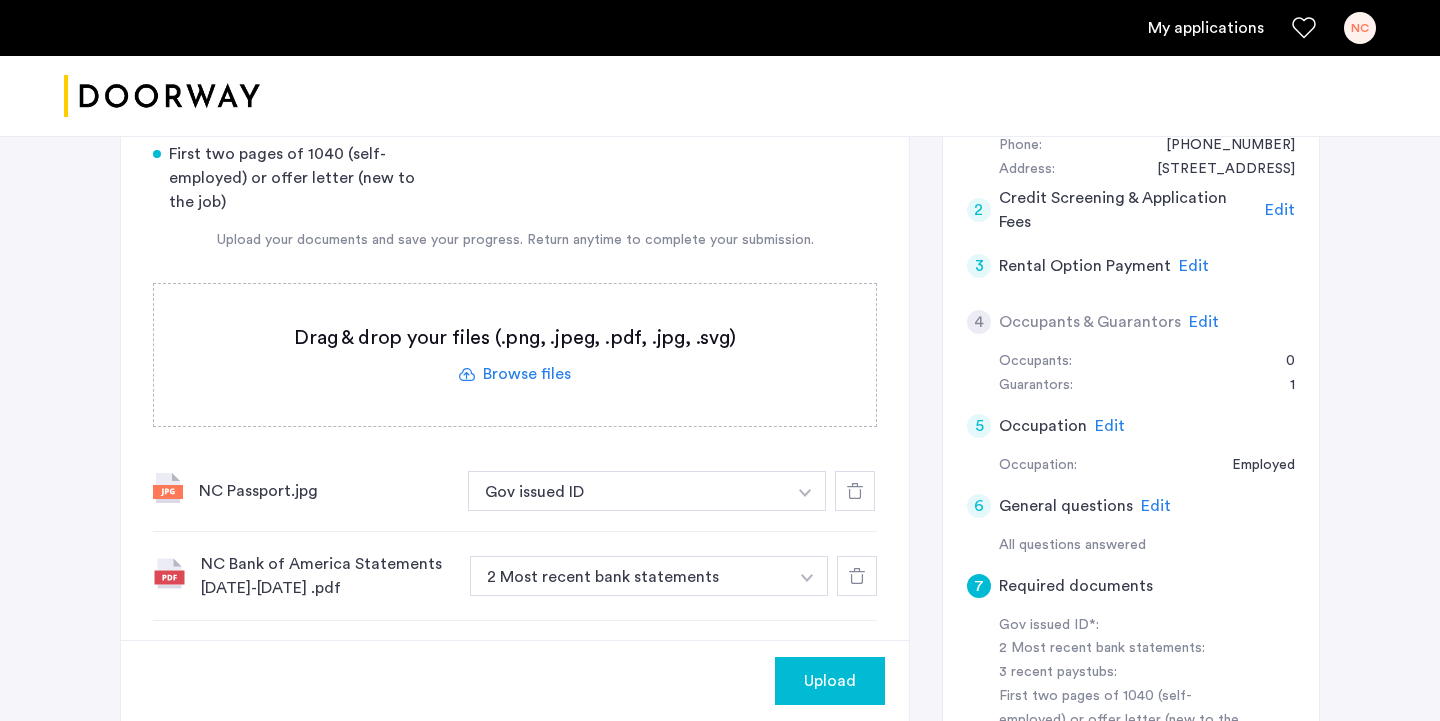 click 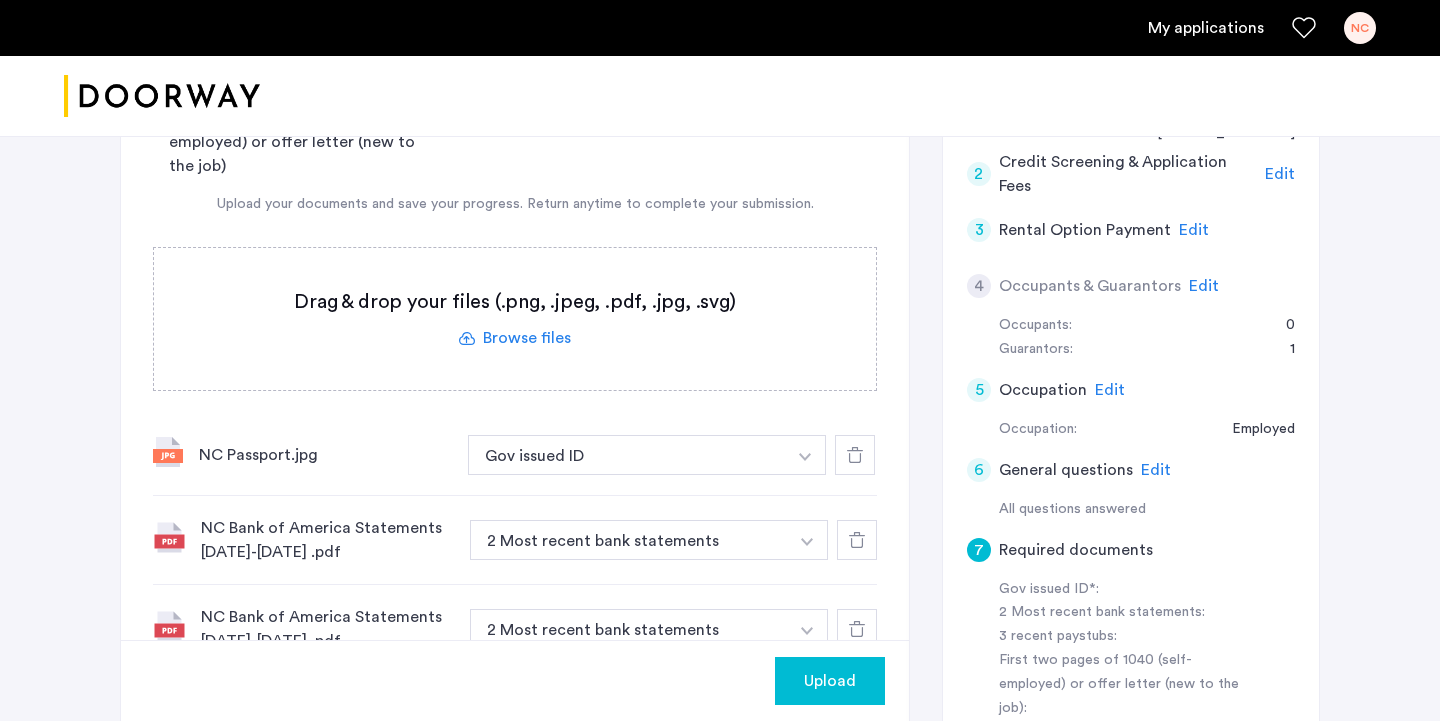scroll, scrollTop: 448, scrollLeft: 0, axis: vertical 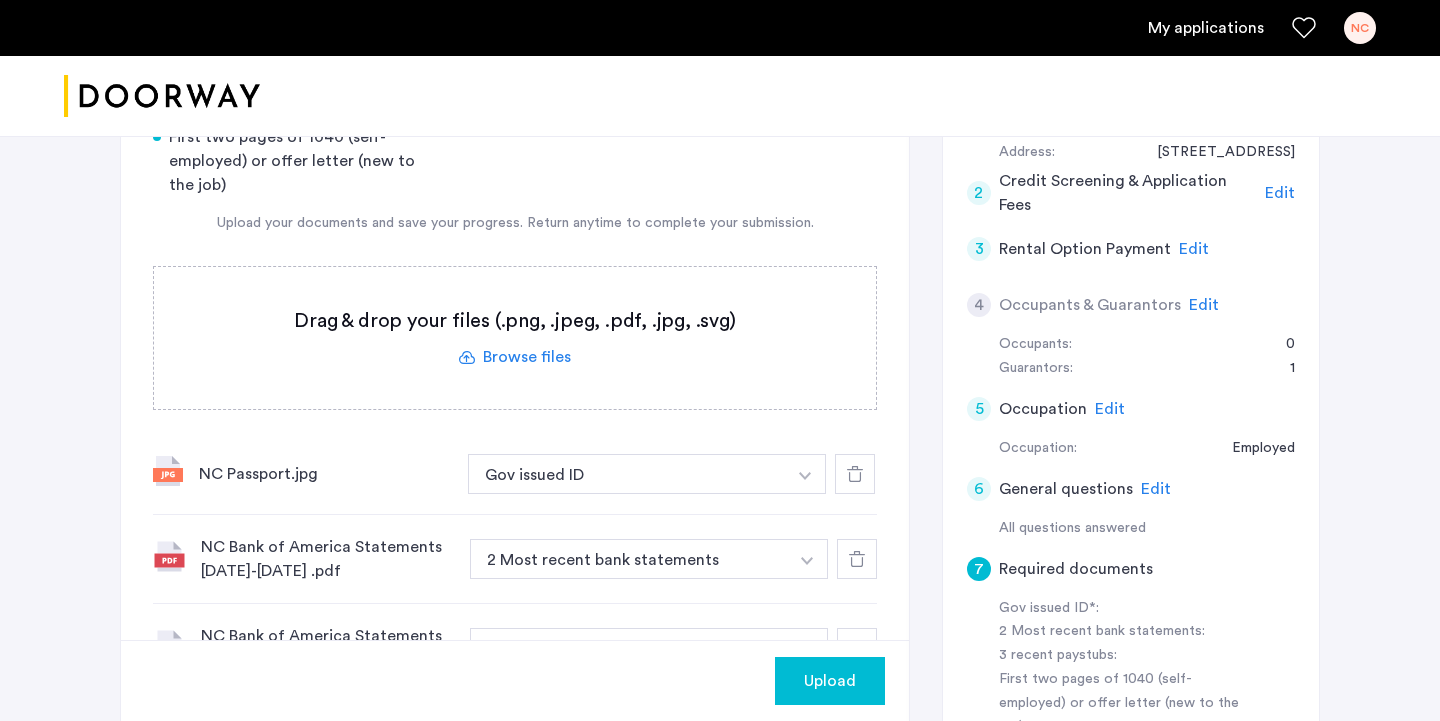 click 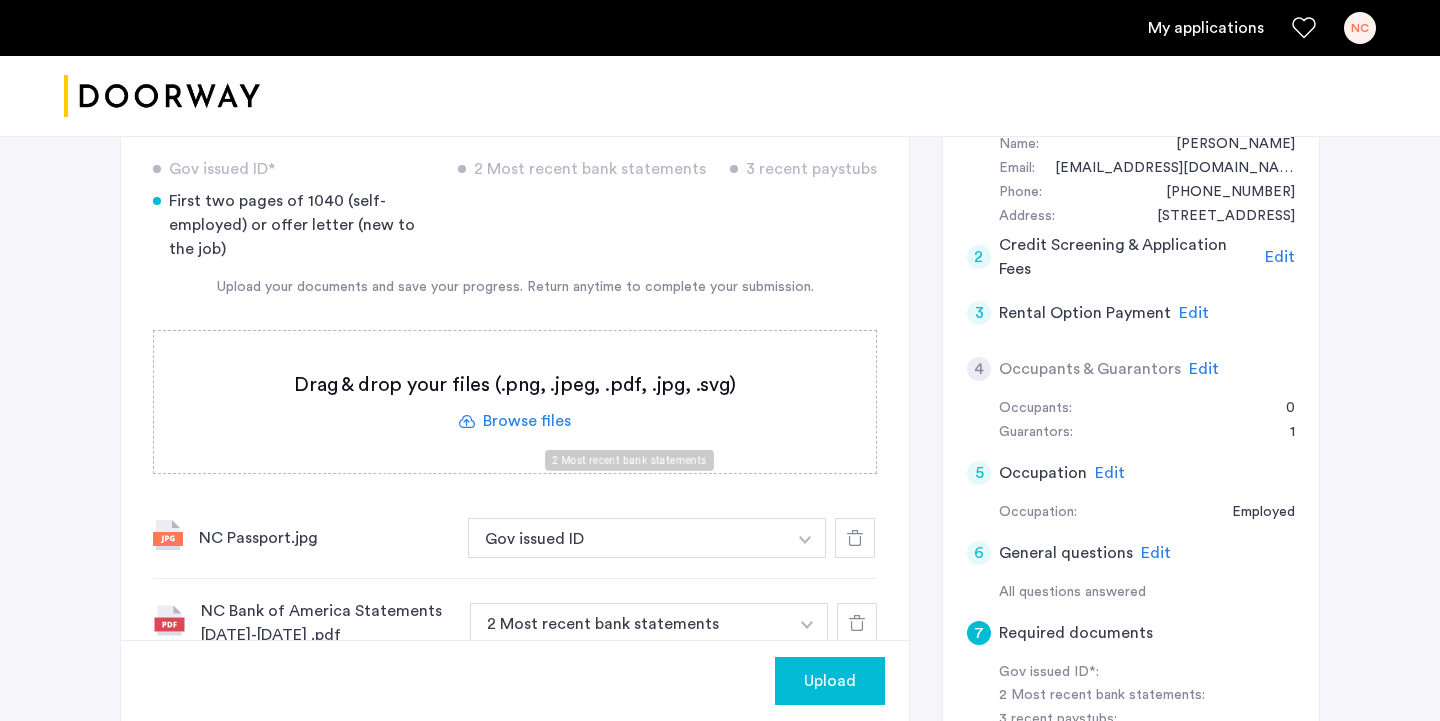 scroll, scrollTop: 347, scrollLeft: 0, axis: vertical 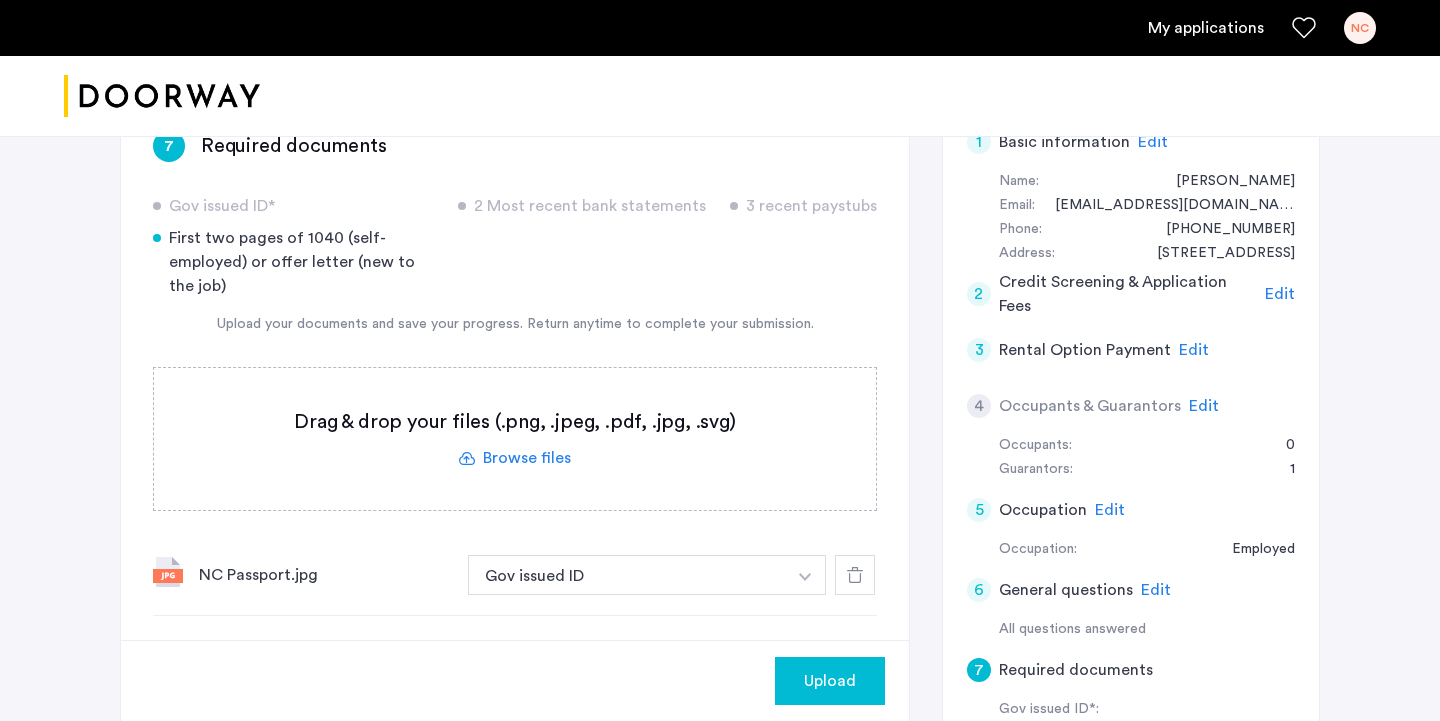 click 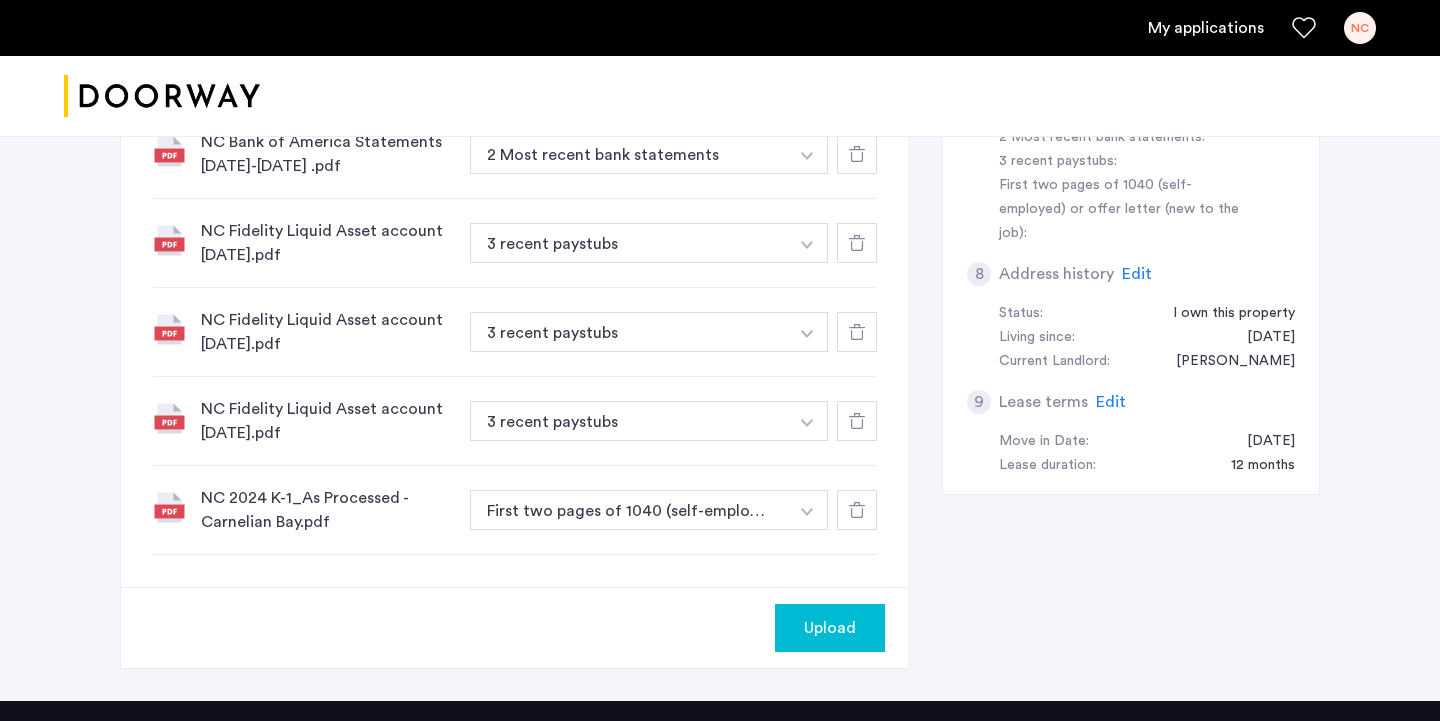 scroll, scrollTop: 941, scrollLeft: 0, axis: vertical 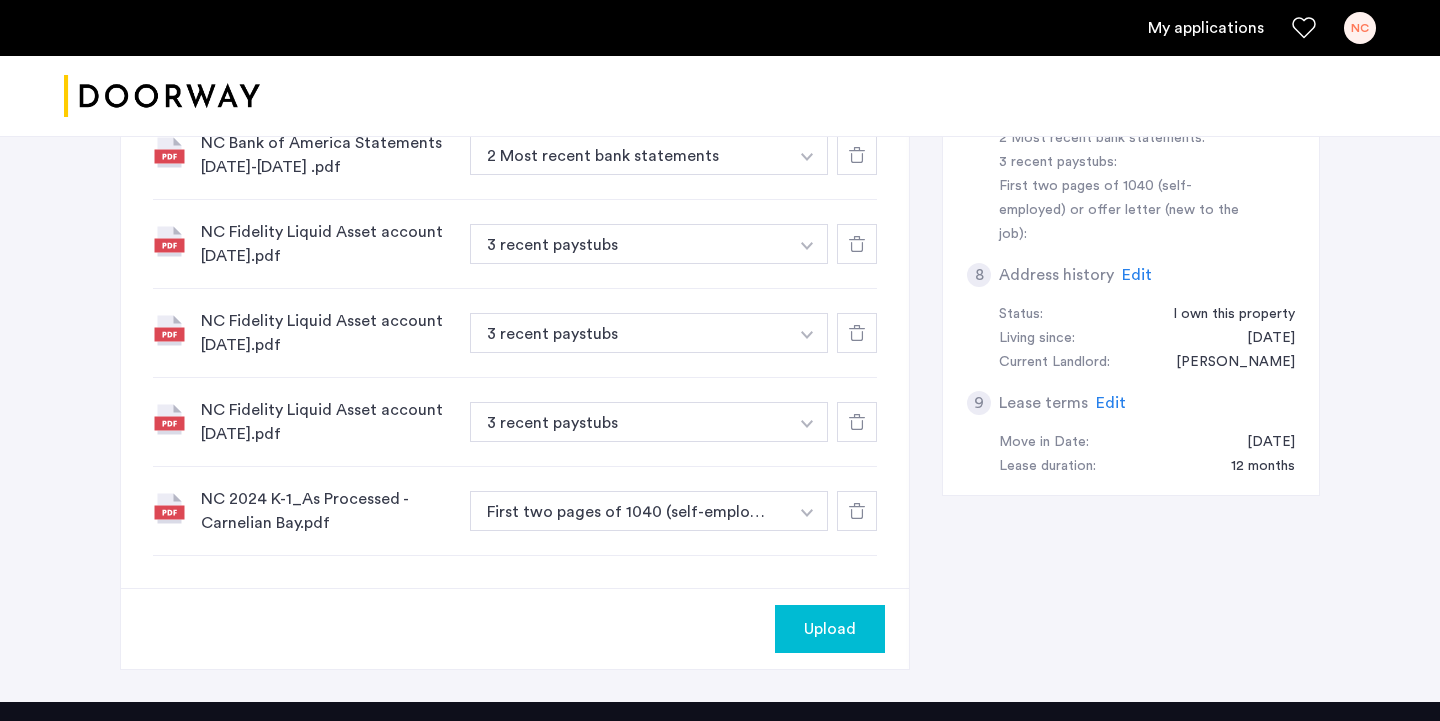 click 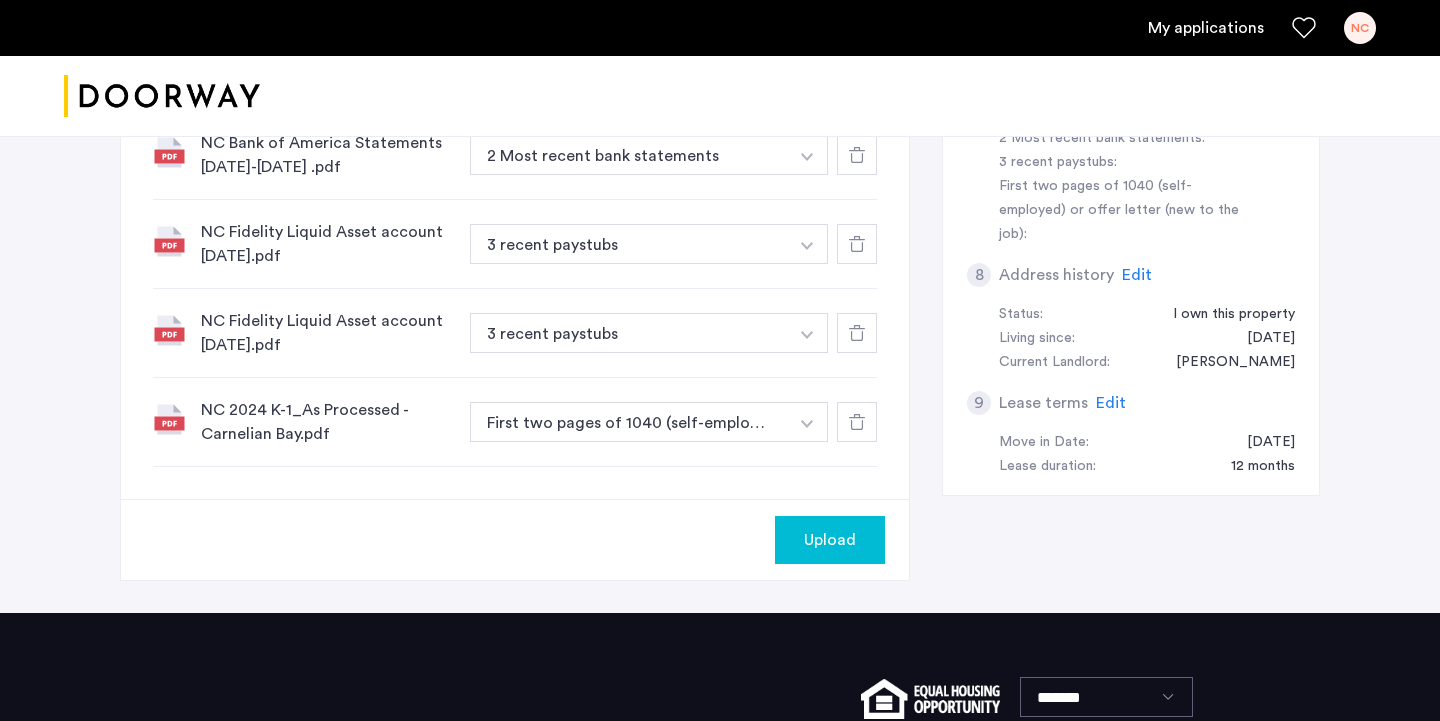 click 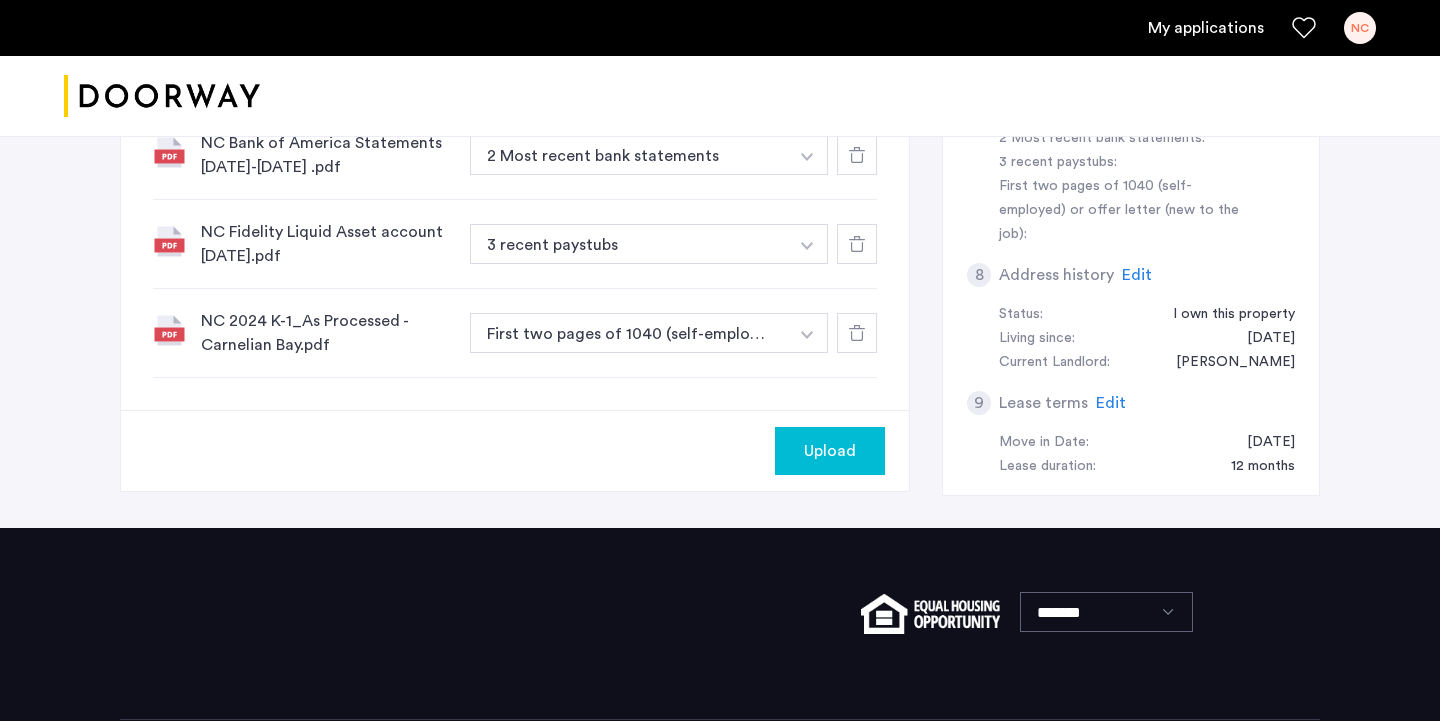 click 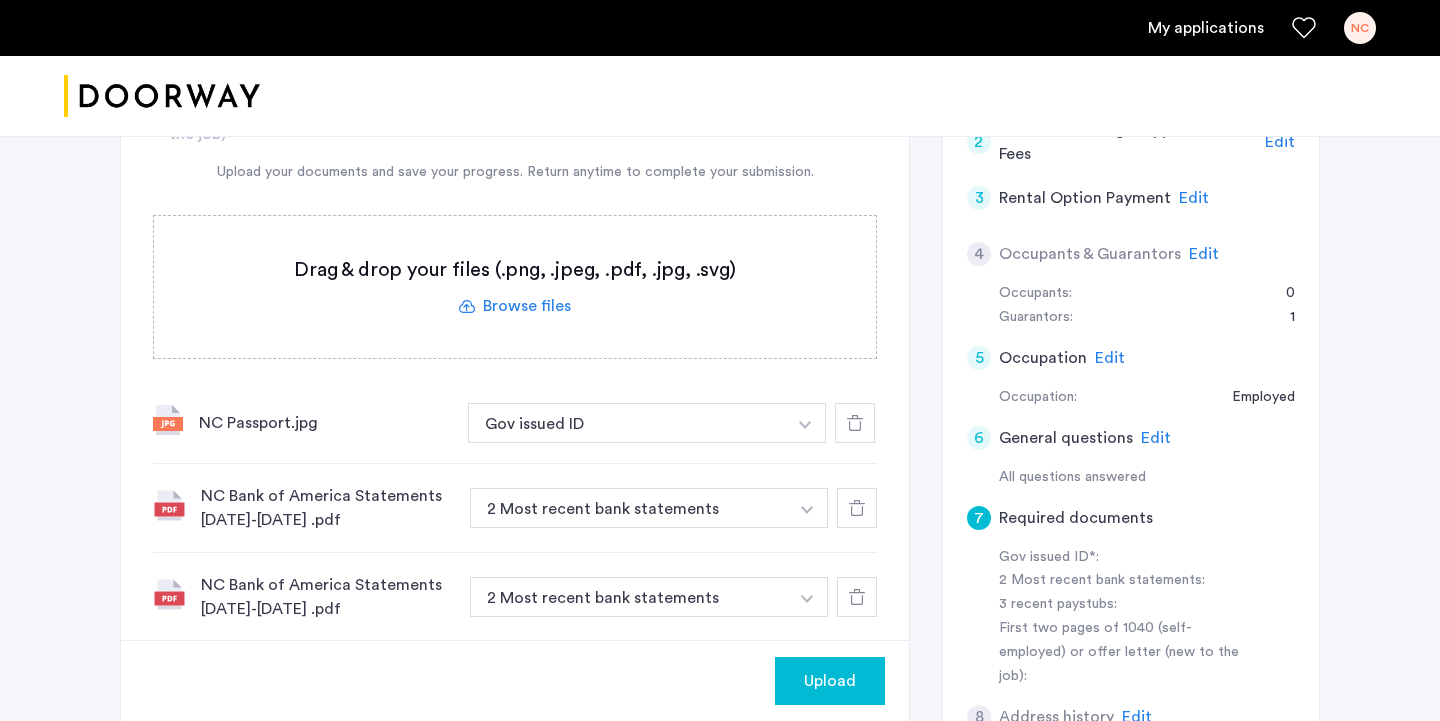 scroll, scrollTop: 276, scrollLeft: 0, axis: vertical 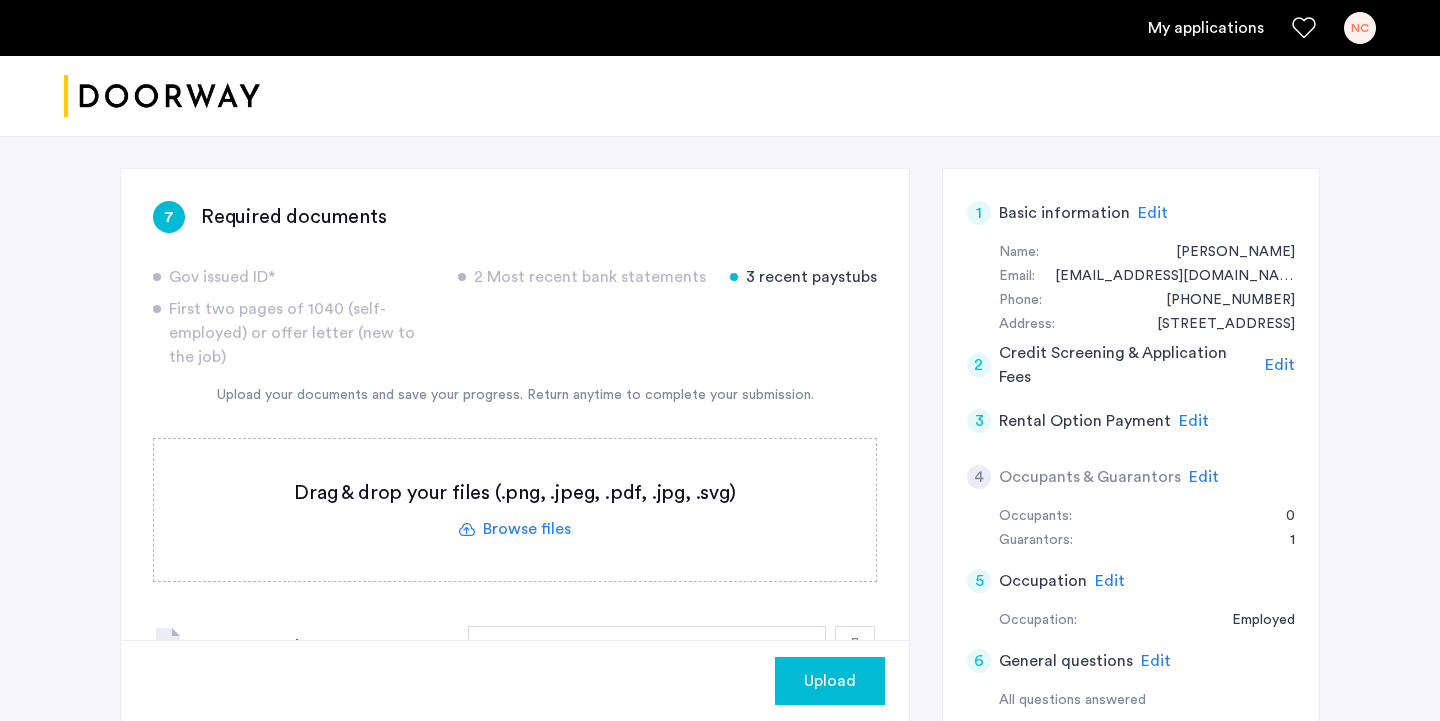 click 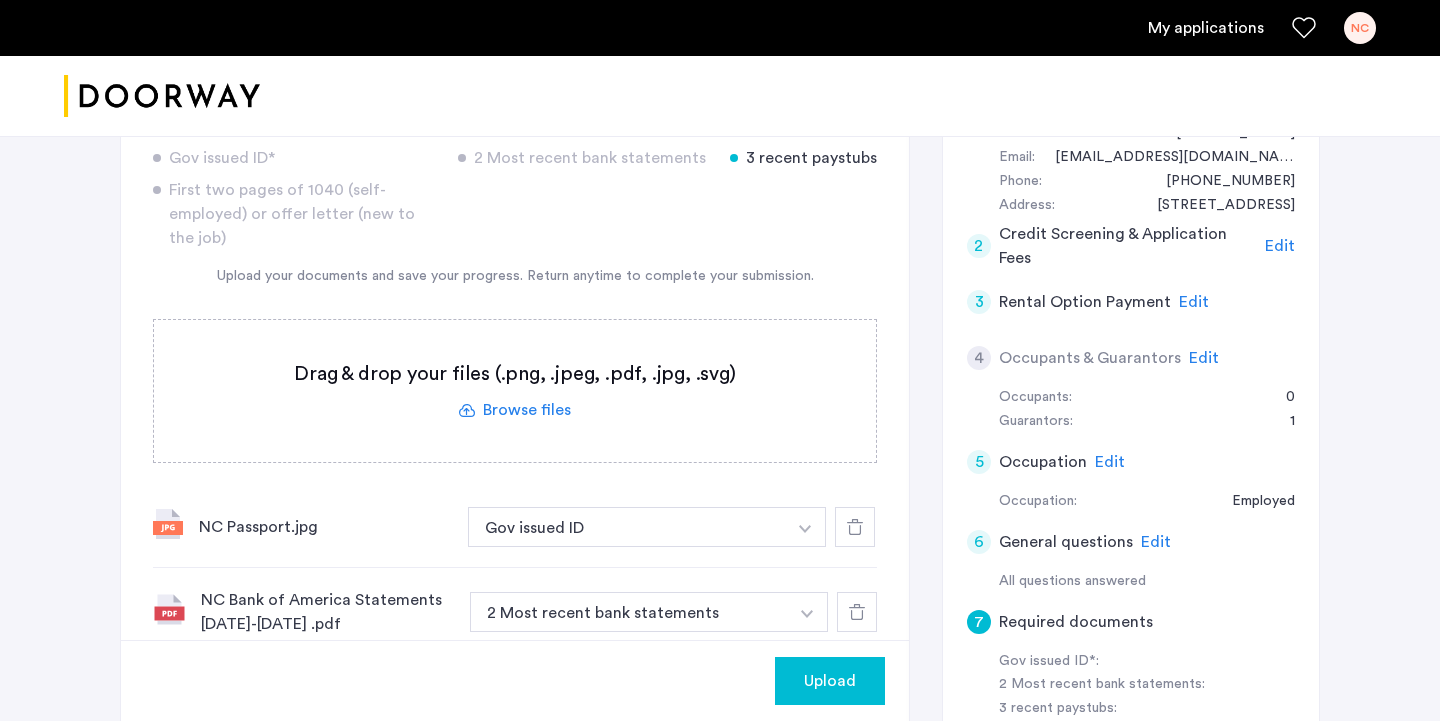 scroll, scrollTop: 365, scrollLeft: 0, axis: vertical 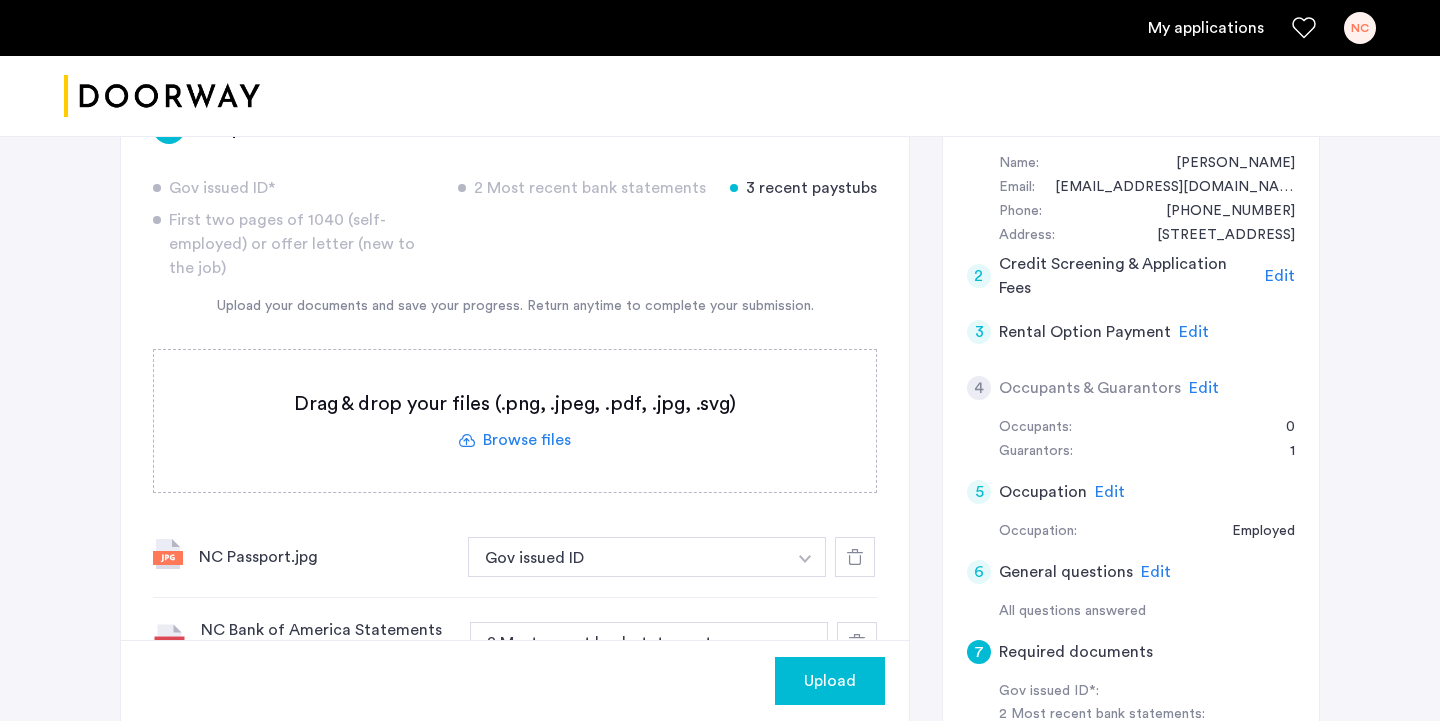 click 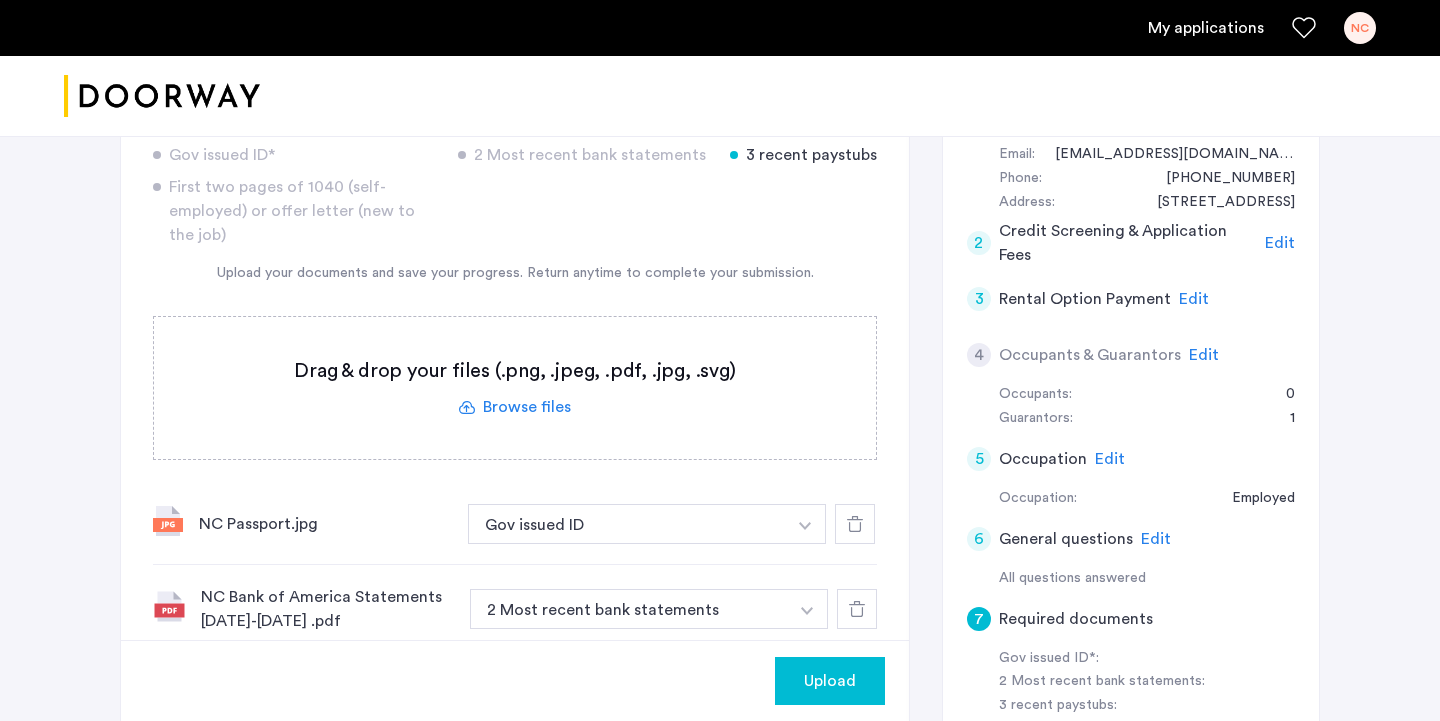 scroll, scrollTop: 397, scrollLeft: 0, axis: vertical 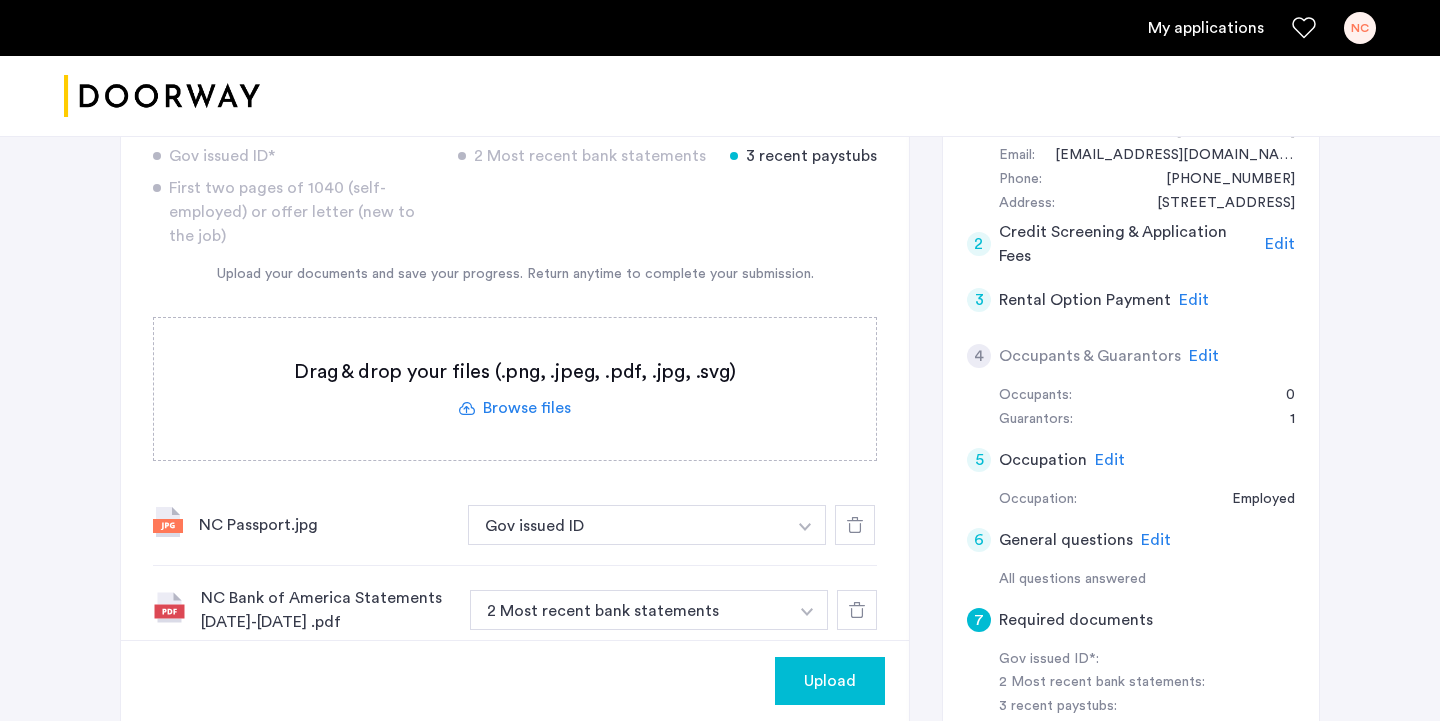 click 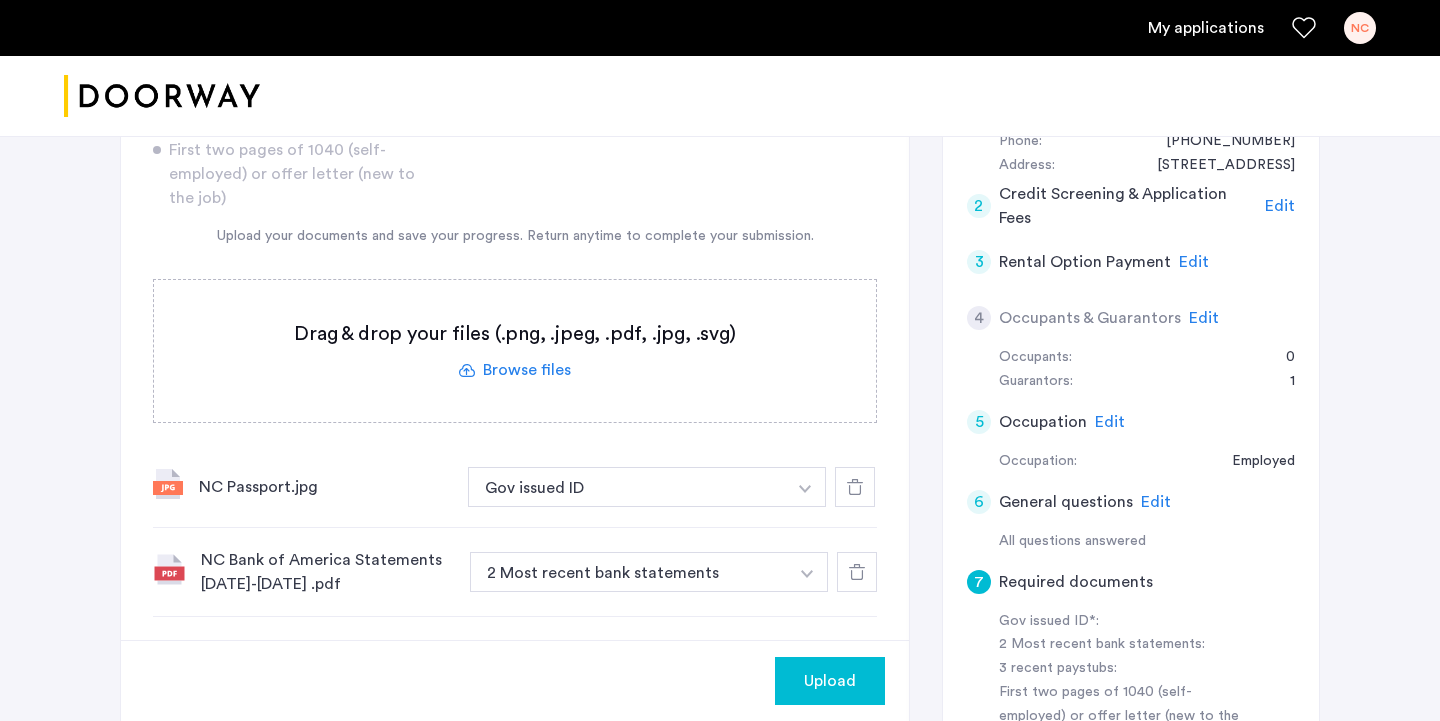 scroll, scrollTop: 403, scrollLeft: 0, axis: vertical 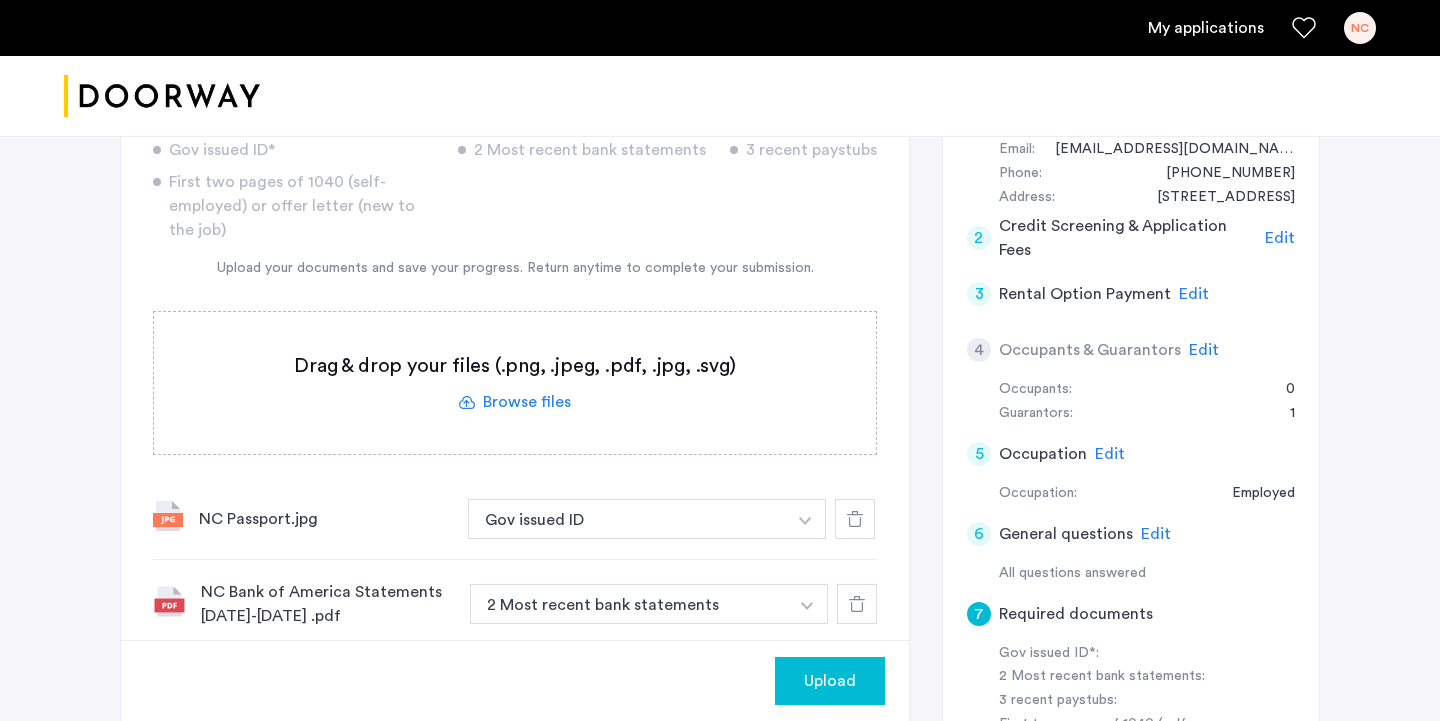 click 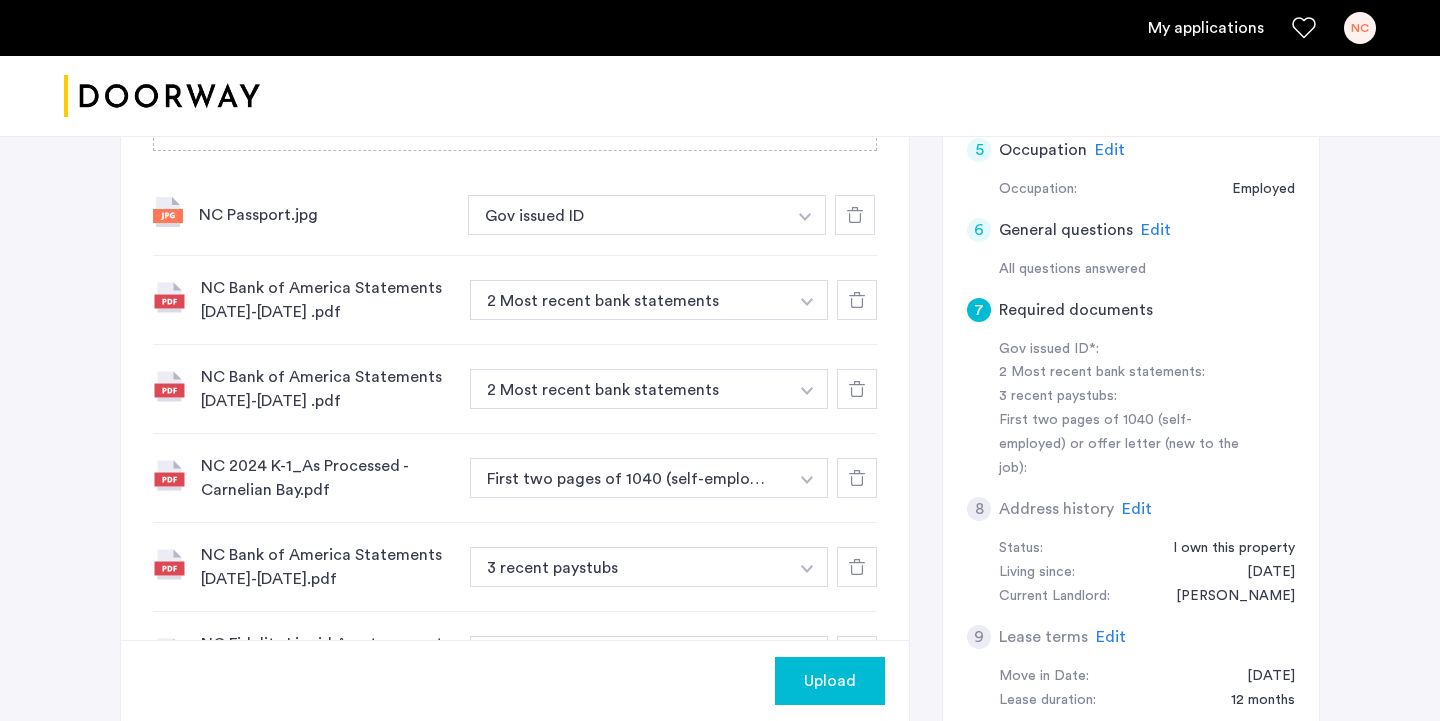 scroll, scrollTop: 729, scrollLeft: 0, axis: vertical 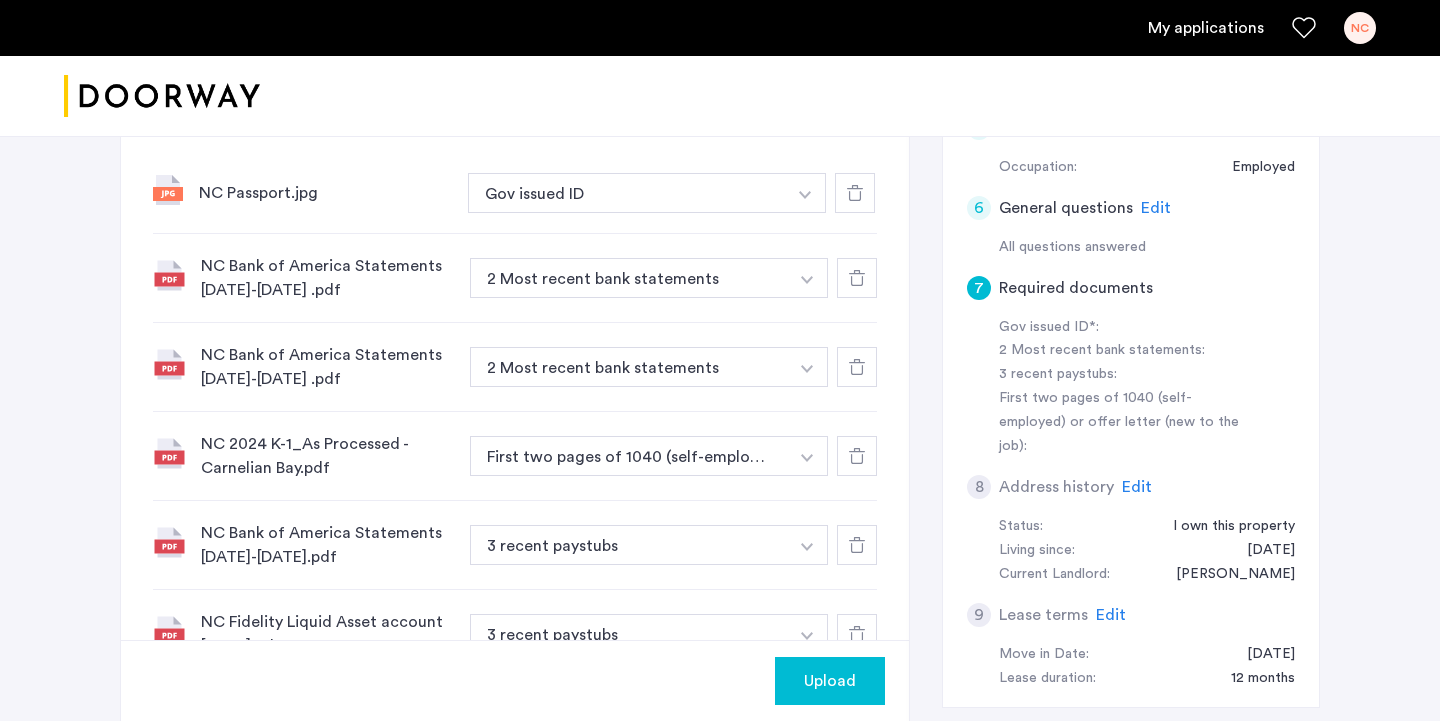 click on "NC Passport.jpg Gov issued ID + Gov issued ID" 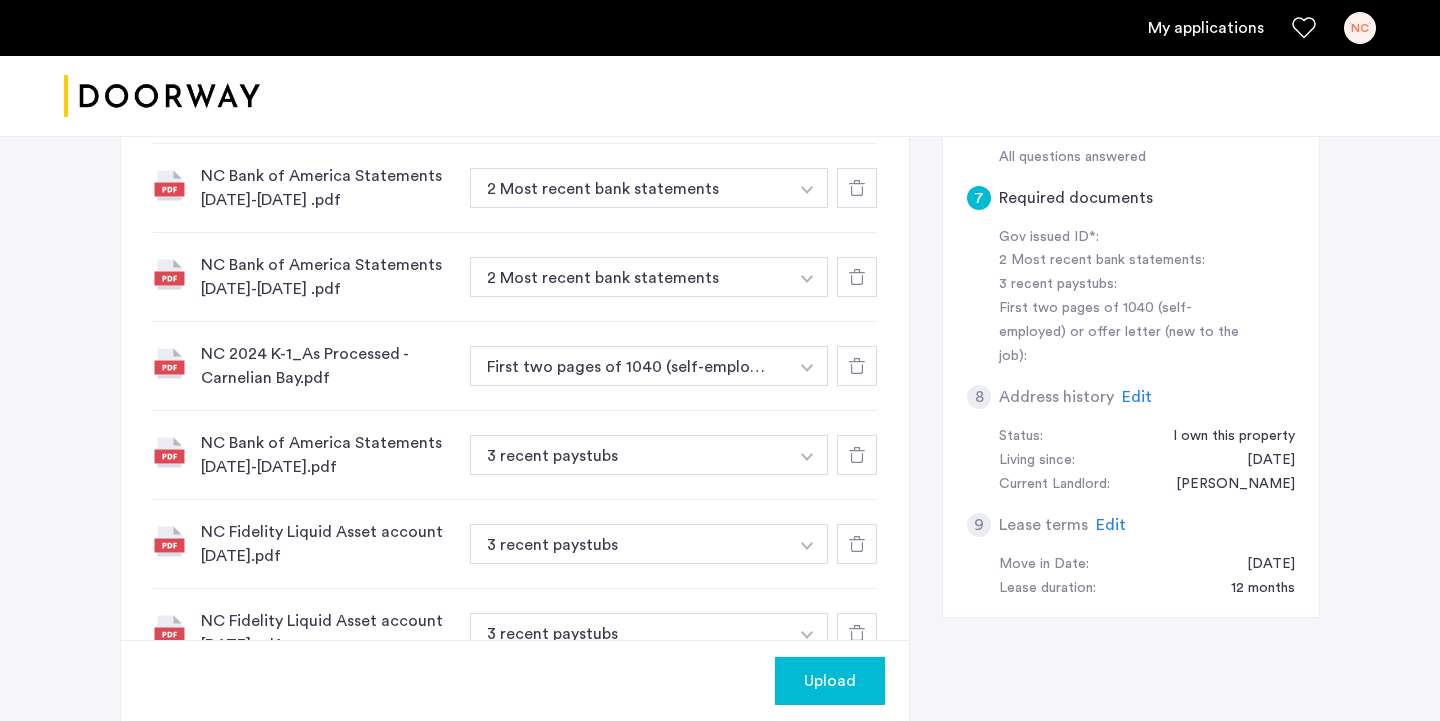 scroll, scrollTop: 876, scrollLeft: 0, axis: vertical 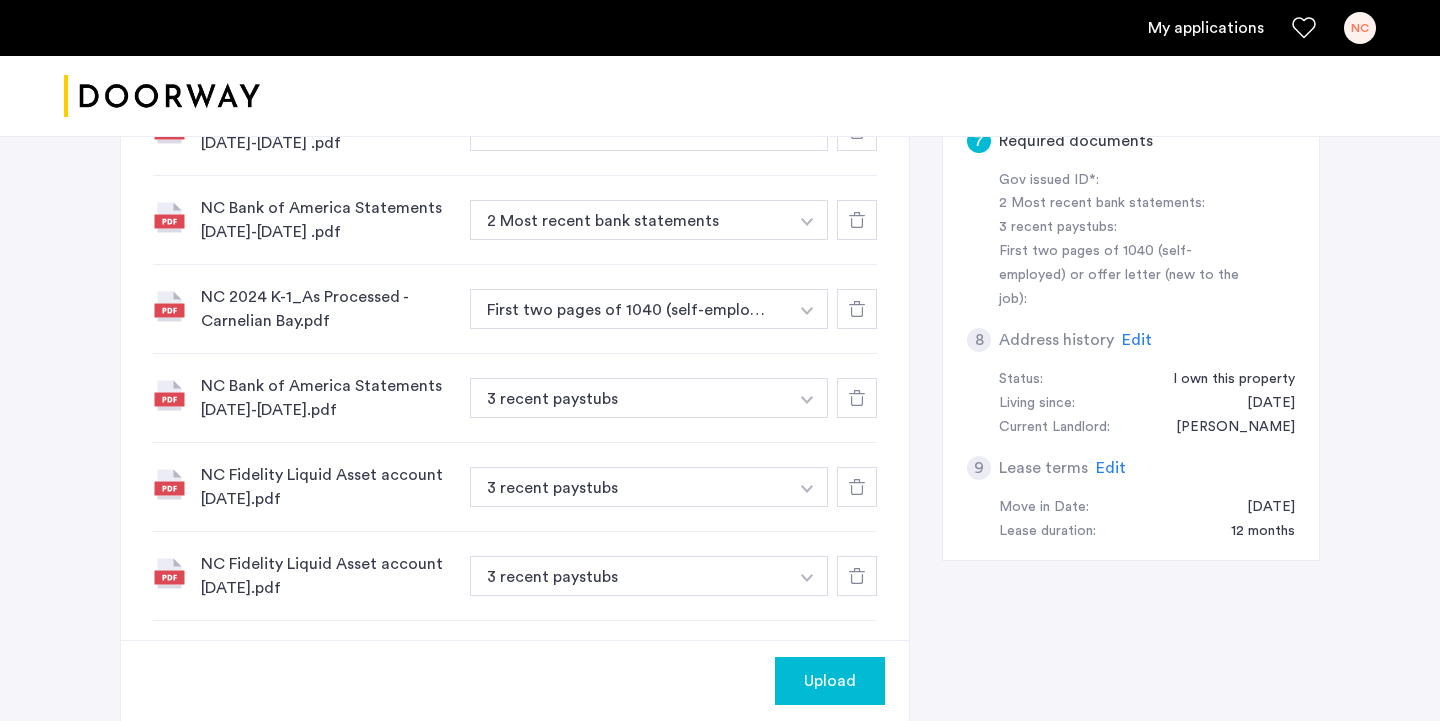 click 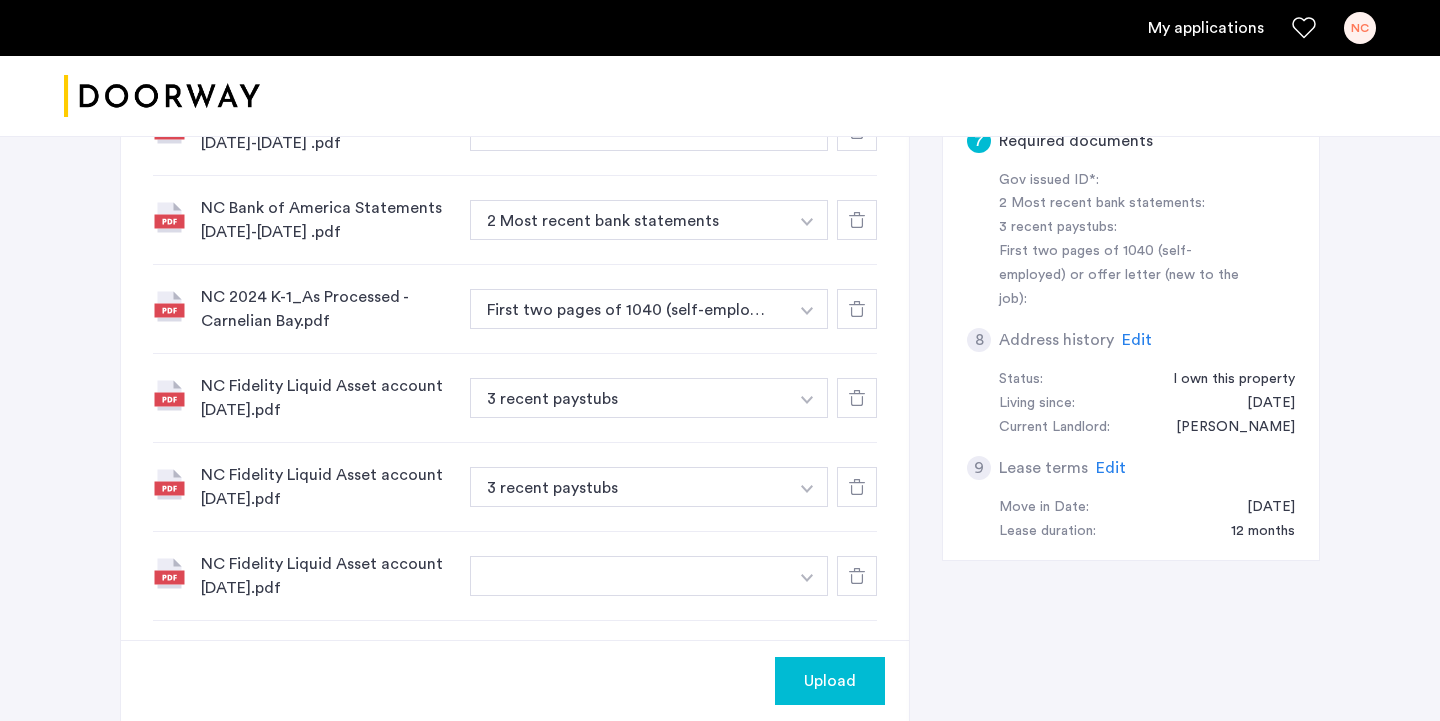 click at bounding box center [627, 46] 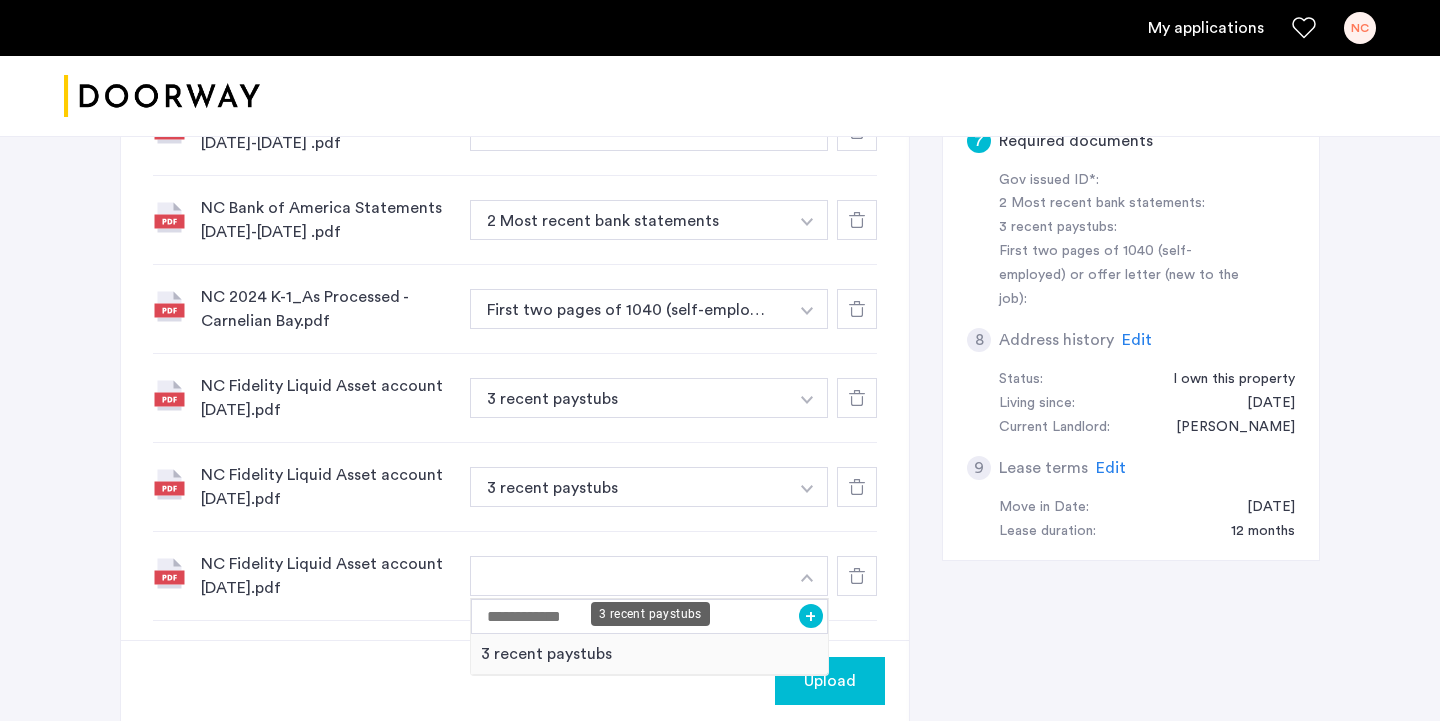 click on "3 recent paystubs" at bounding box center [649, 654] 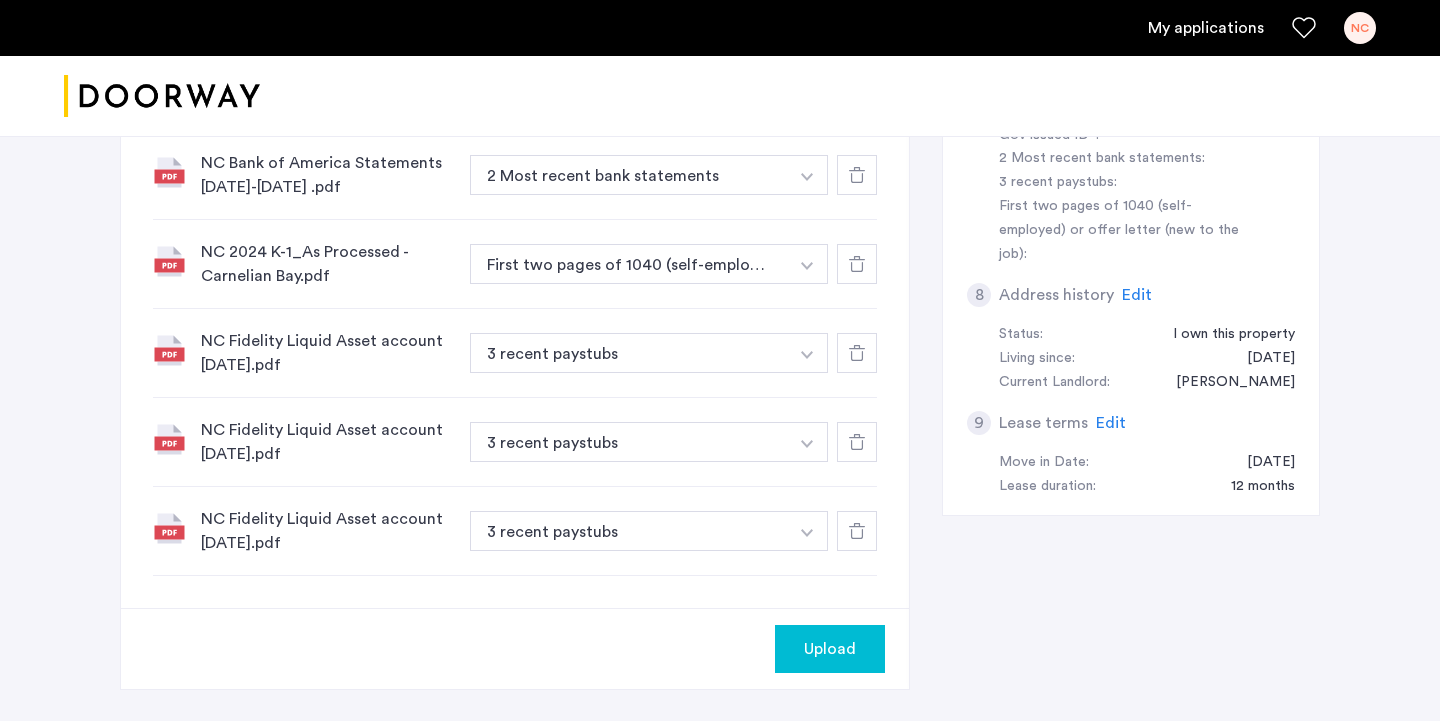 scroll, scrollTop: 931, scrollLeft: 0, axis: vertical 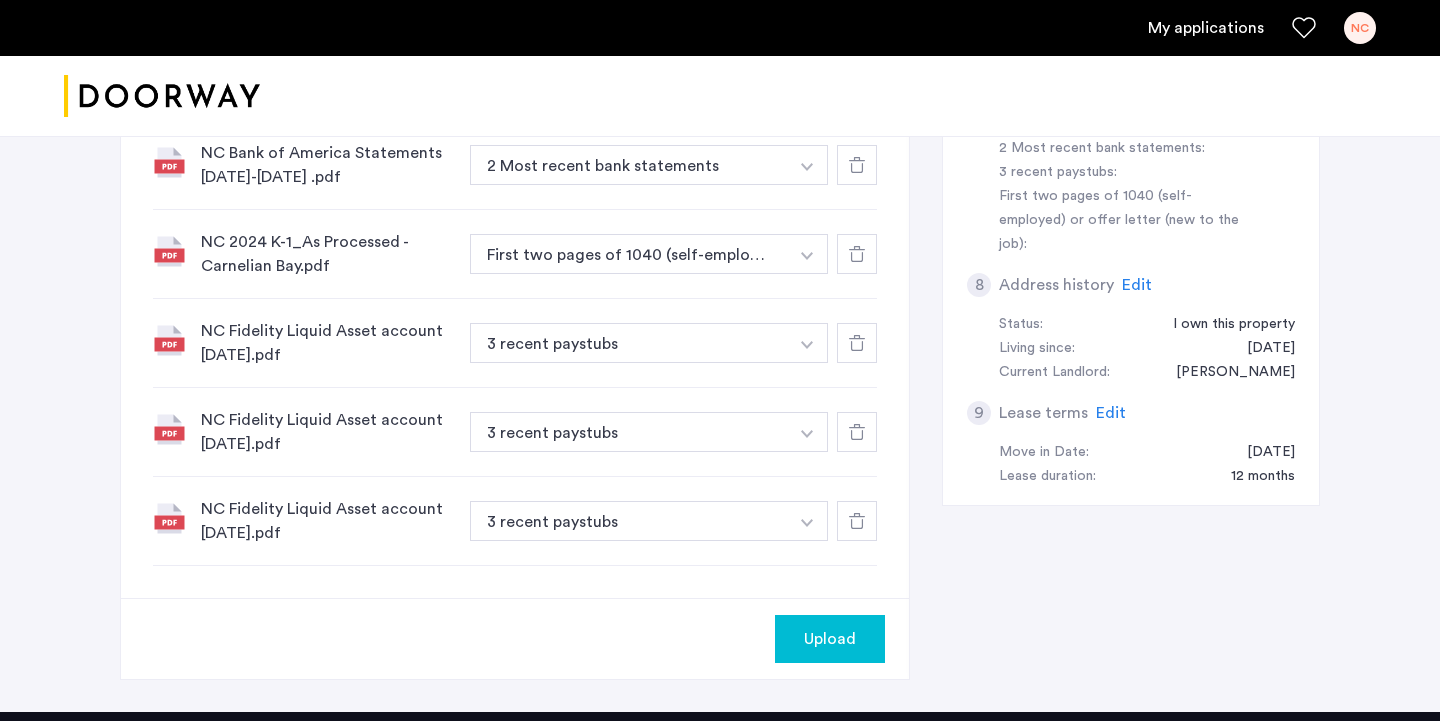 click on "Upload" 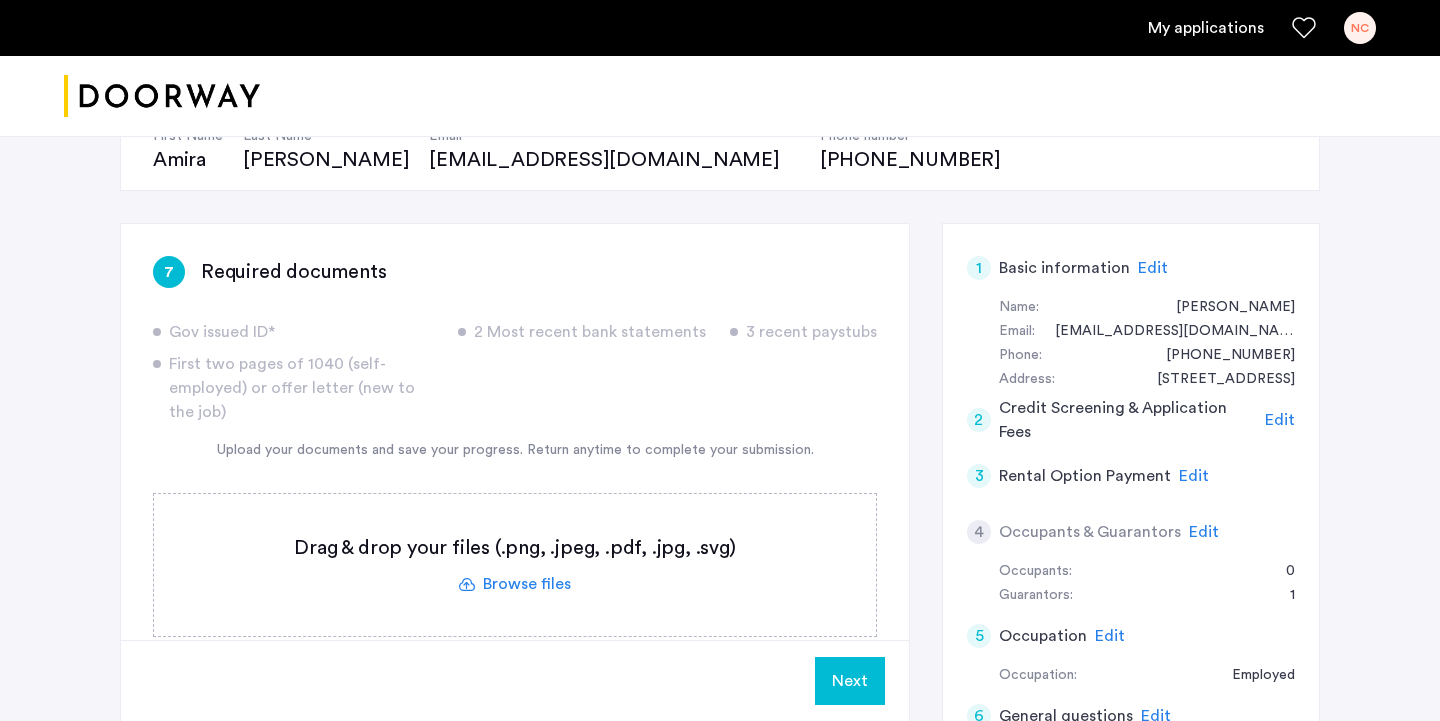 scroll, scrollTop: 276, scrollLeft: 0, axis: vertical 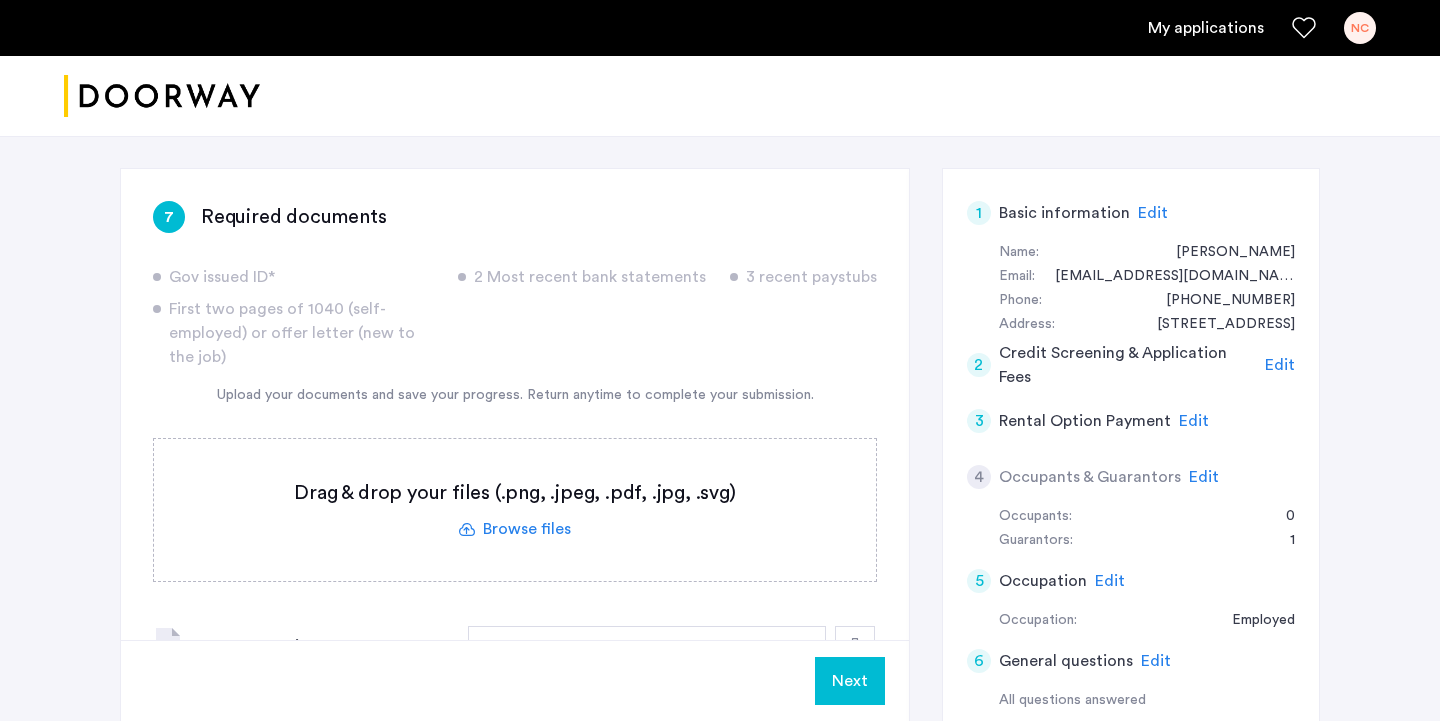 click on "Next" 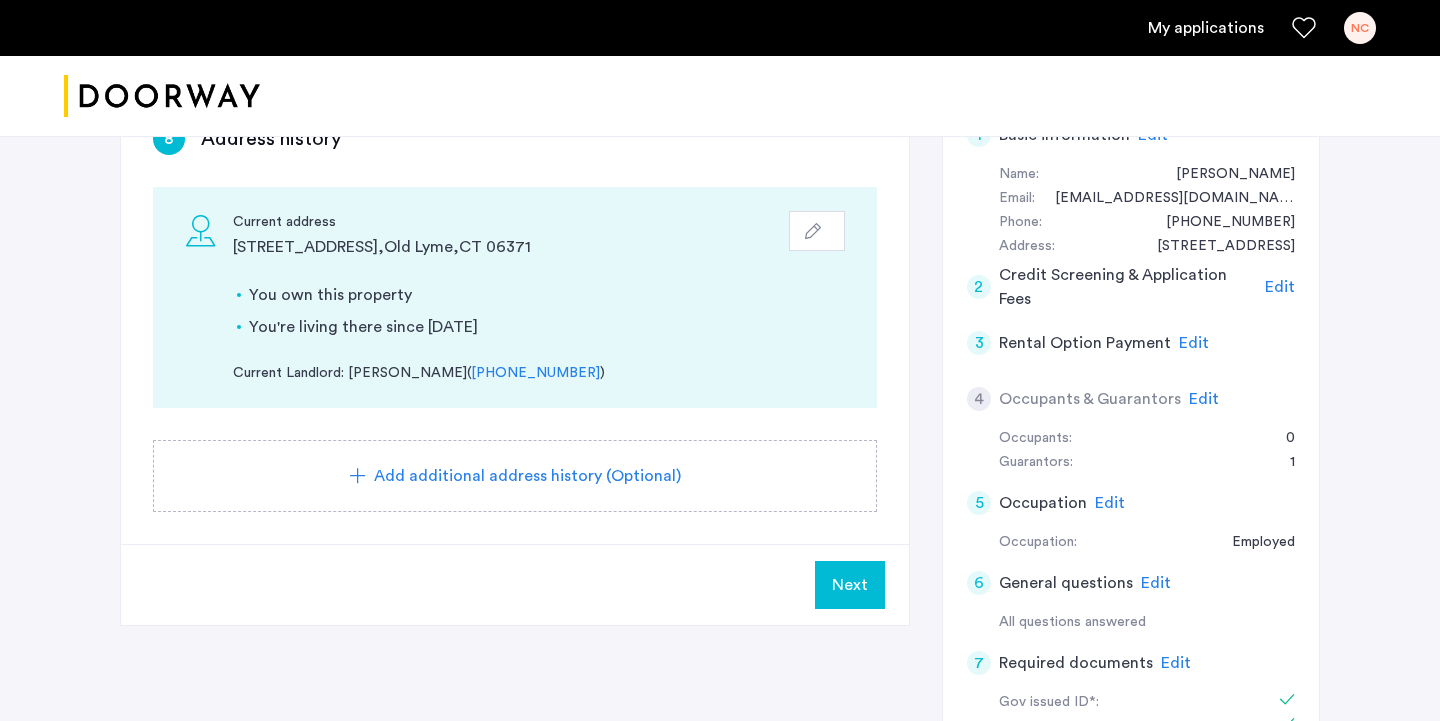 scroll, scrollTop: 370, scrollLeft: 0, axis: vertical 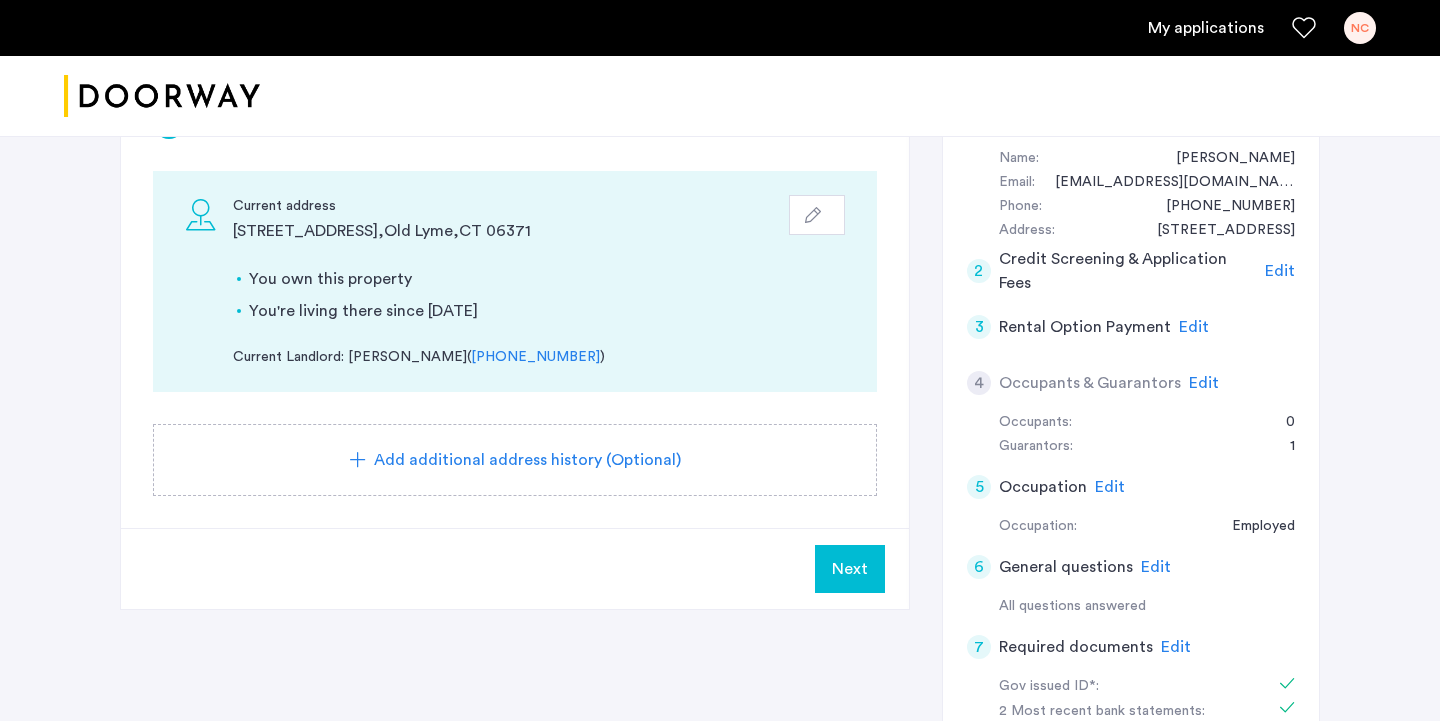 click on "Next" 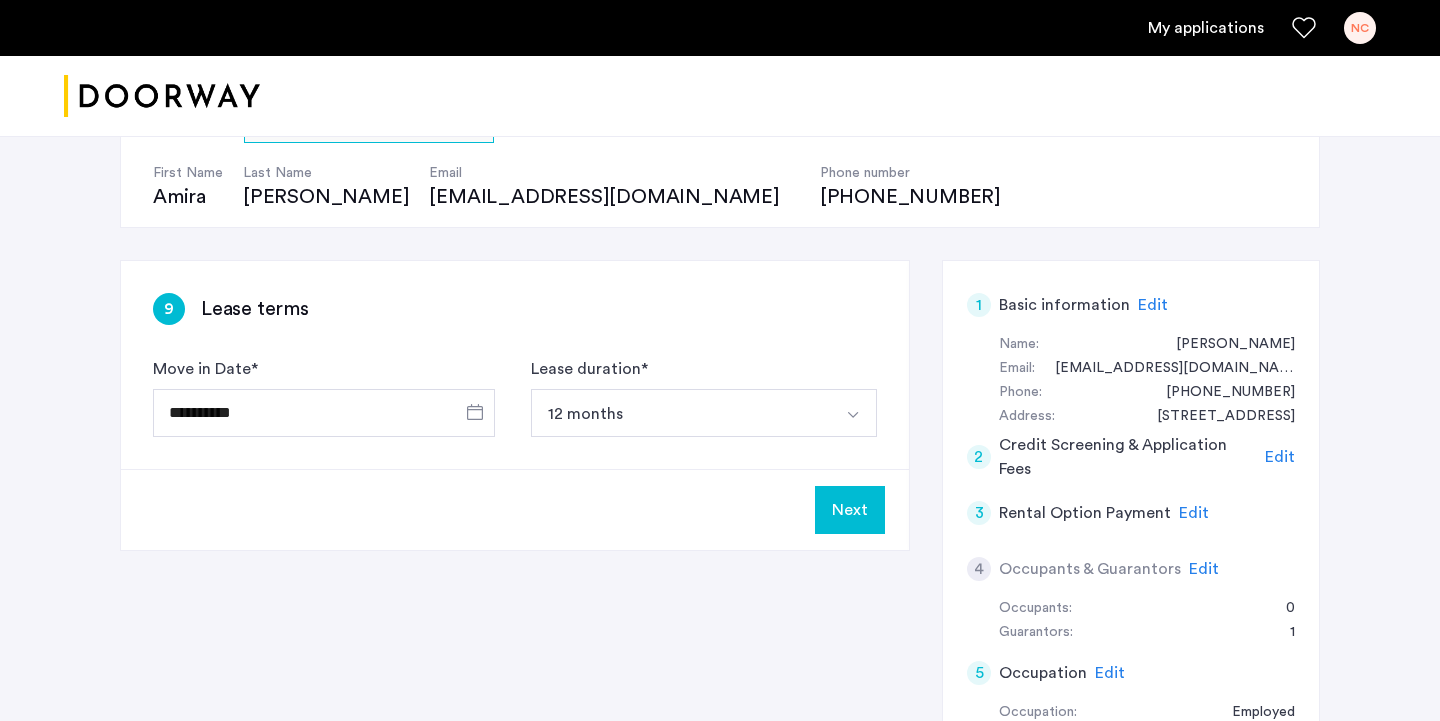 scroll, scrollTop: 163, scrollLeft: 0, axis: vertical 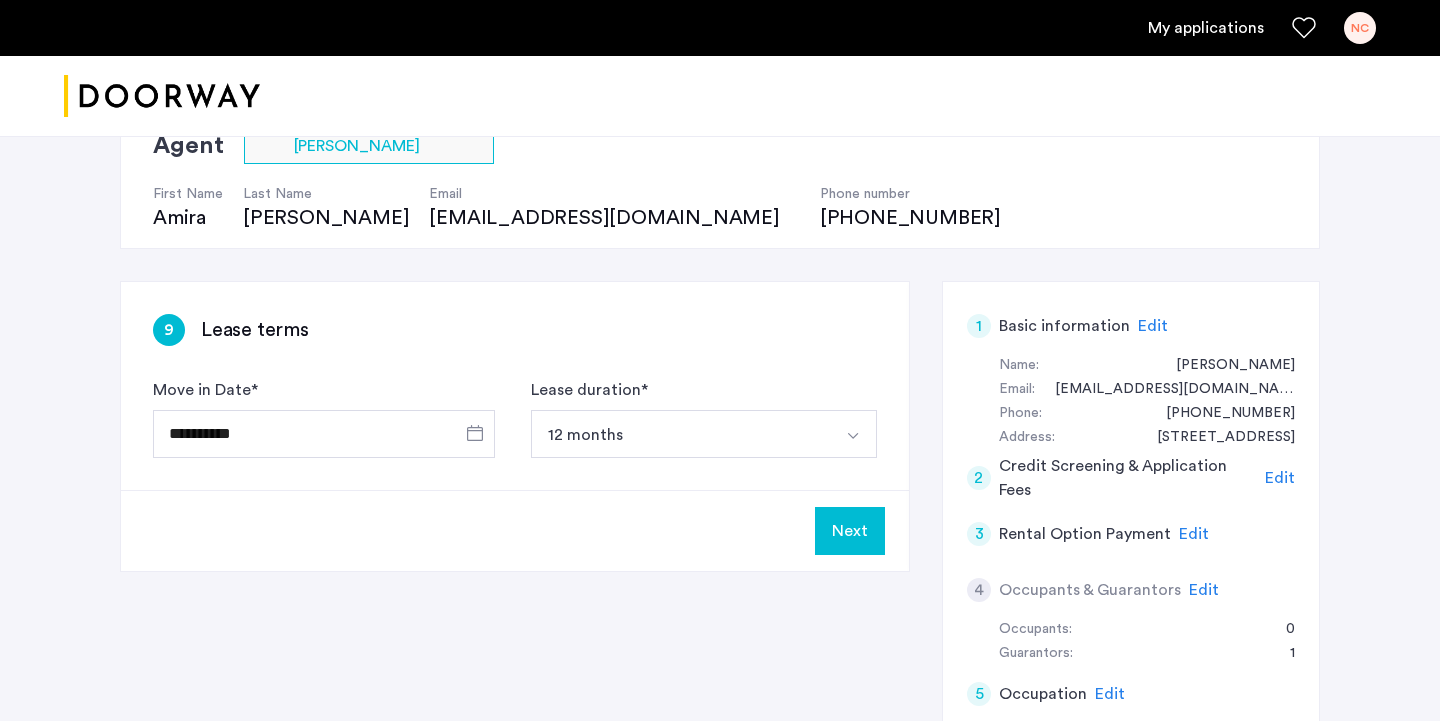 click on "Next" 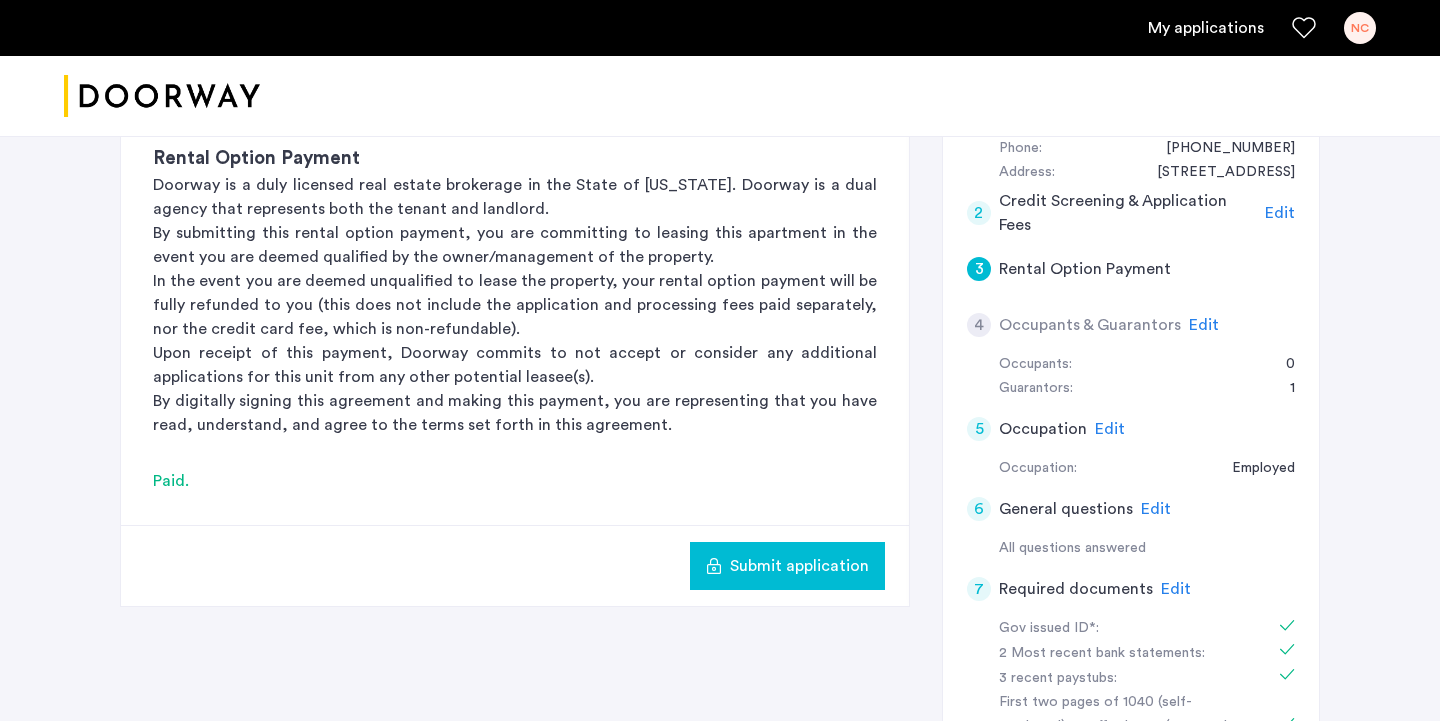scroll, scrollTop: 431, scrollLeft: 0, axis: vertical 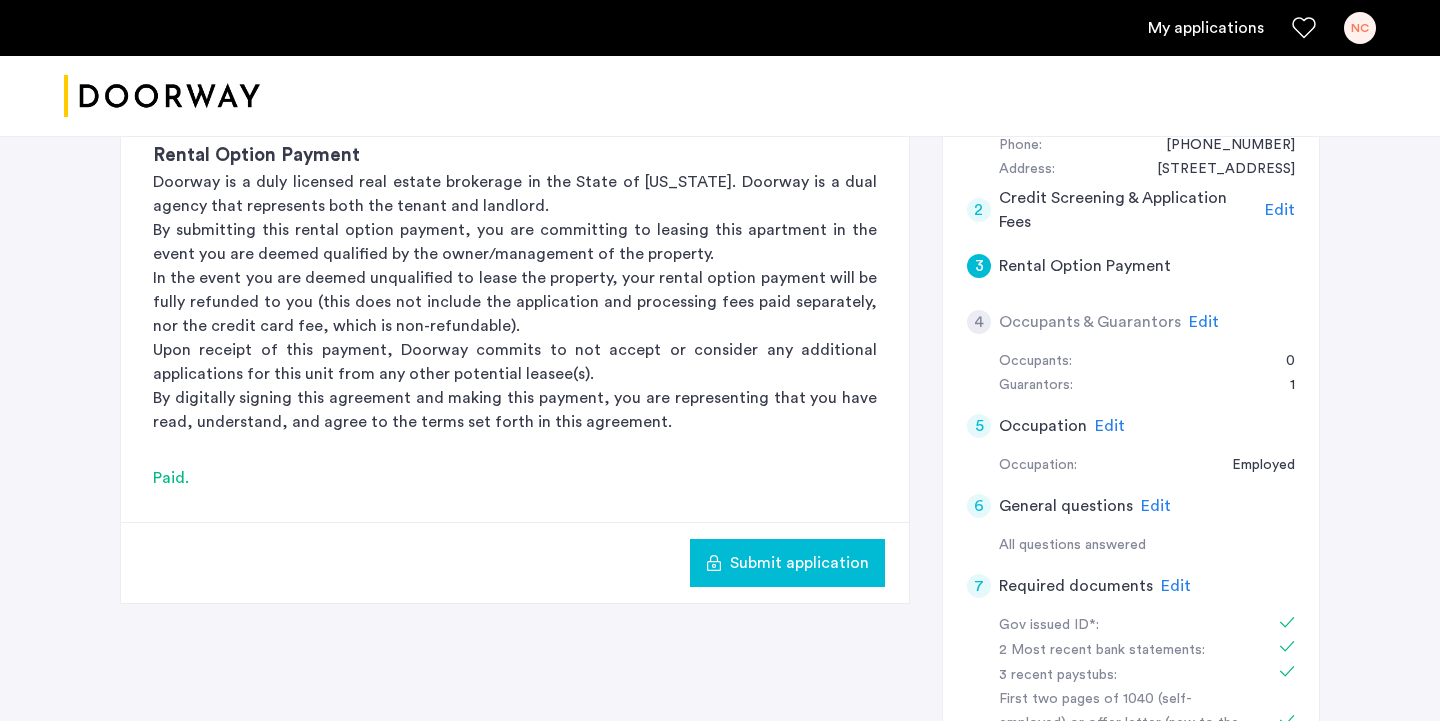 click on "Submit application" 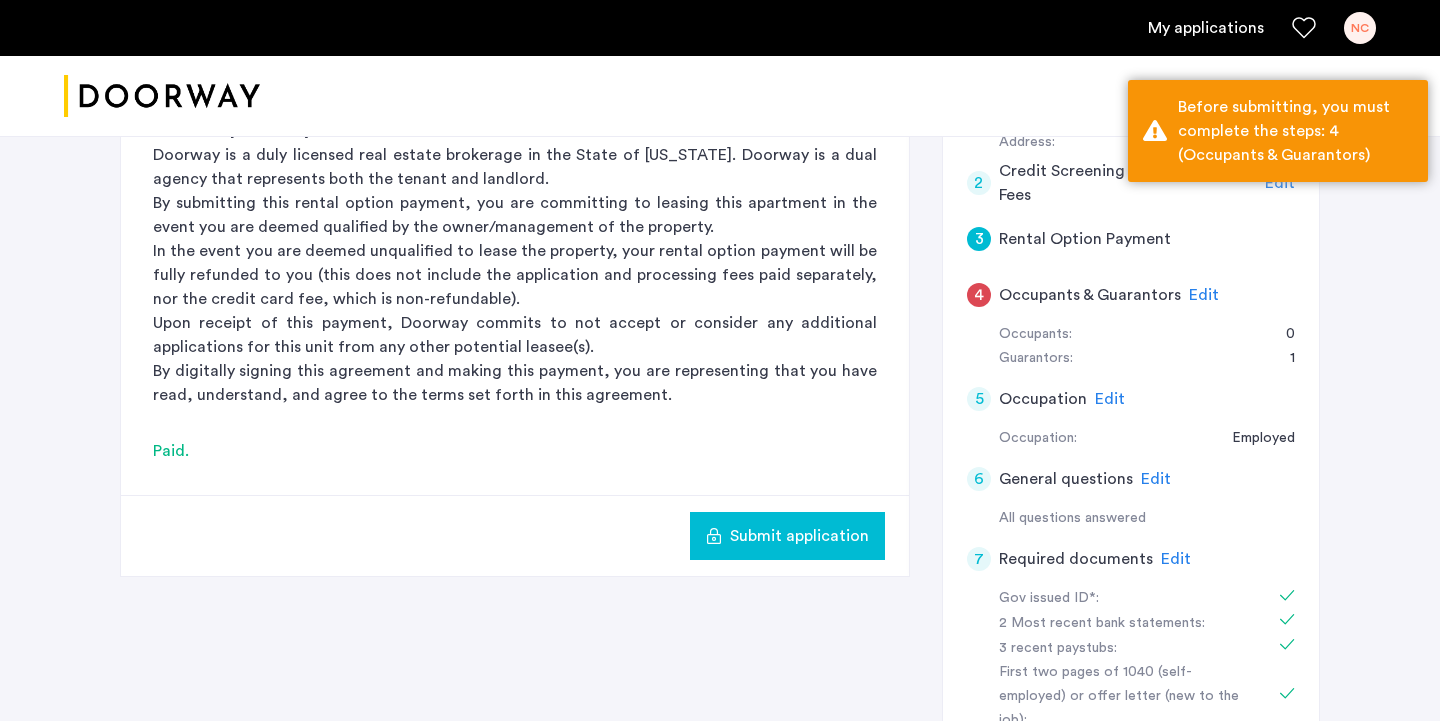 scroll, scrollTop: 483, scrollLeft: 0, axis: vertical 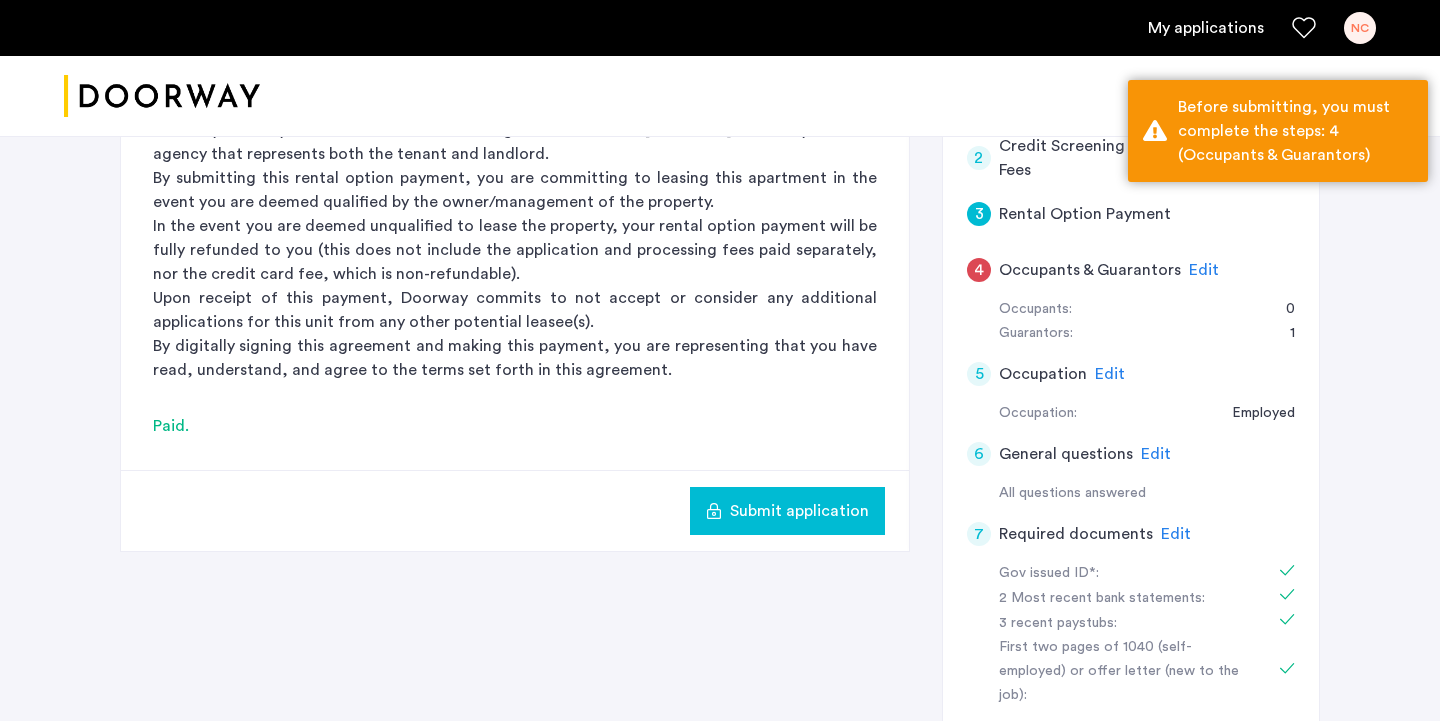 click on "Edit" 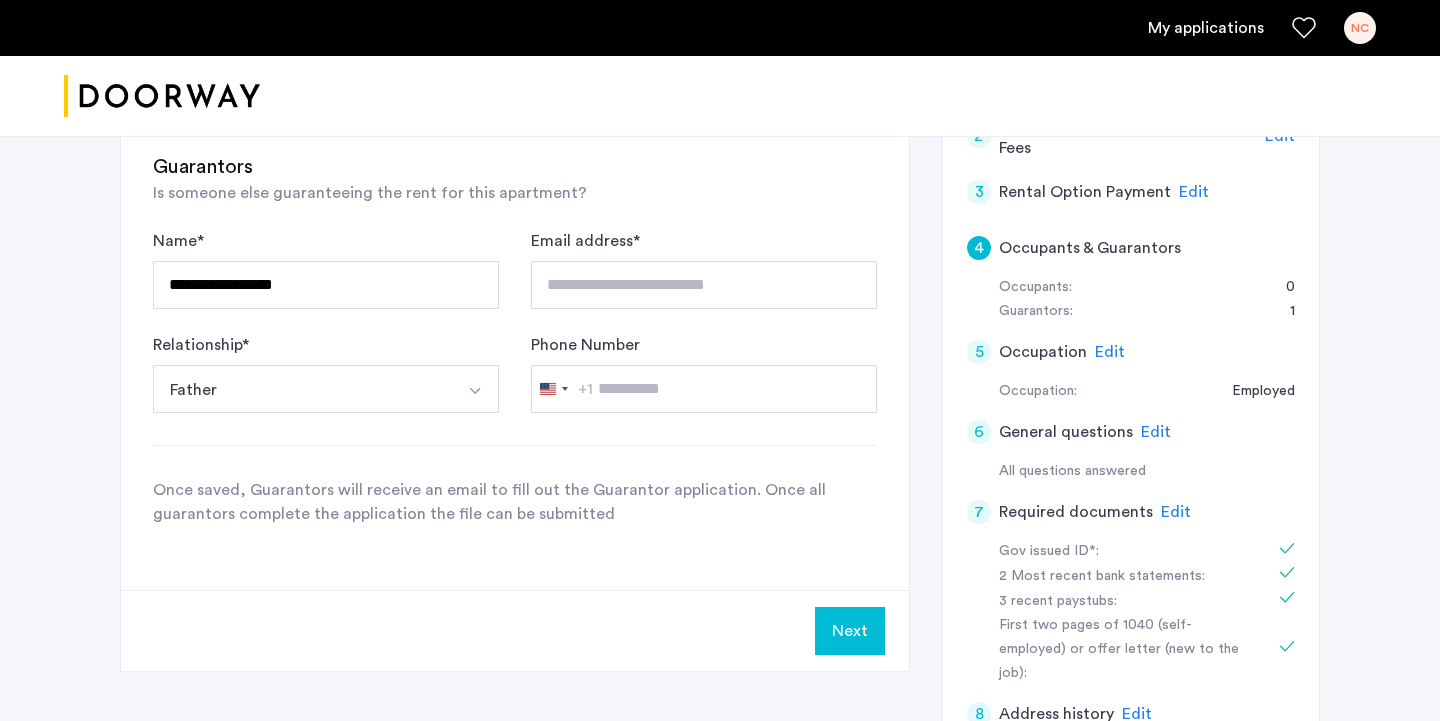 scroll, scrollTop: 506, scrollLeft: 0, axis: vertical 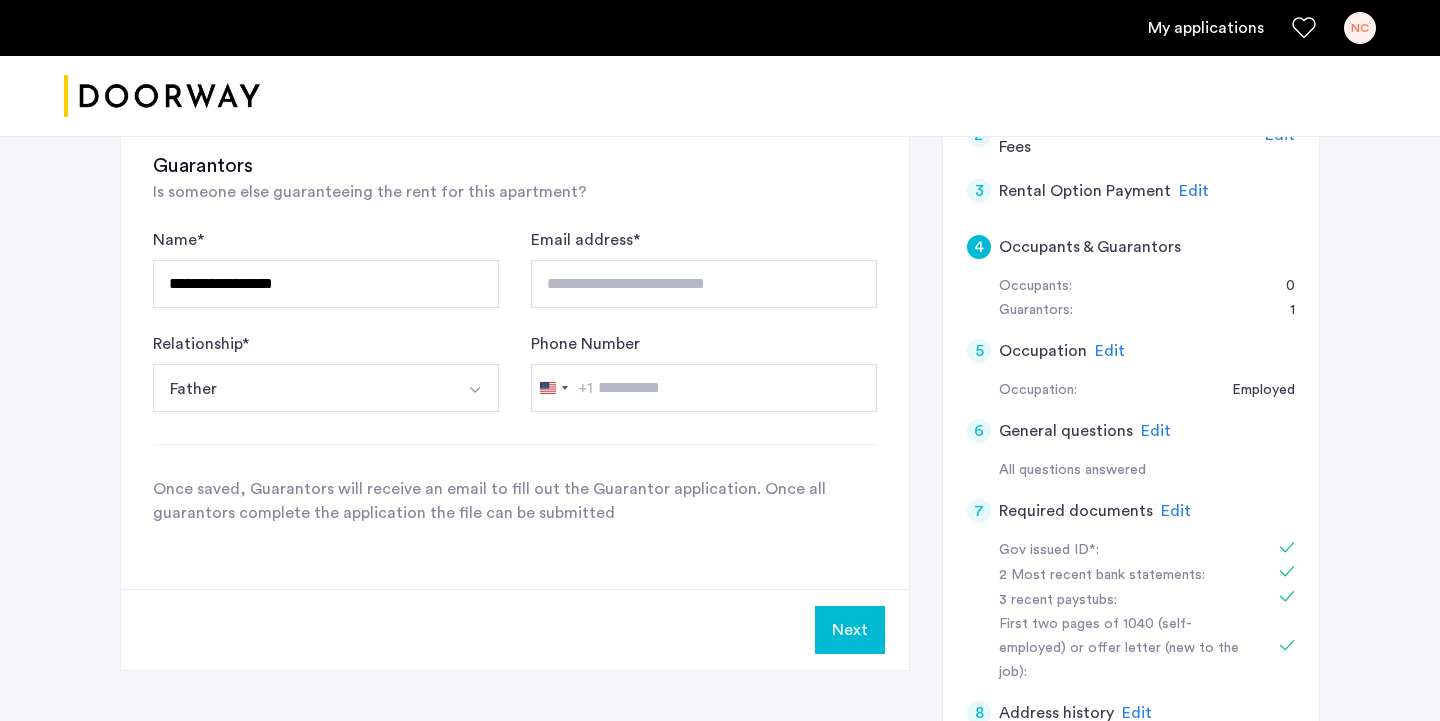 click on "Next" 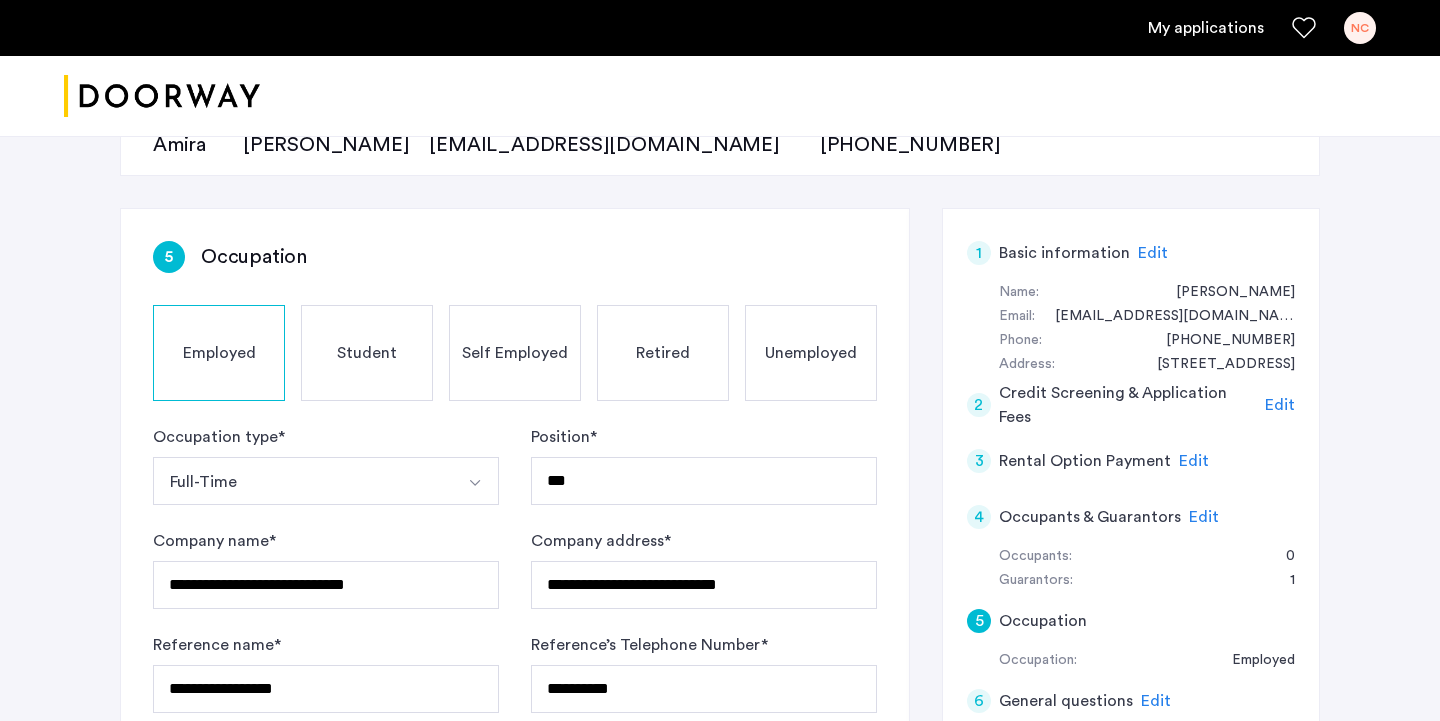 scroll, scrollTop: 240, scrollLeft: 0, axis: vertical 